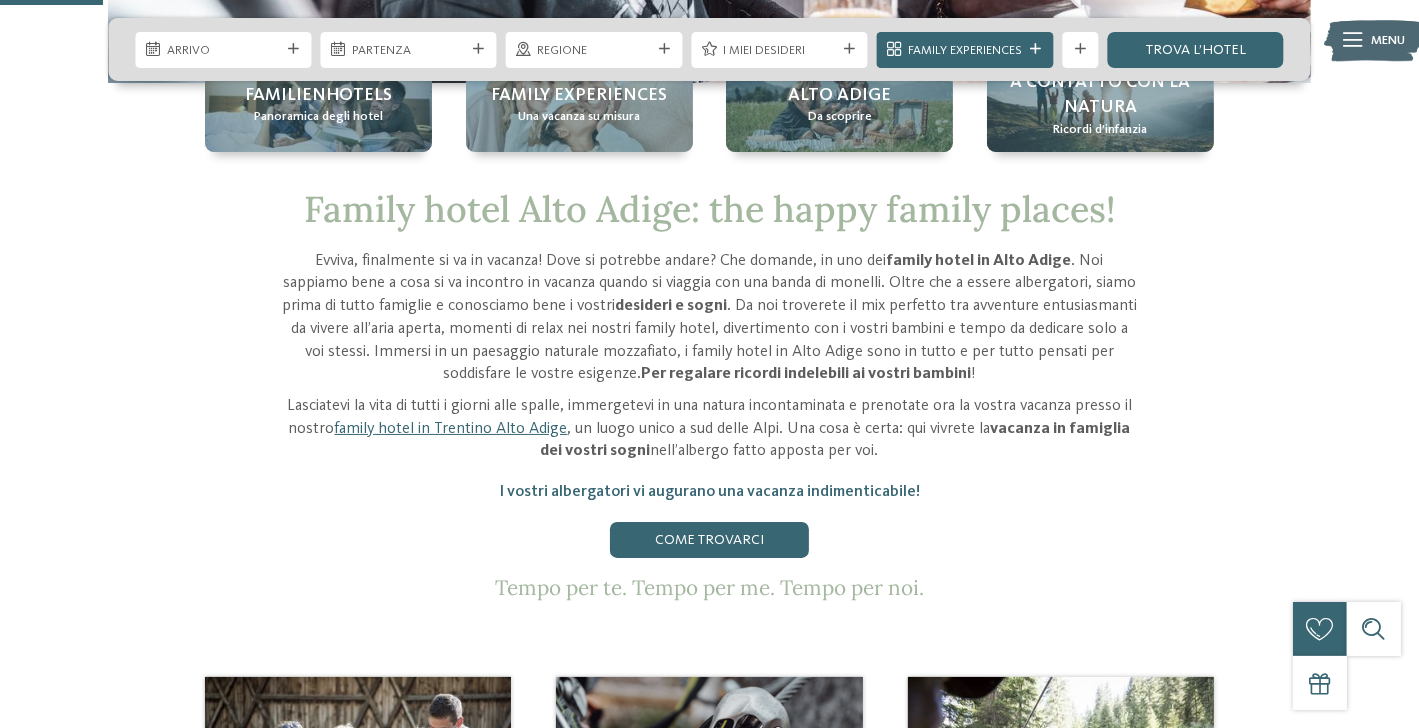 scroll, scrollTop: 0, scrollLeft: 0, axis: both 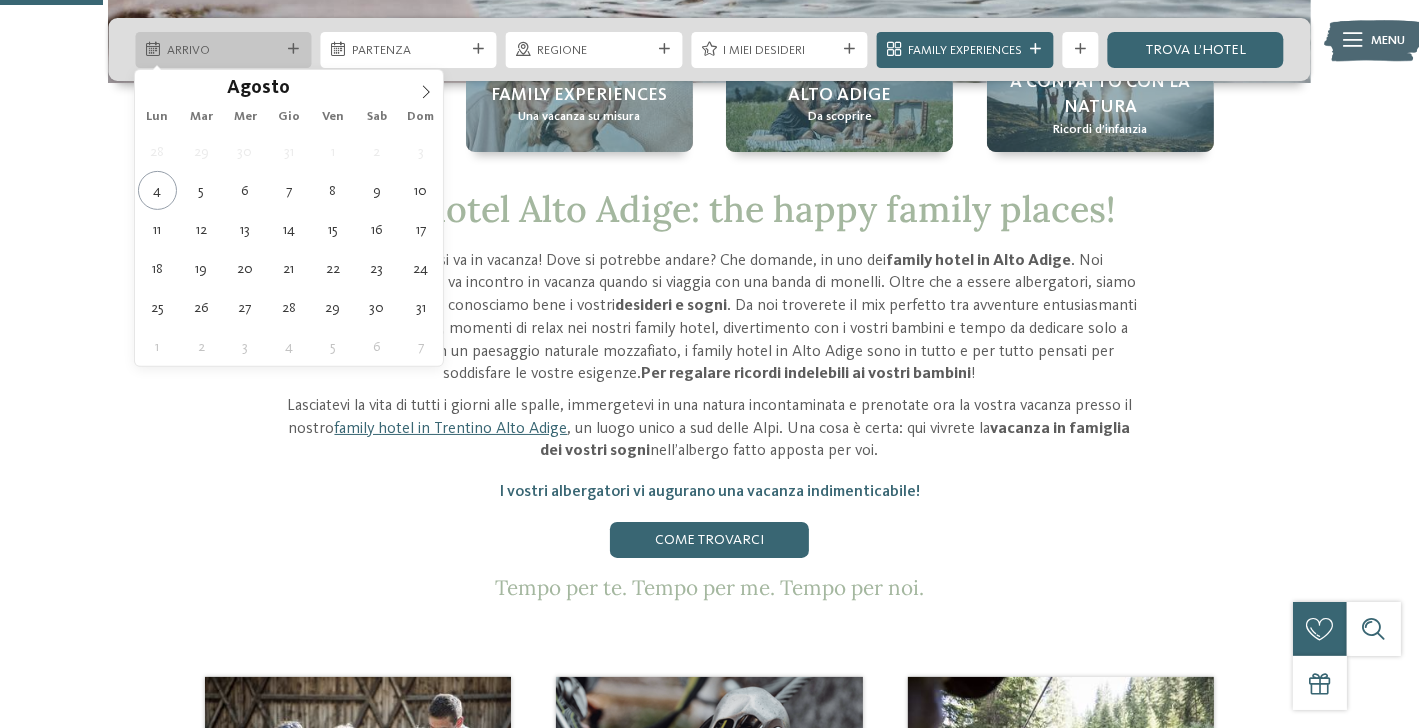 click at bounding box center (293, 49) 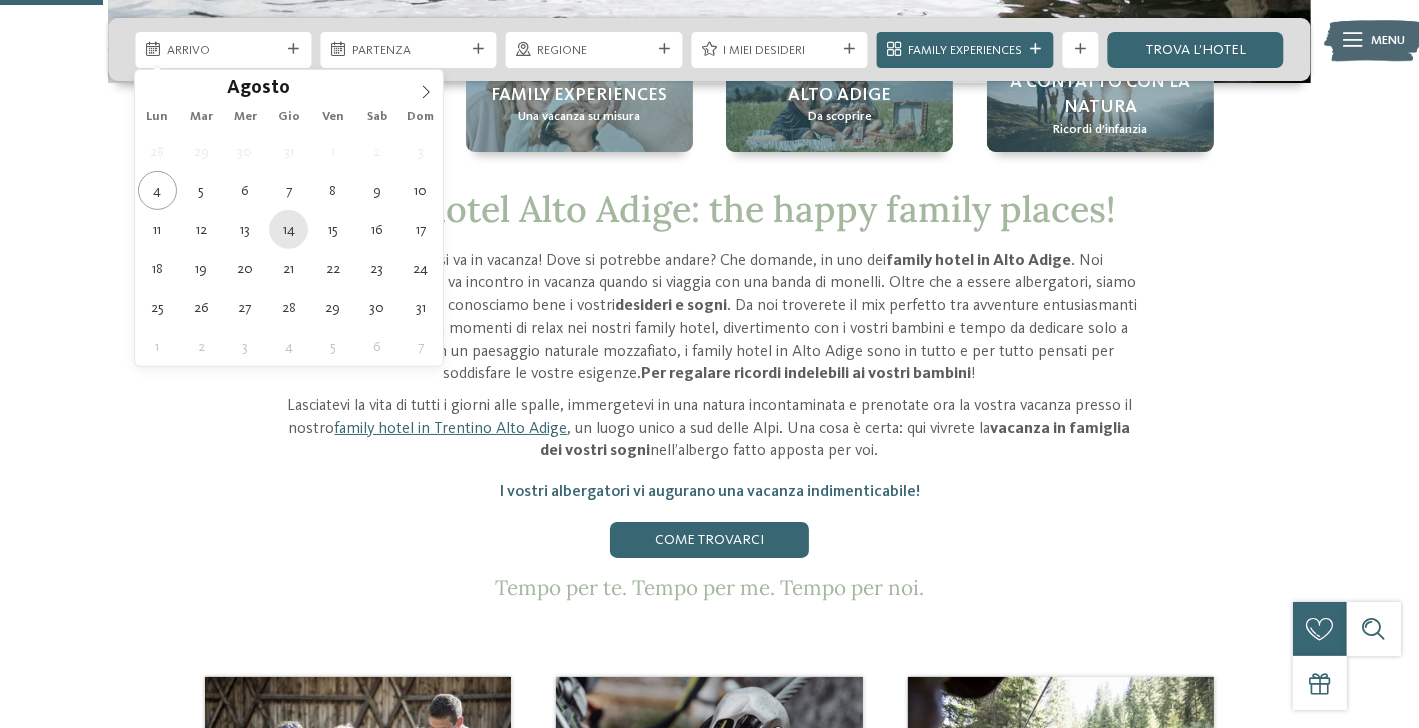 type on "14.08.2025" 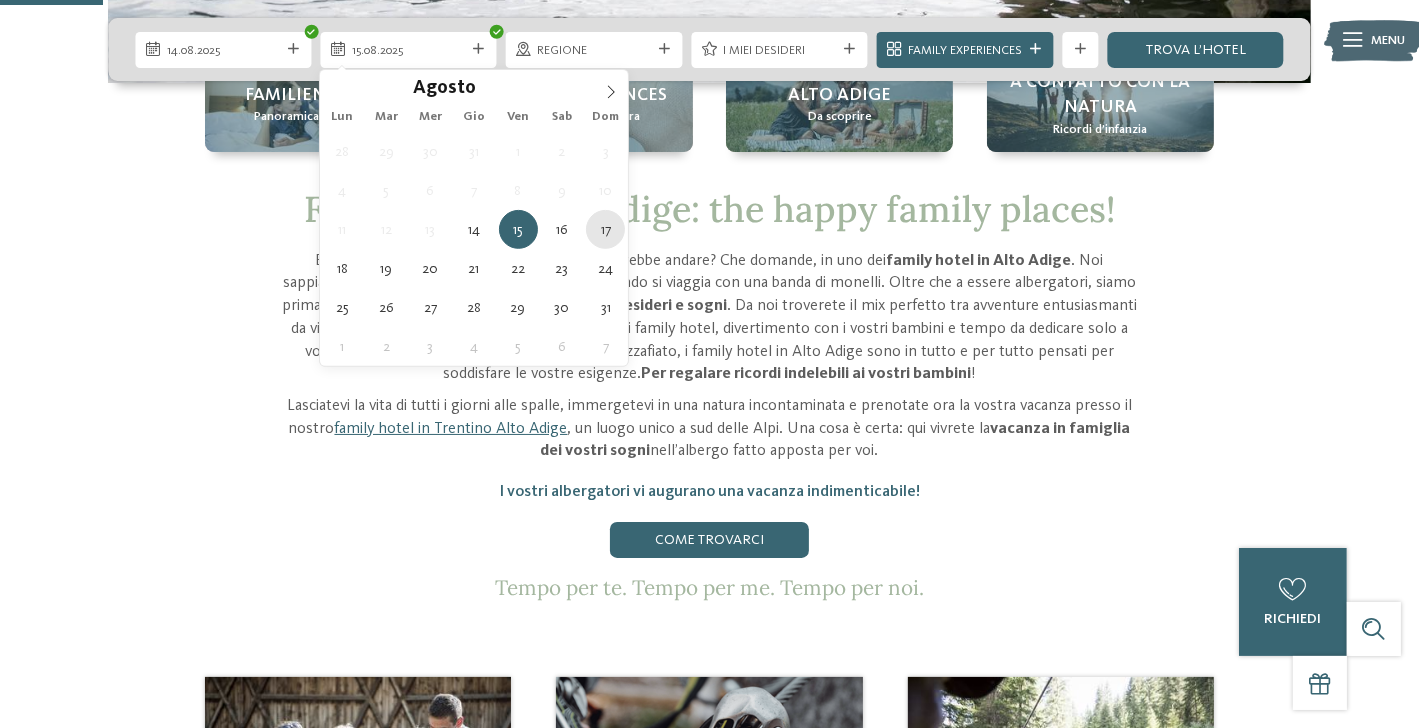type on "17.08.2025" 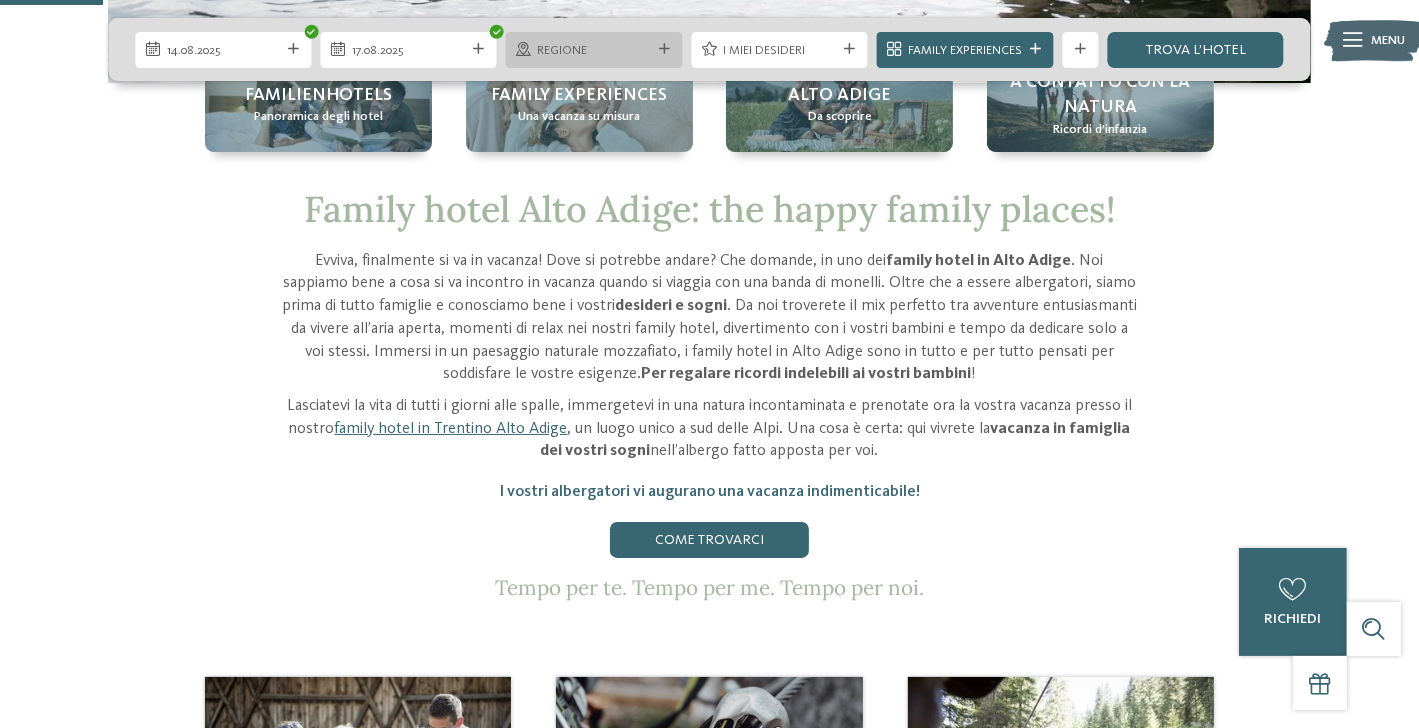 click on "Regione" at bounding box center (593, 51) 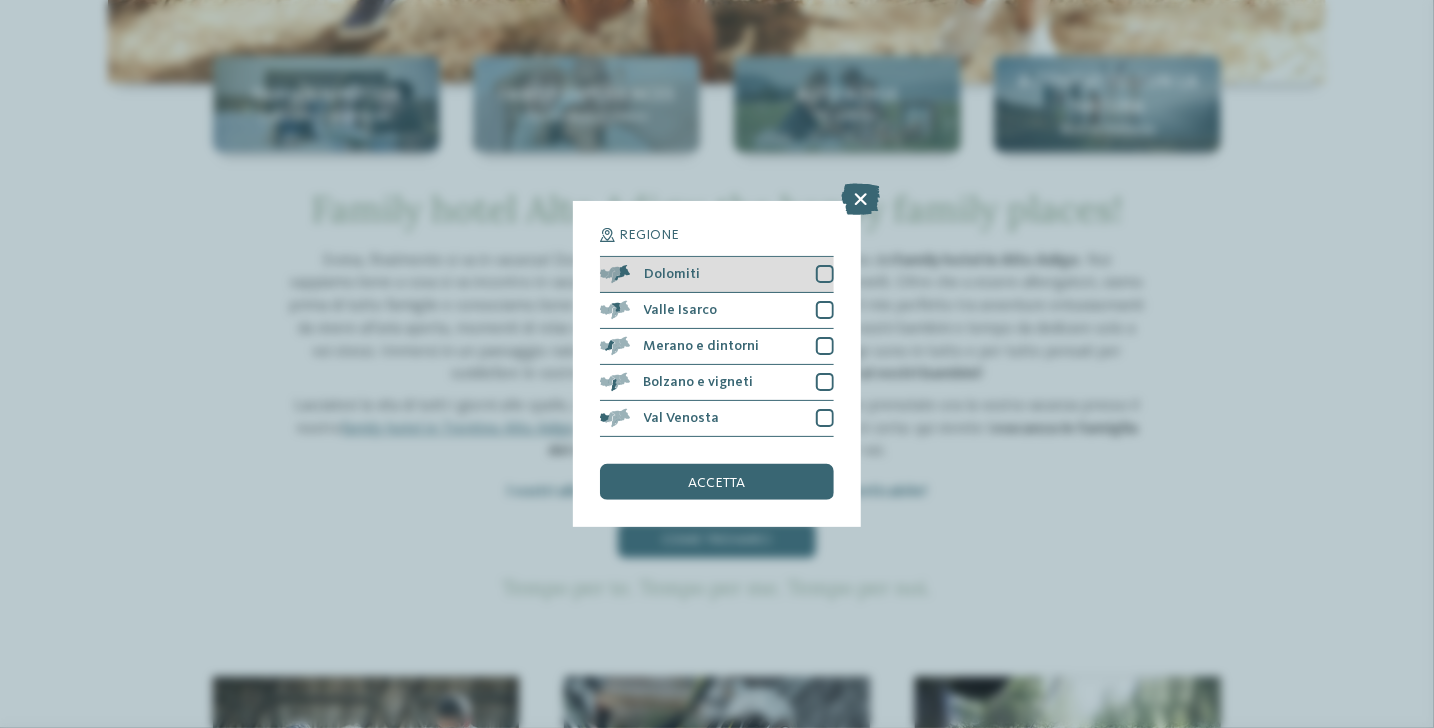 click at bounding box center [825, 274] 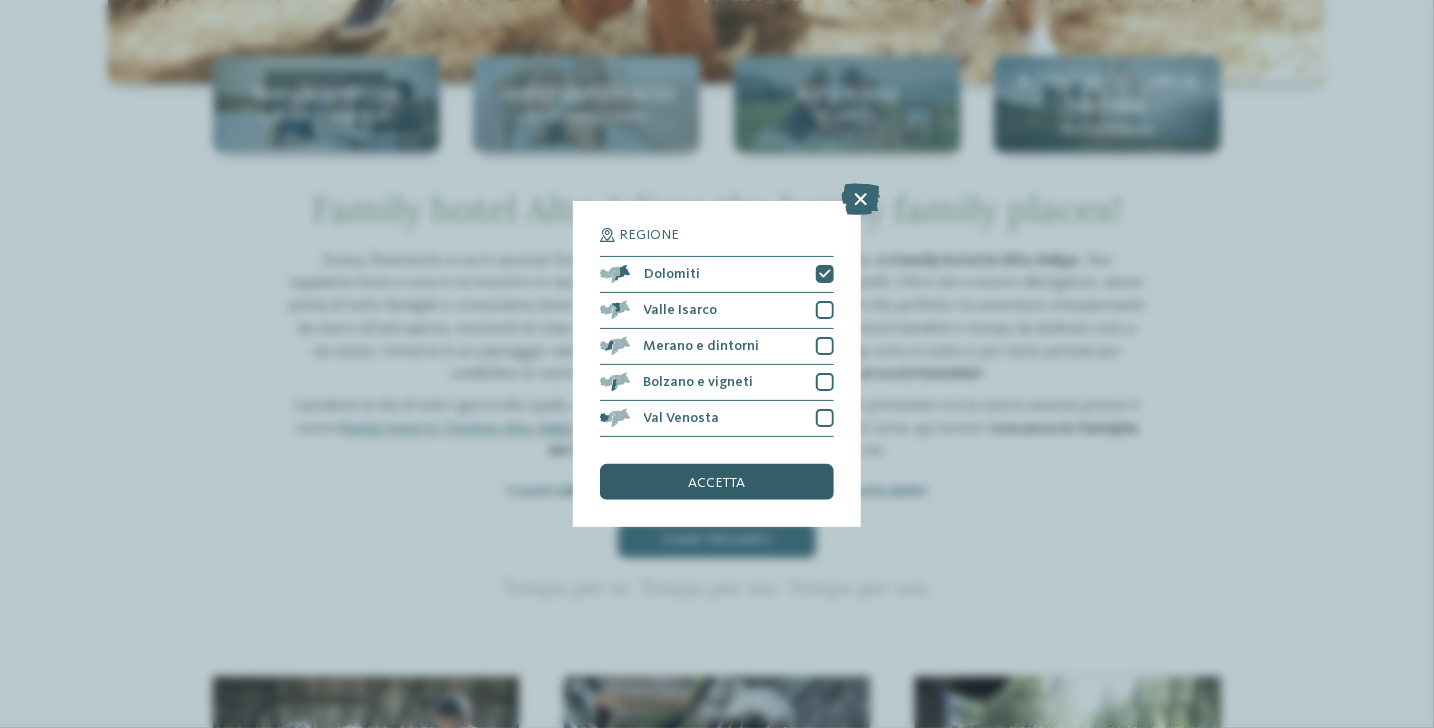 click on "accetta" at bounding box center (717, 483) 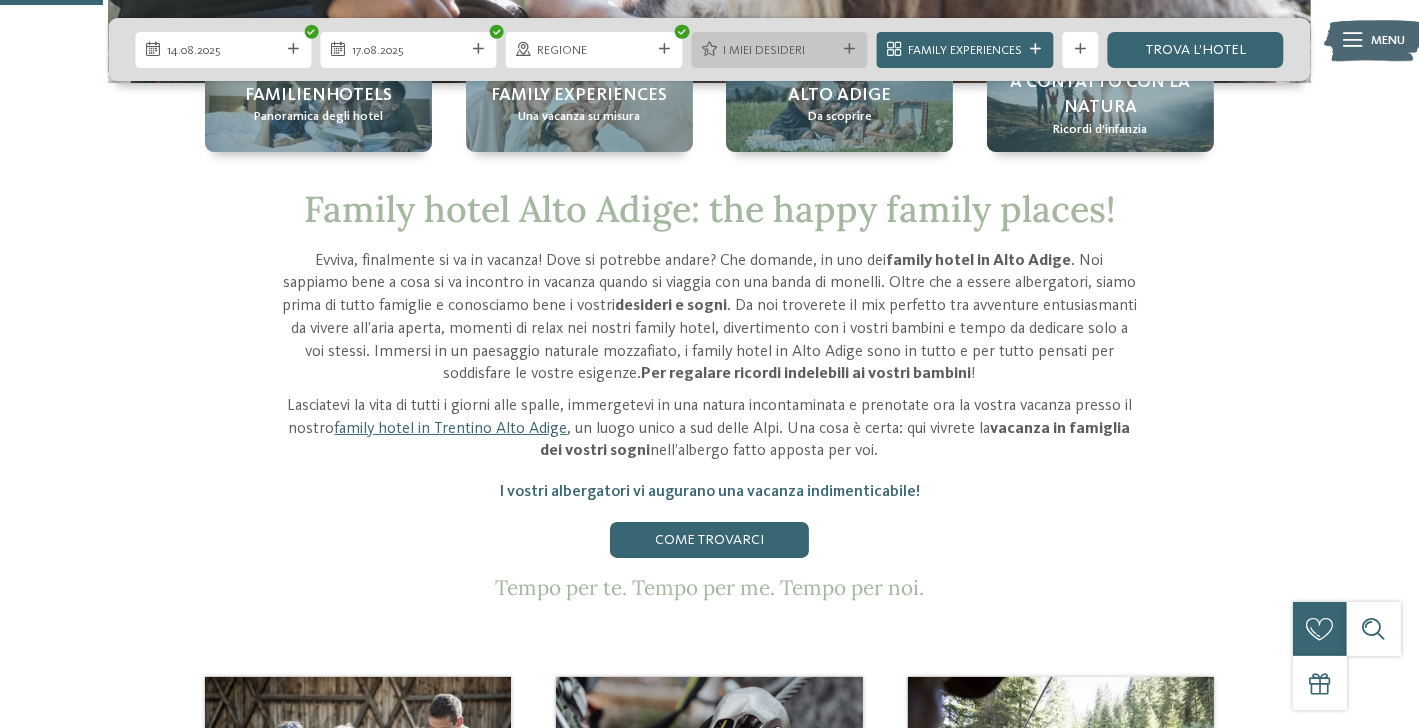 click on "I miei desideri" at bounding box center [779, 51] 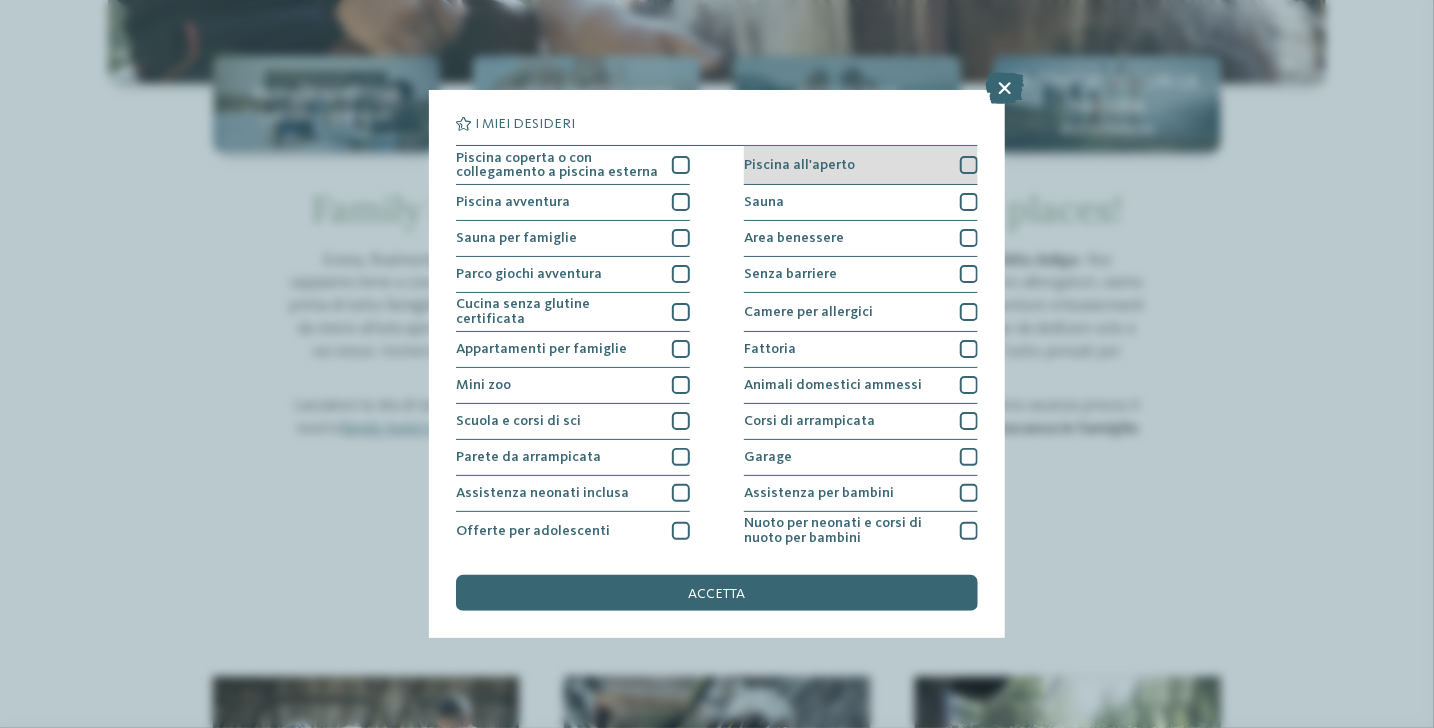 click at bounding box center (969, 165) 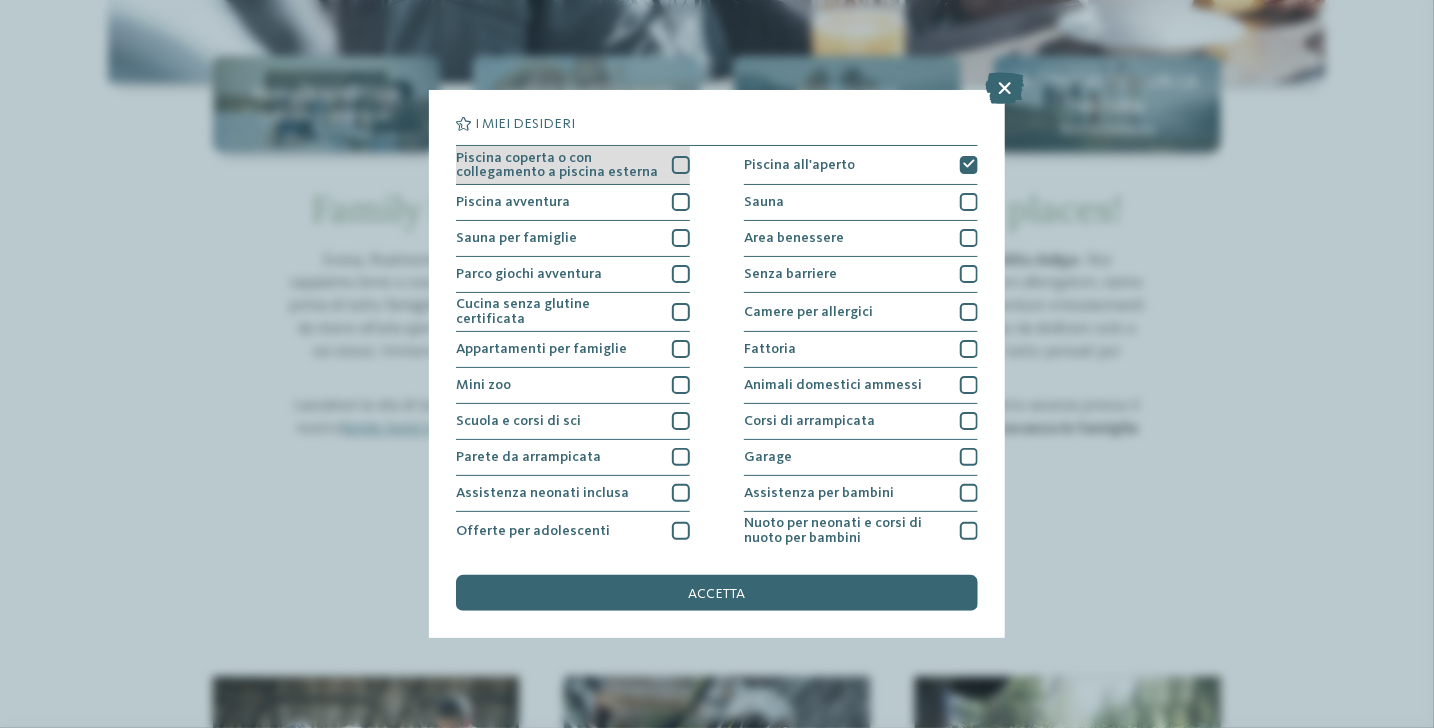 click at bounding box center (681, 165) 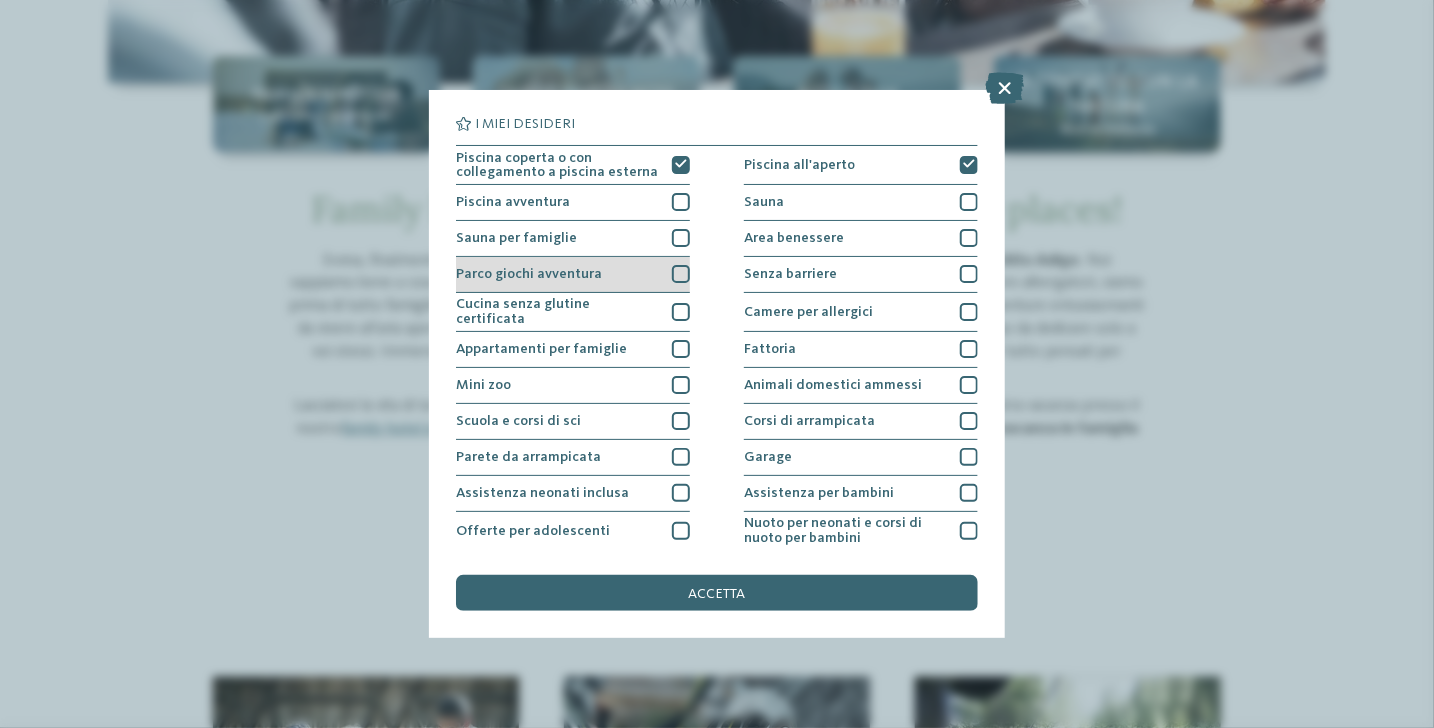 click at bounding box center [681, 274] 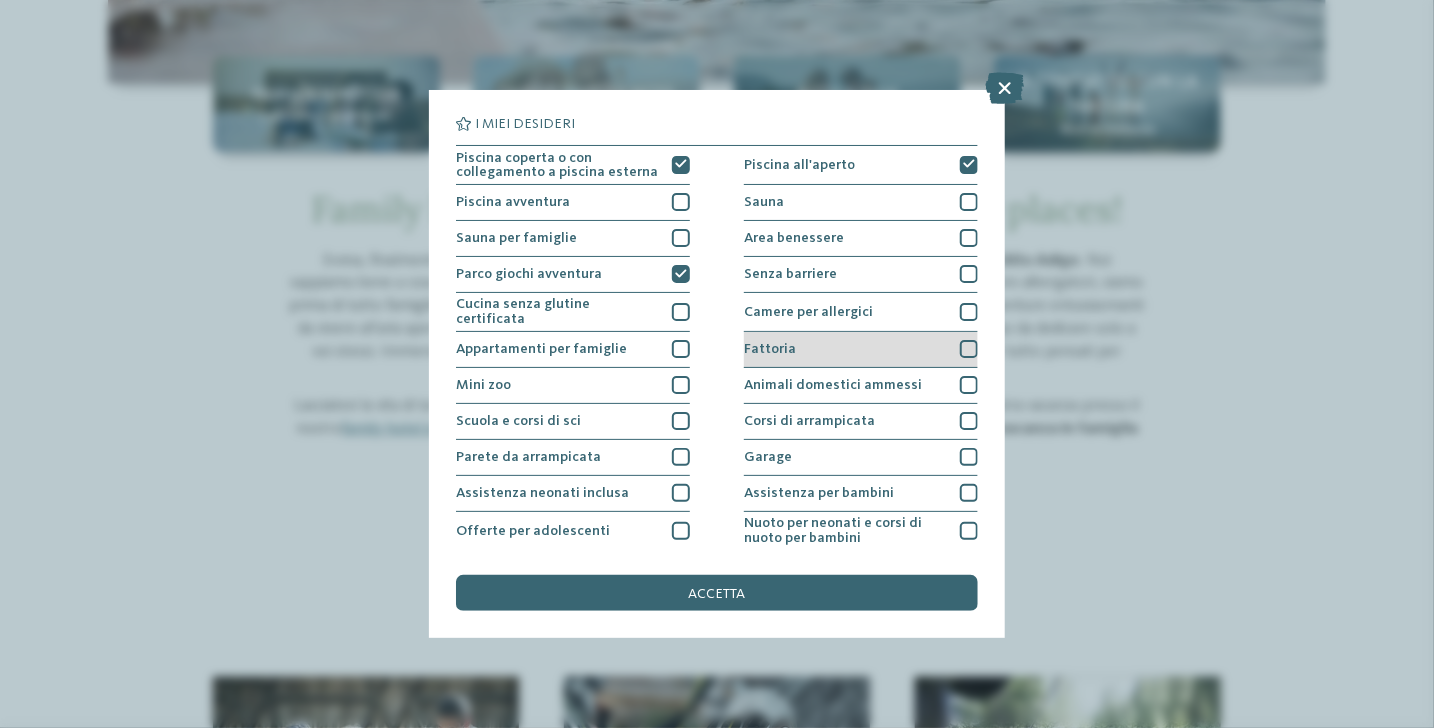 click at bounding box center [969, 349] 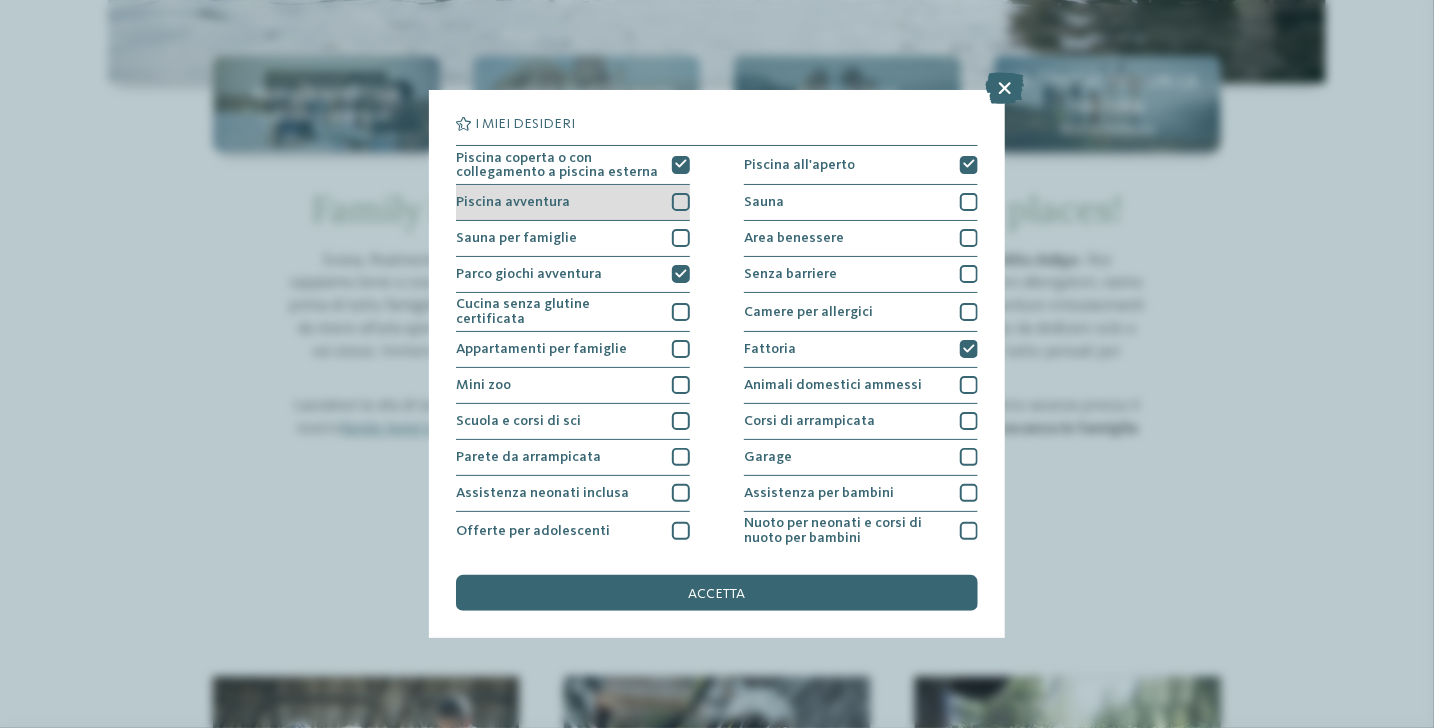 click at bounding box center (681, 202) 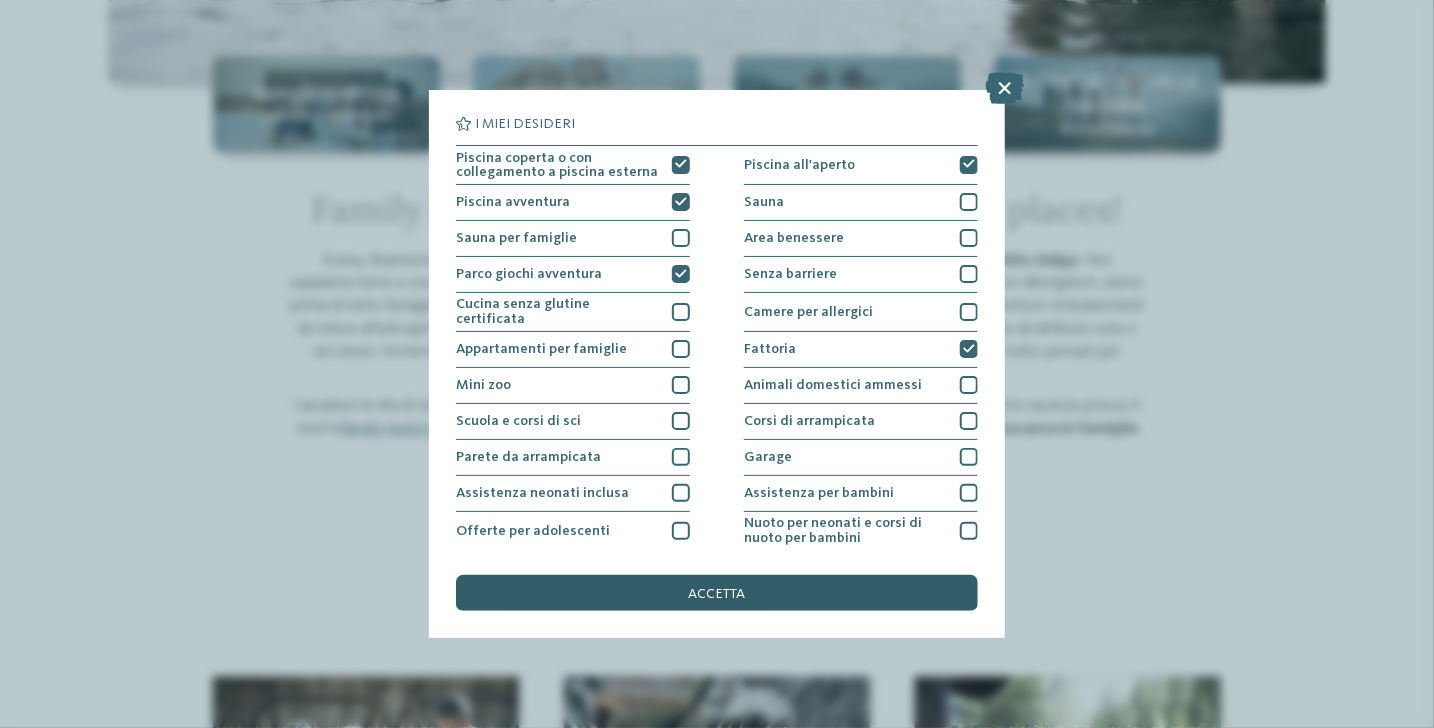 click on "accetta" at bounding box center [717, 594] 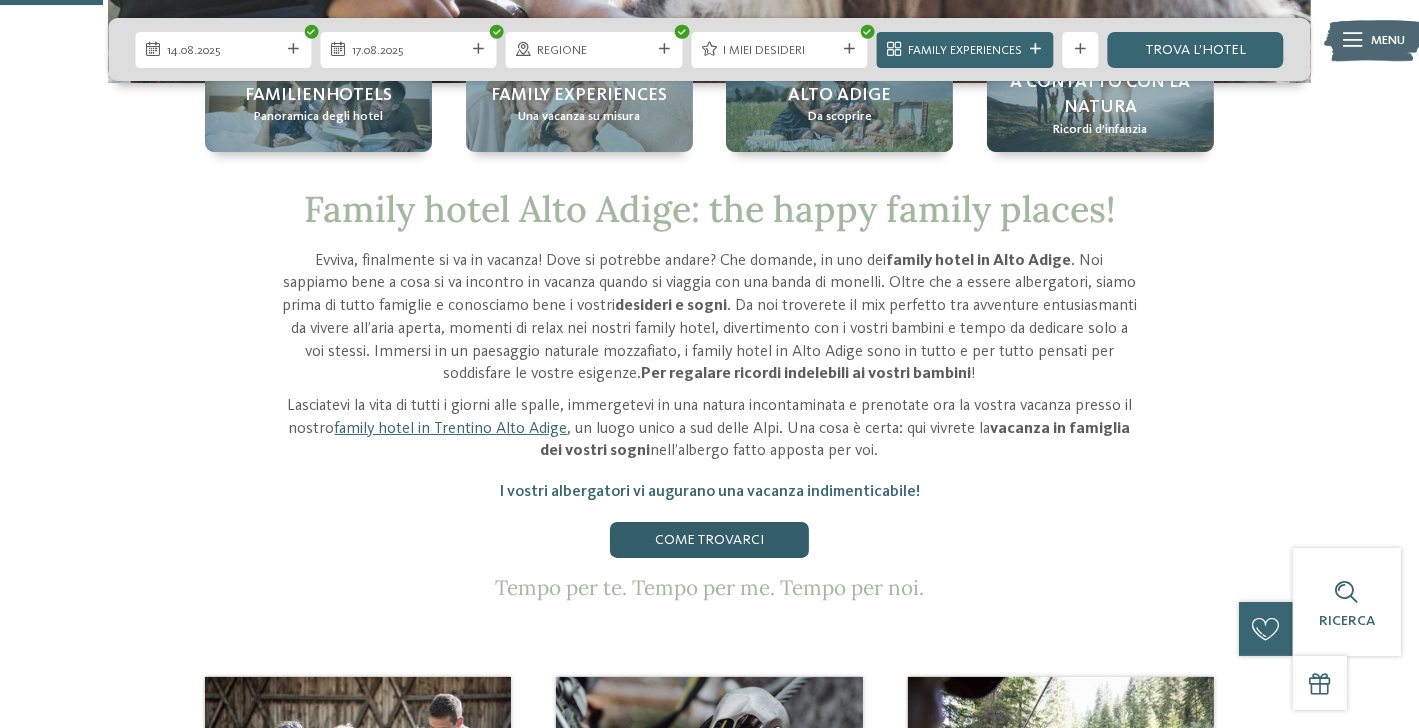 click on "Come trovarci" at bounding box center [709, 540] 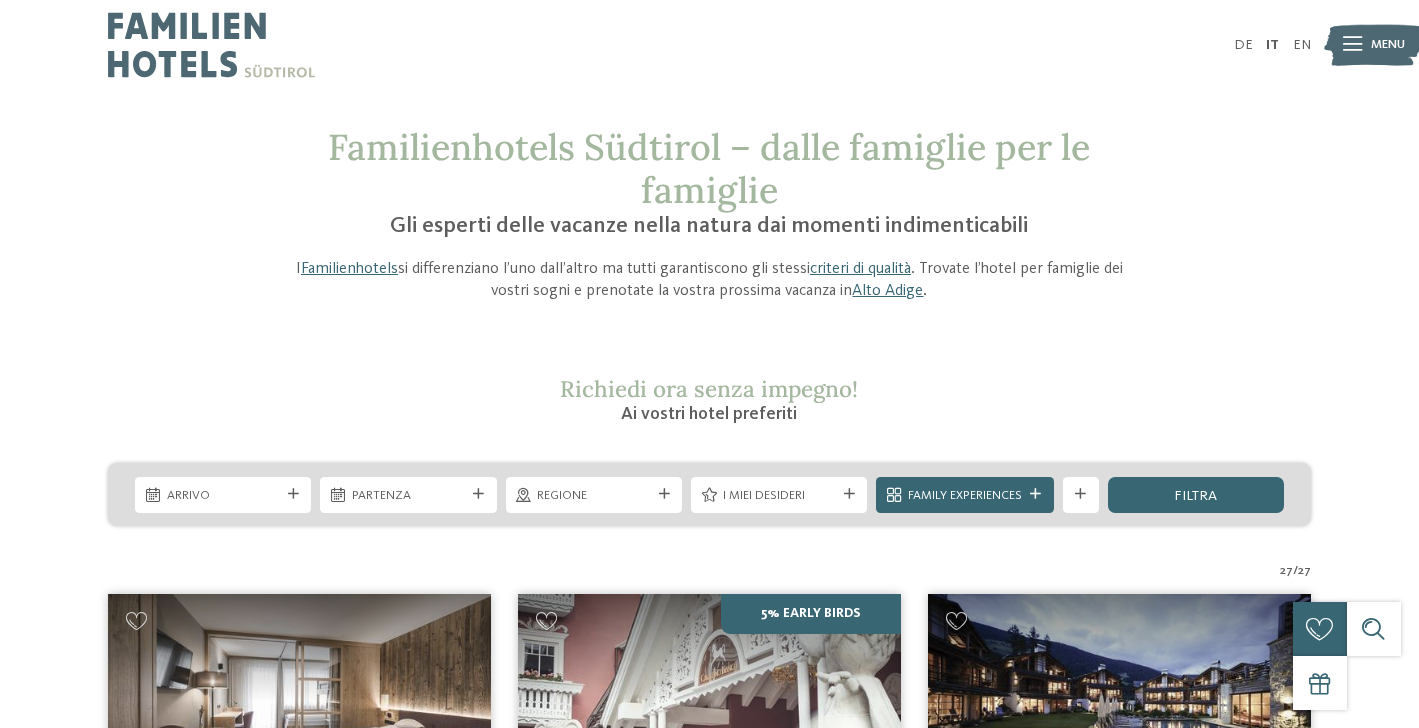 scroll, scrollTop: 0, scrollLeft: 0, axis: both 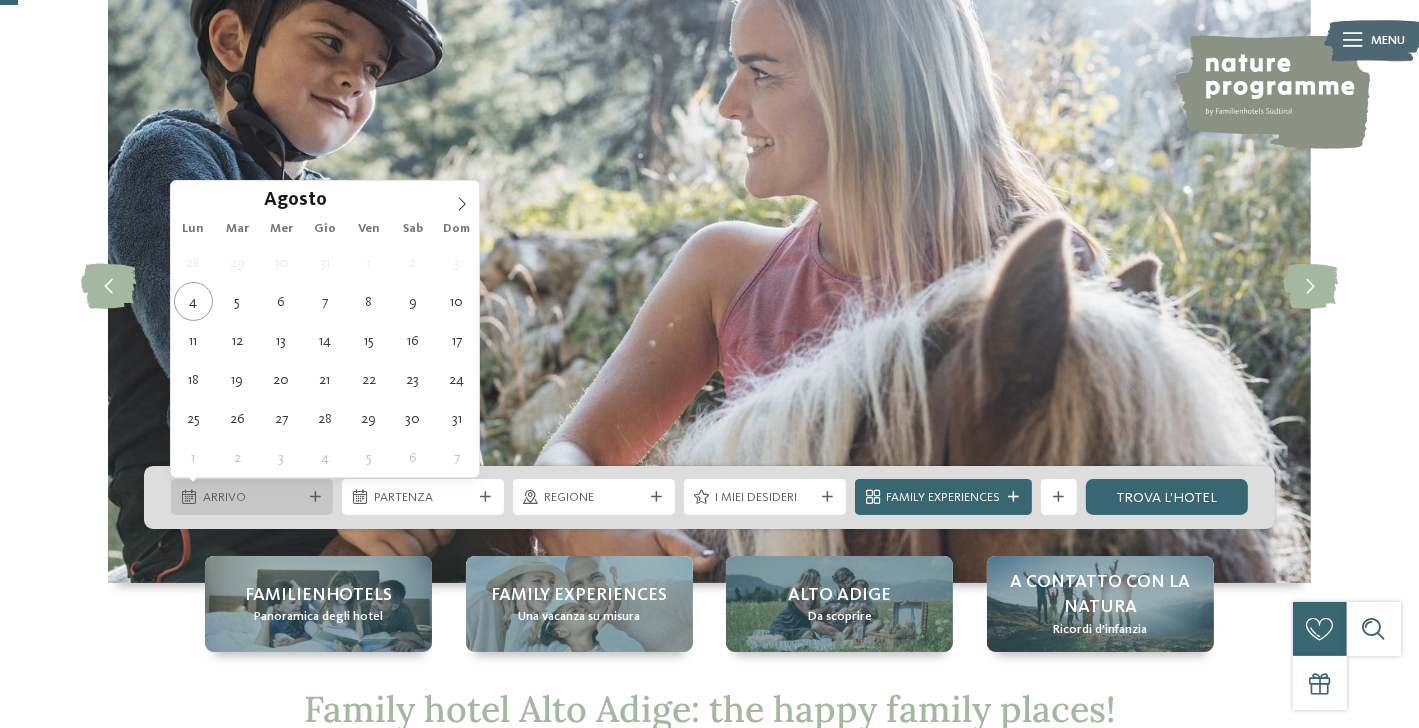 click on "Arrivo" at bounding box center [252, 498] 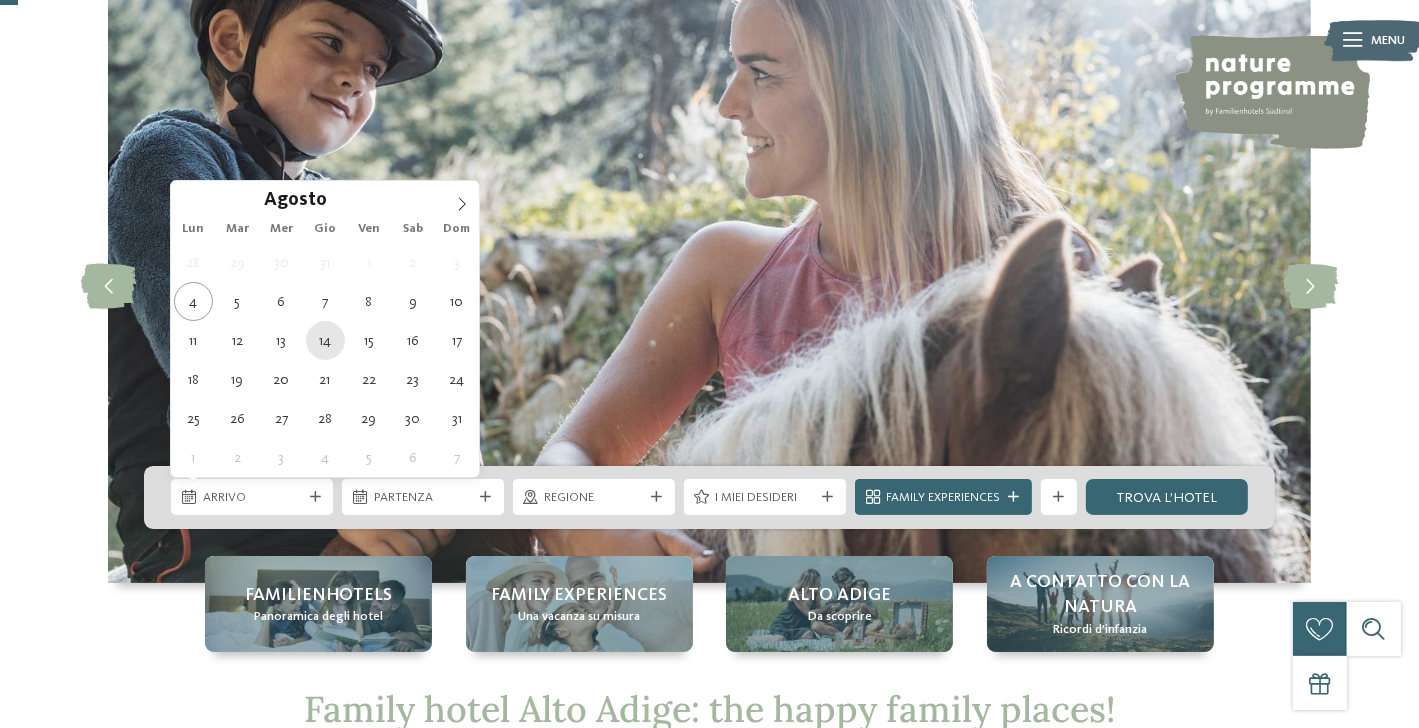 type on "14.08.2025" 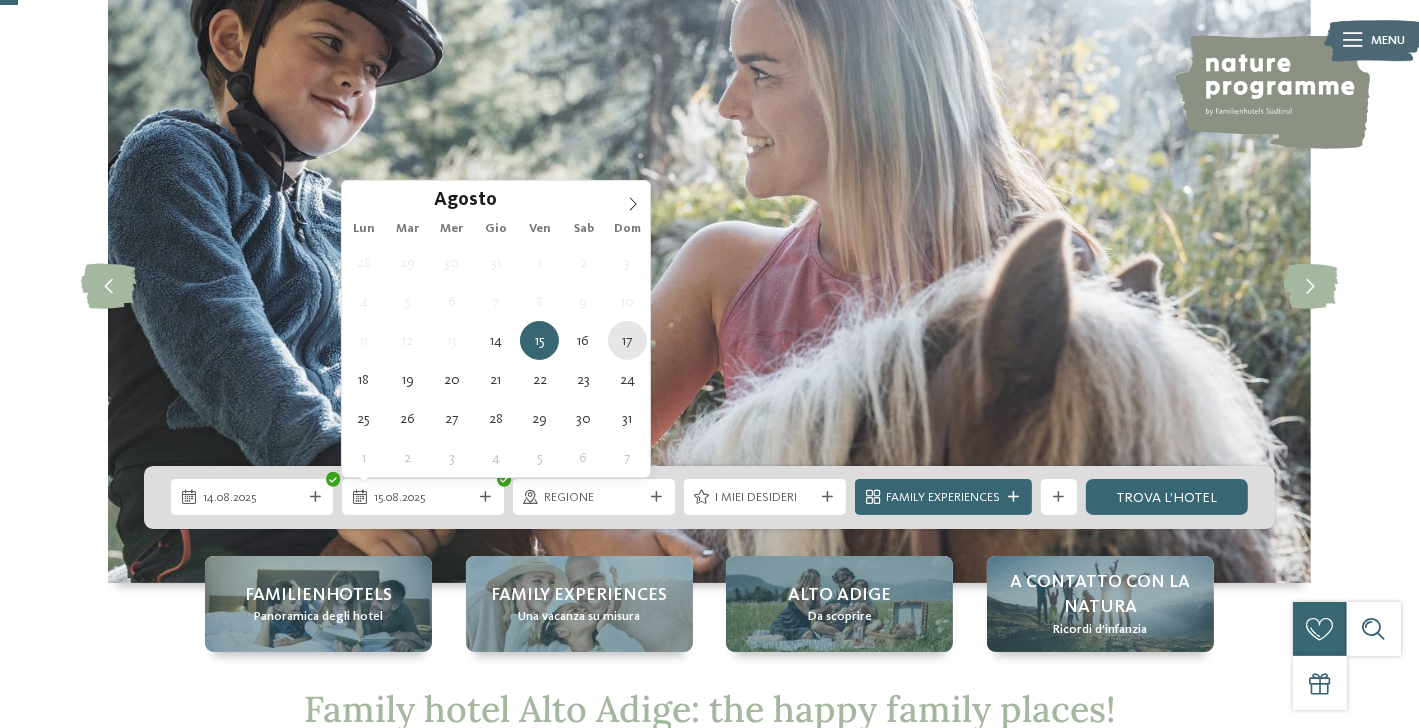 type on "17.08.2025" 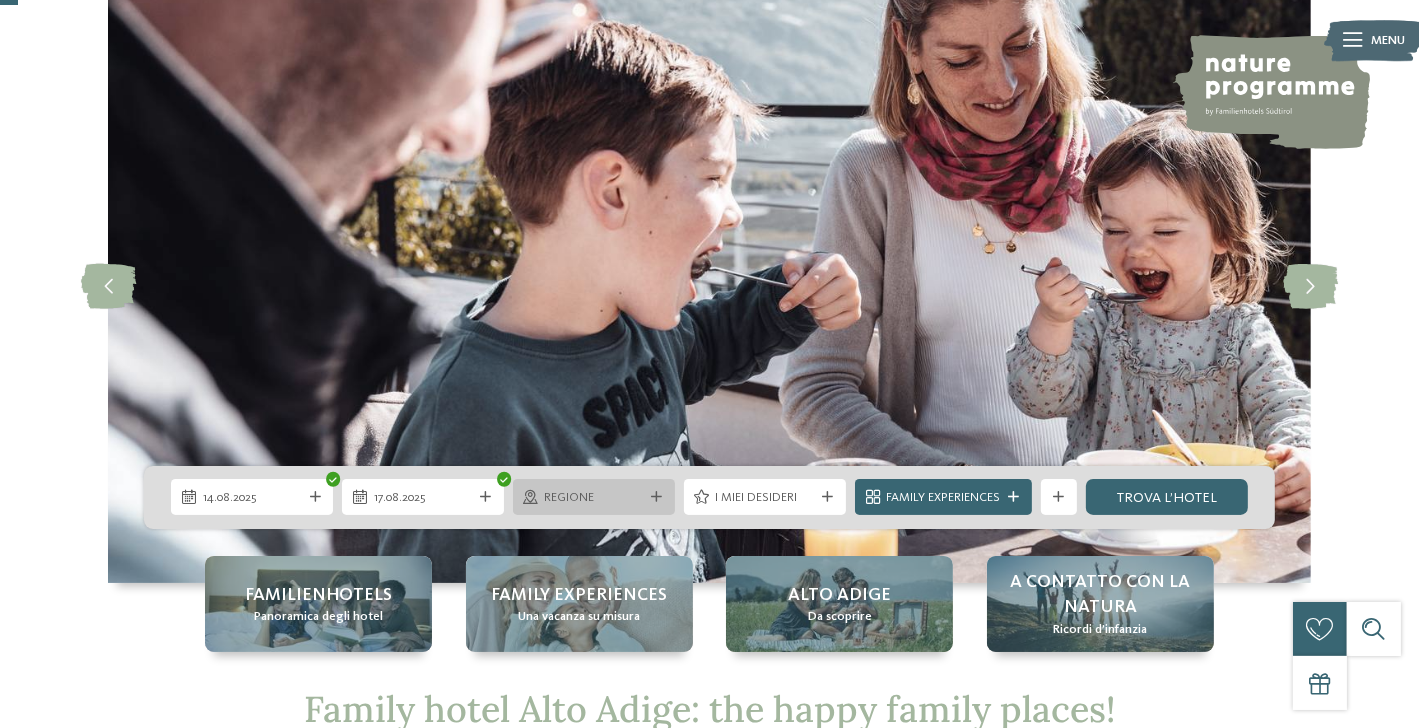 click on "Regione" at bounding box center [594, 497] 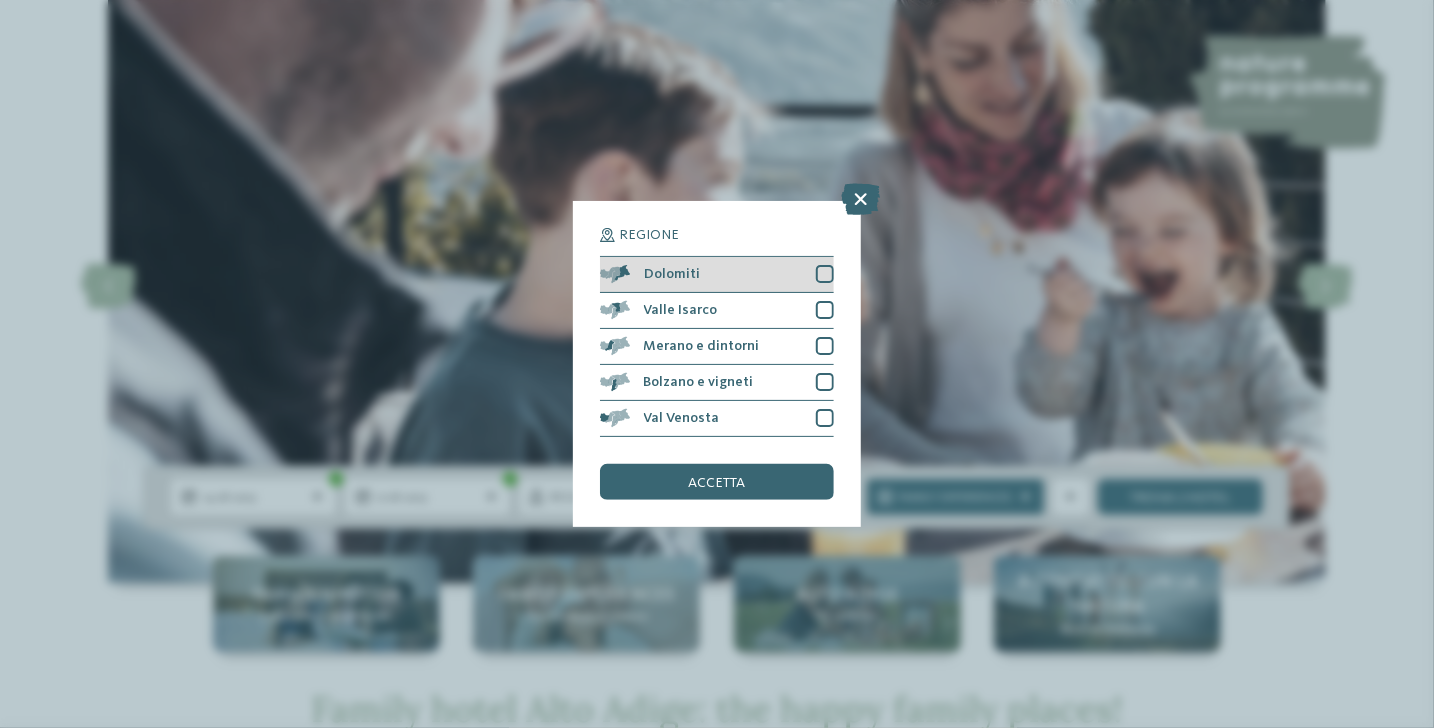 click at bounding box center [825, 274] 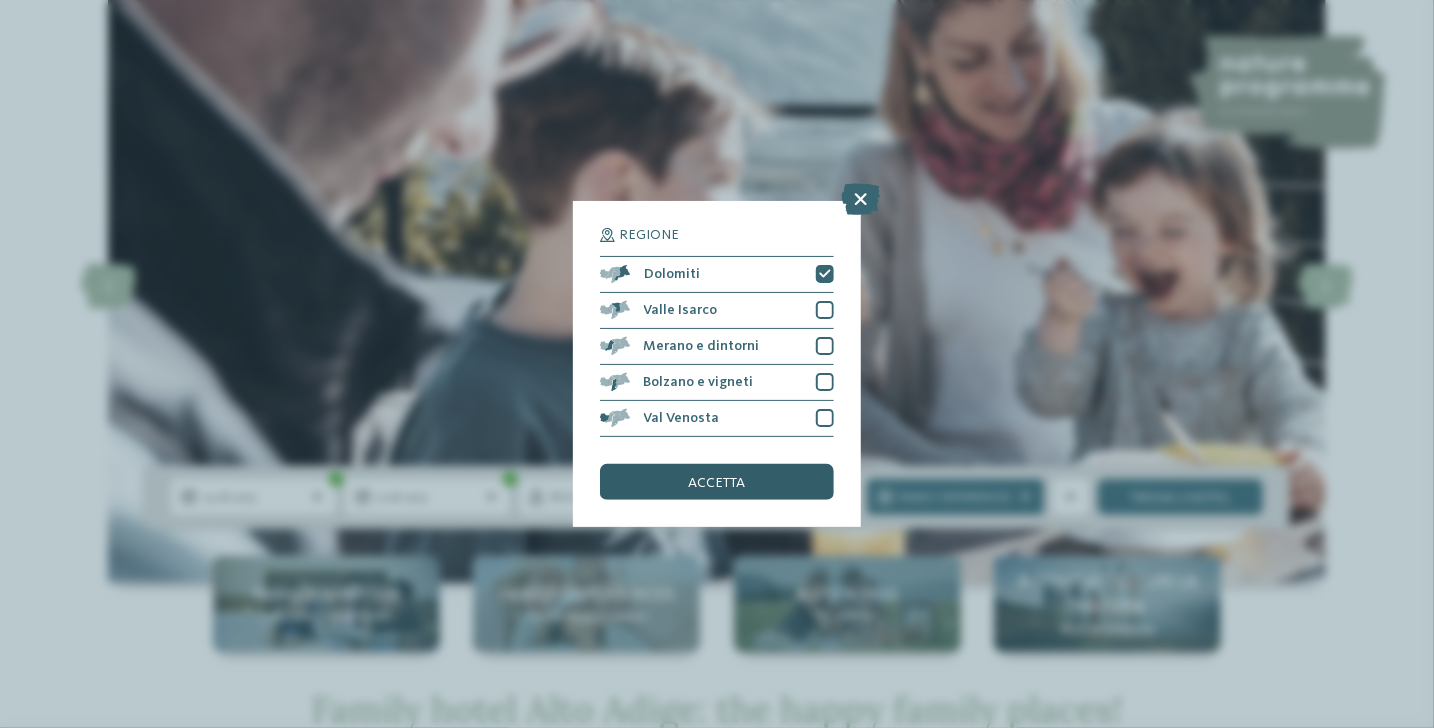 click on "accetta" at bounding box center (717, 483) 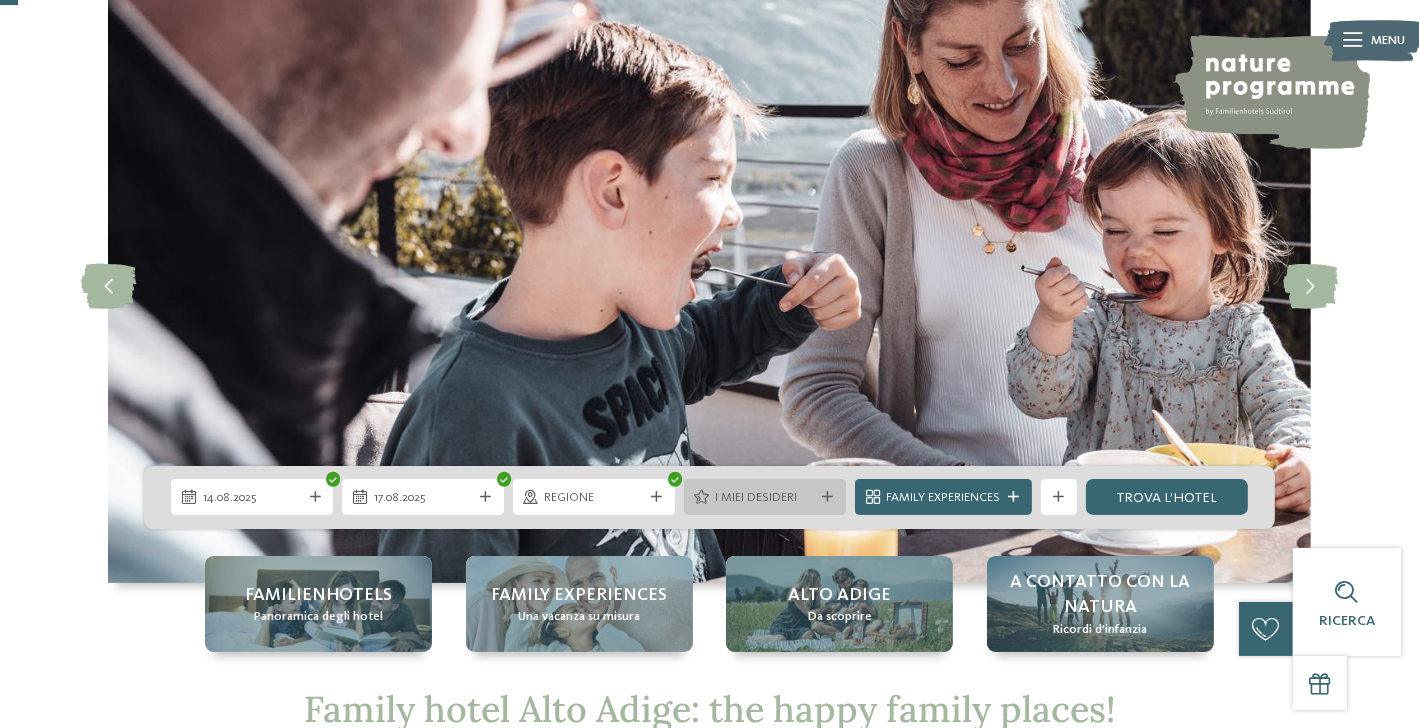 click on "I miei desideri" at bounding box center (765, 497) 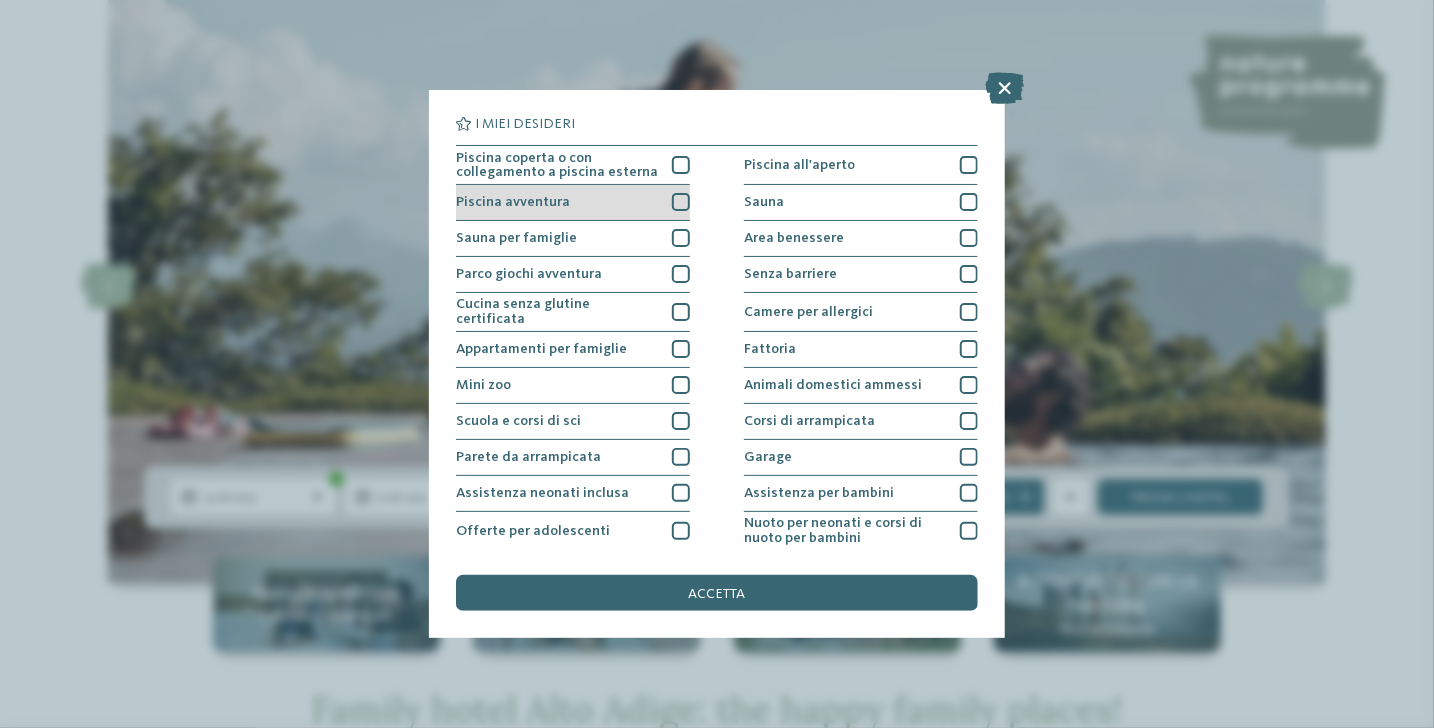 click at bounding box center [681, 202] 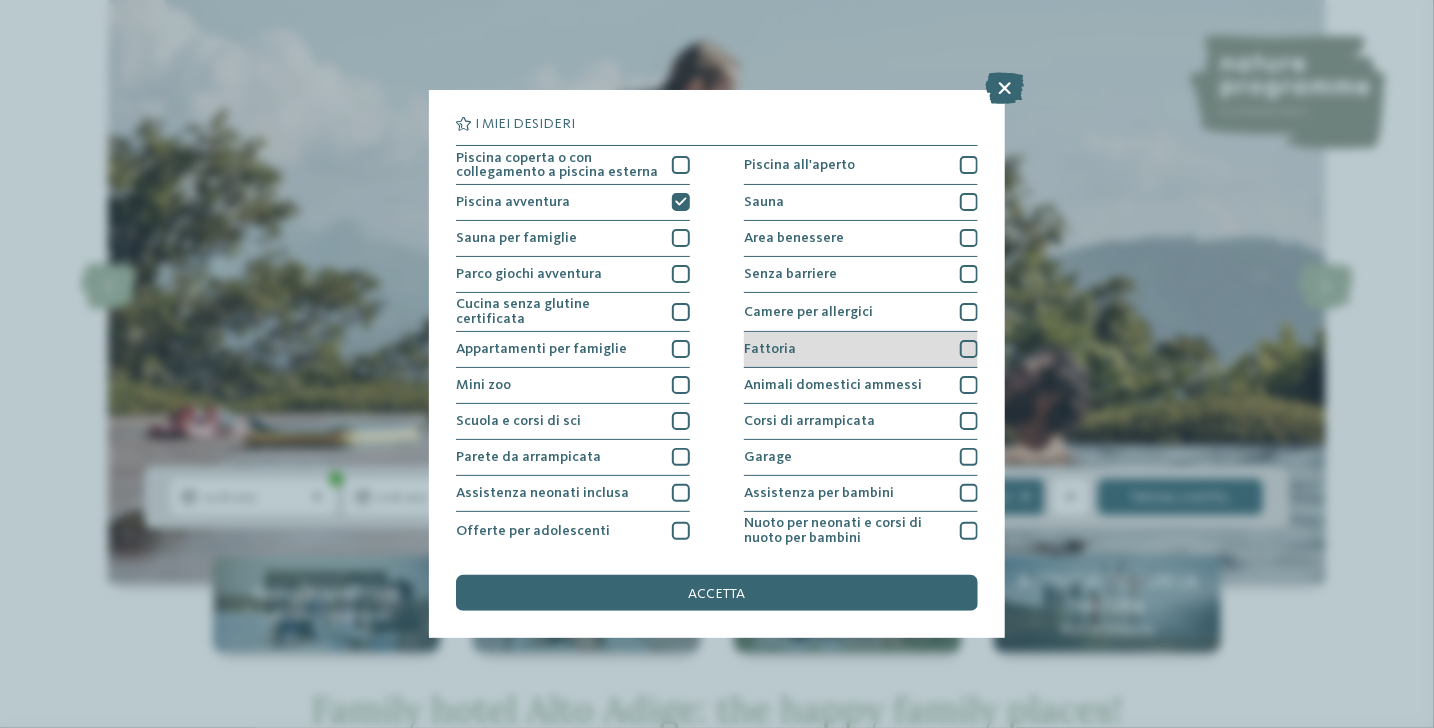click at bounding box center (969, 349) 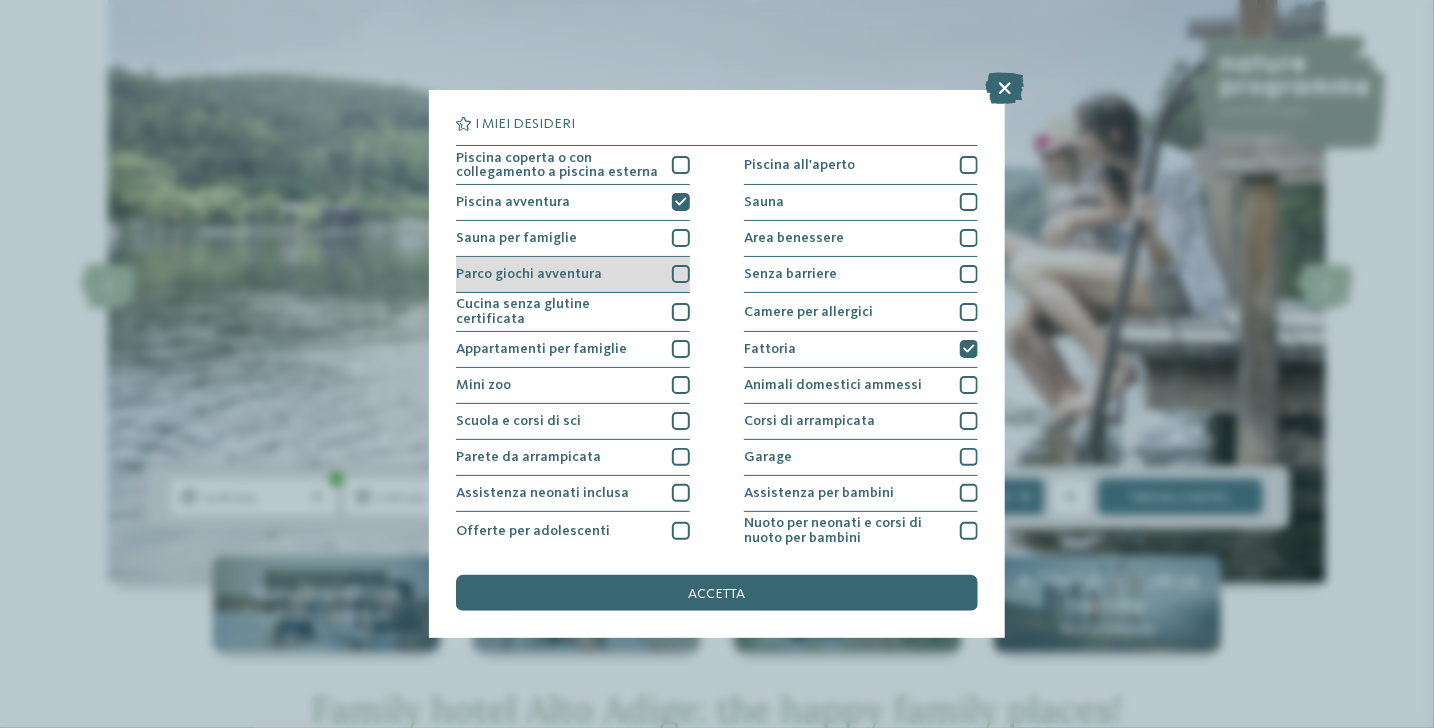 click at bounding box center [681, 274] 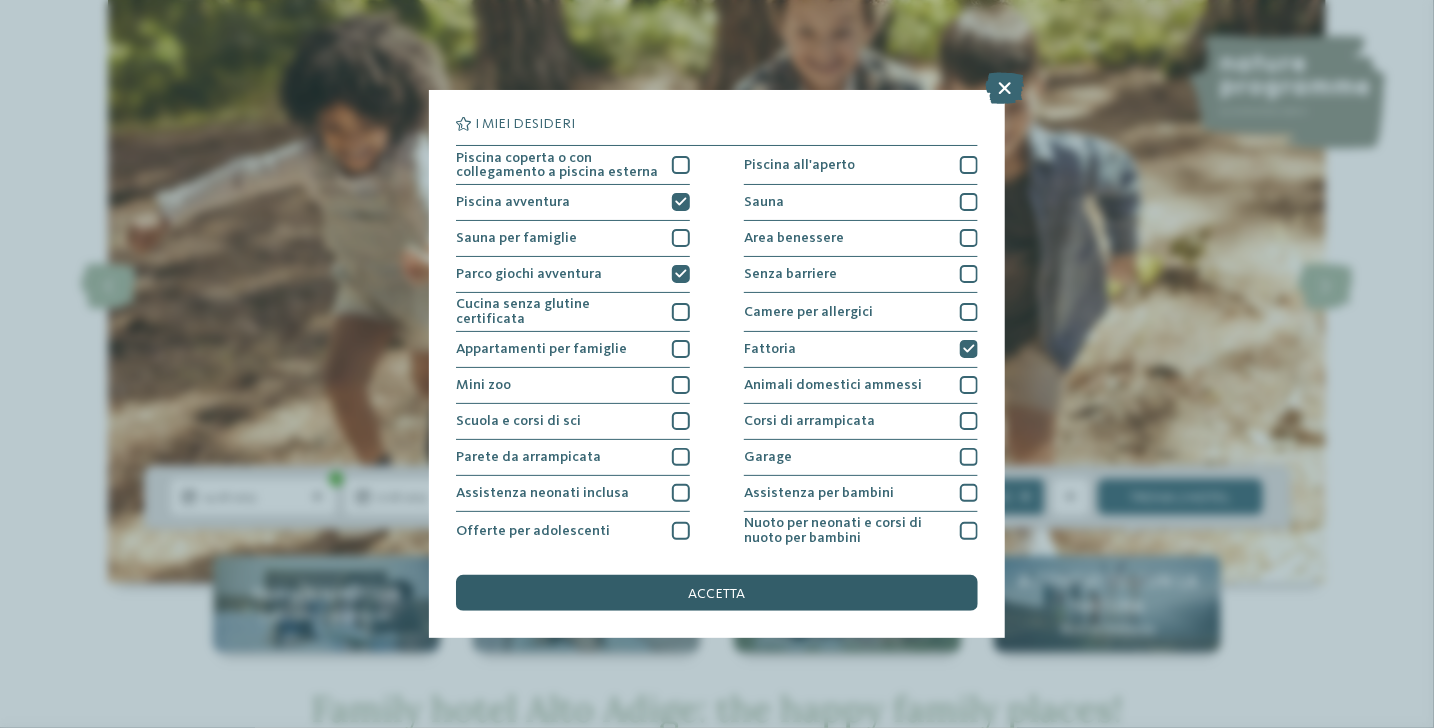 click on "accetta" at bounding box center (717, 593) 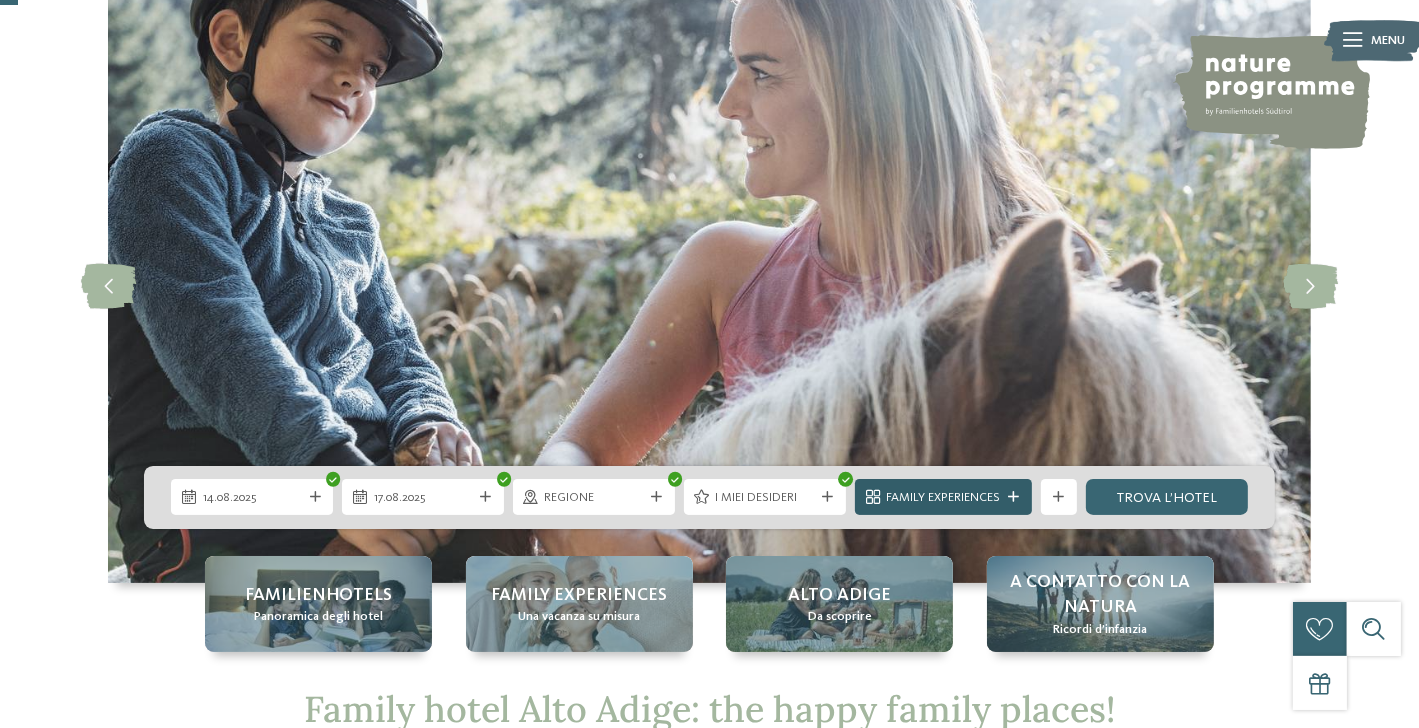 click at bounding box center [1013, 497] 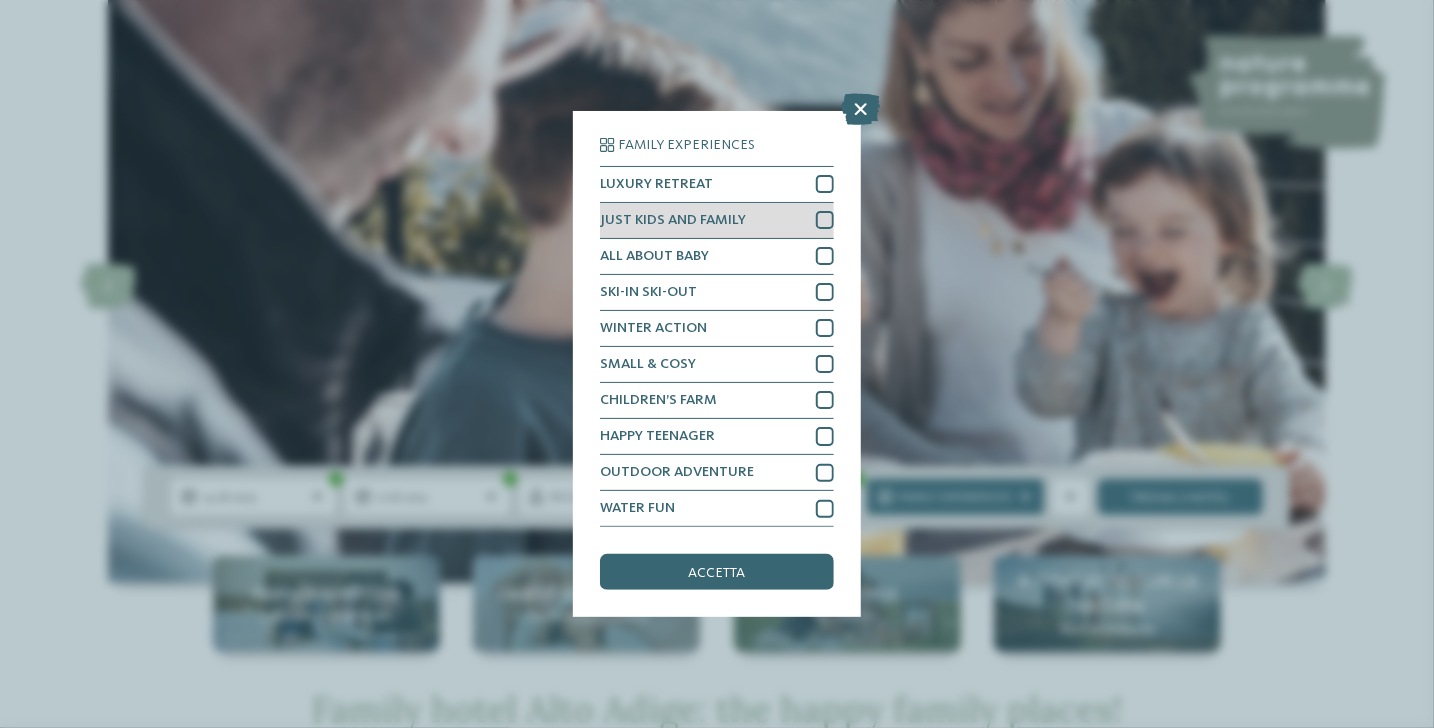click at bounding box center (825, 220) 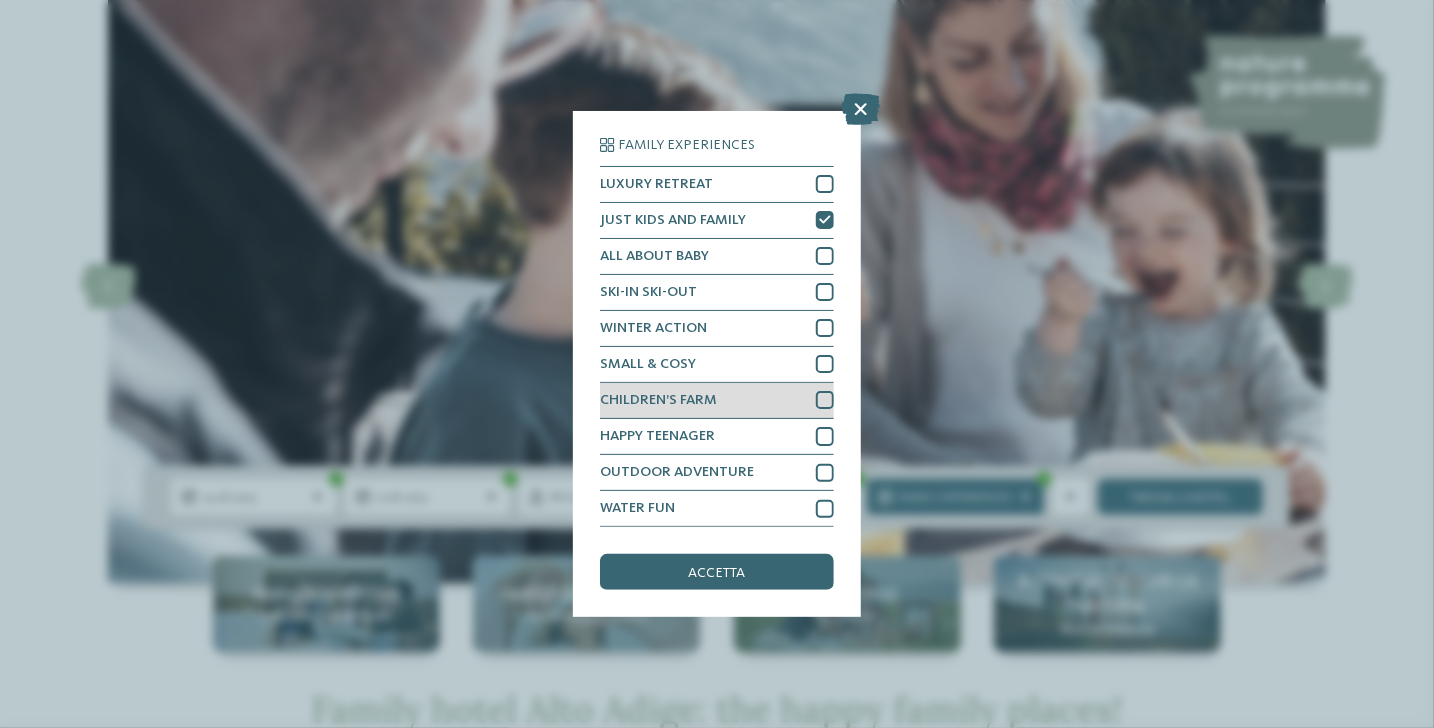 click on "CHILDREN’S FARM" at bounding box center [717, 401] 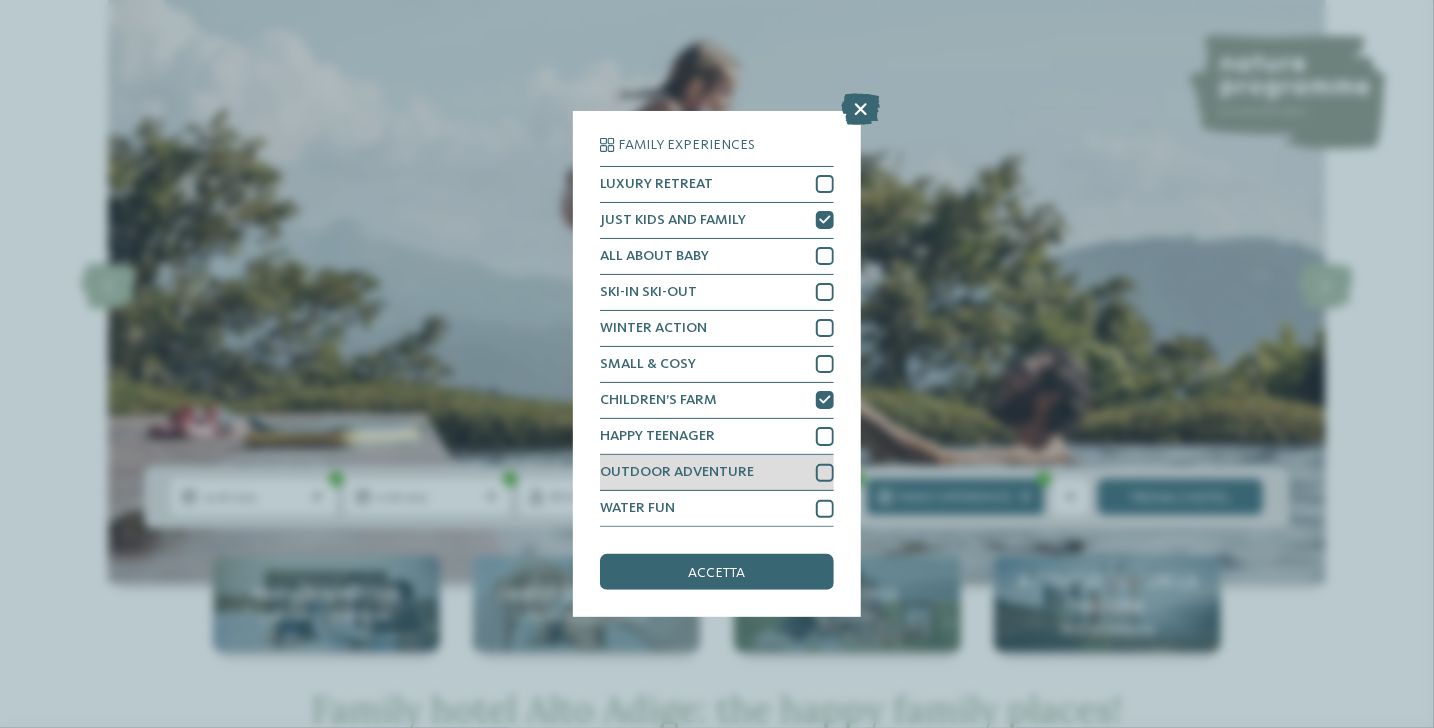 click at bounding box center [825, 473] 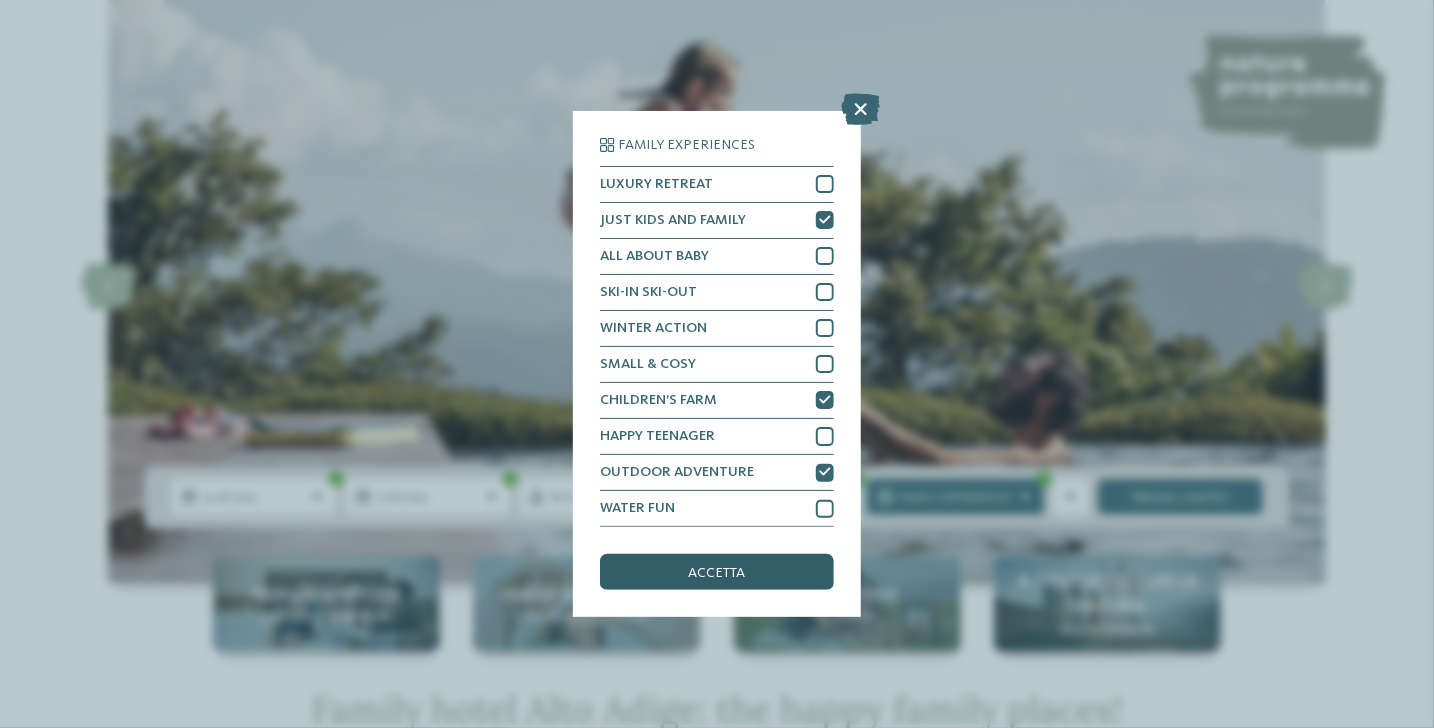 click on "accetta" at bounding box center [717, 572] 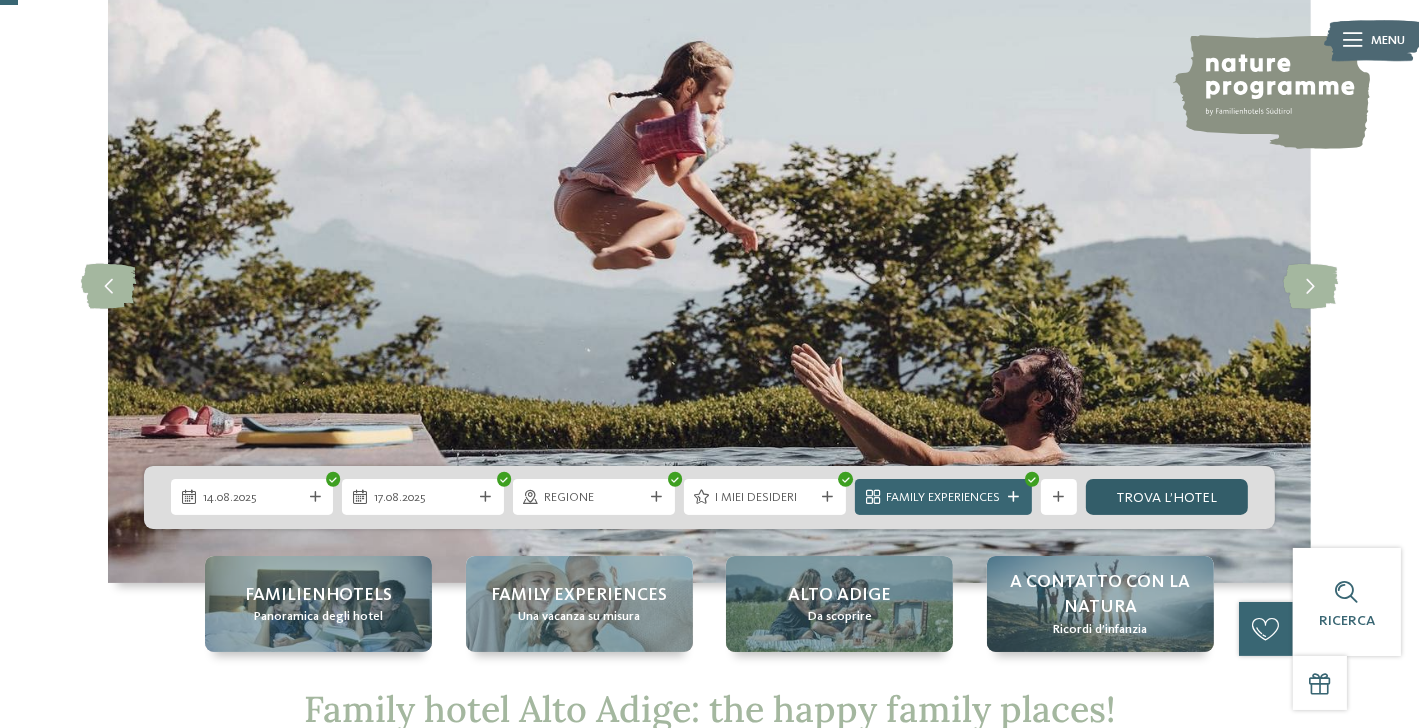 click on "trova l’hotel" at bounding box center [1167, 497] 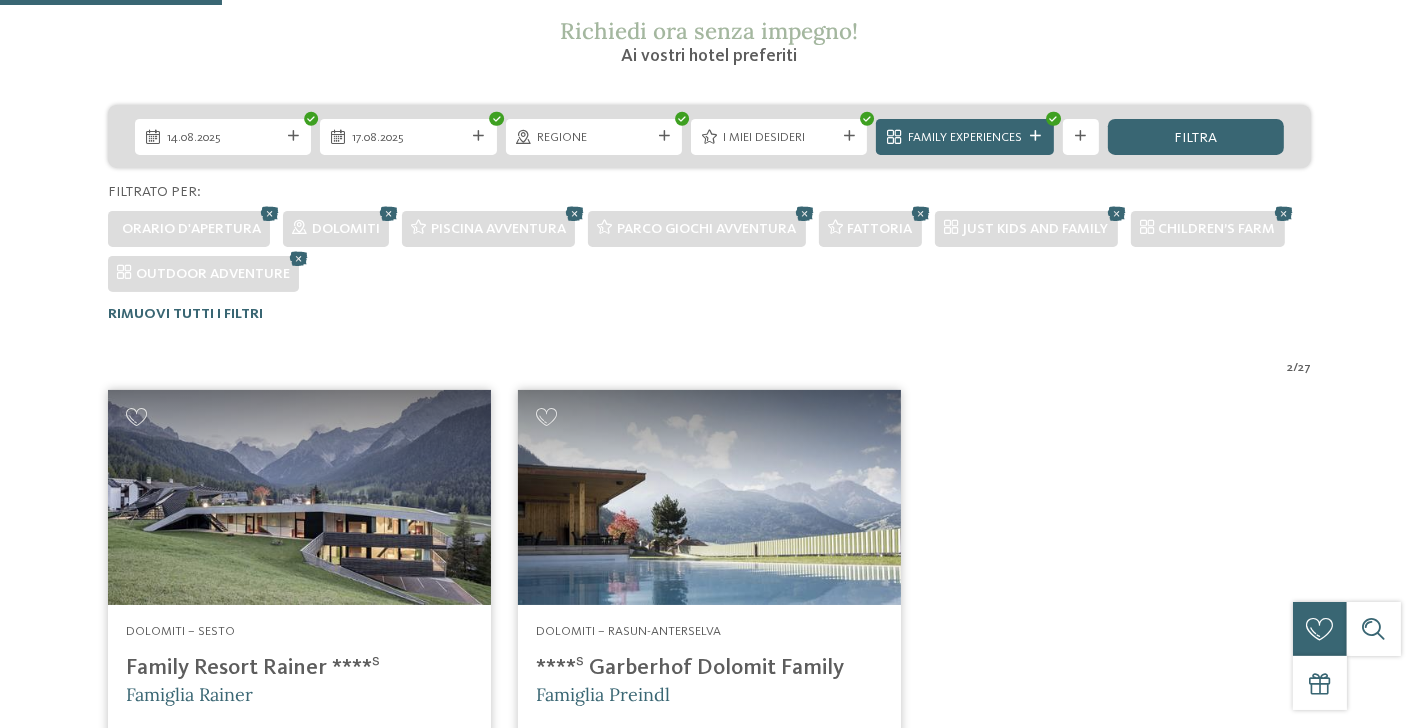 scroll, scrollTop: 0, scrollLeft: 0, axis: both 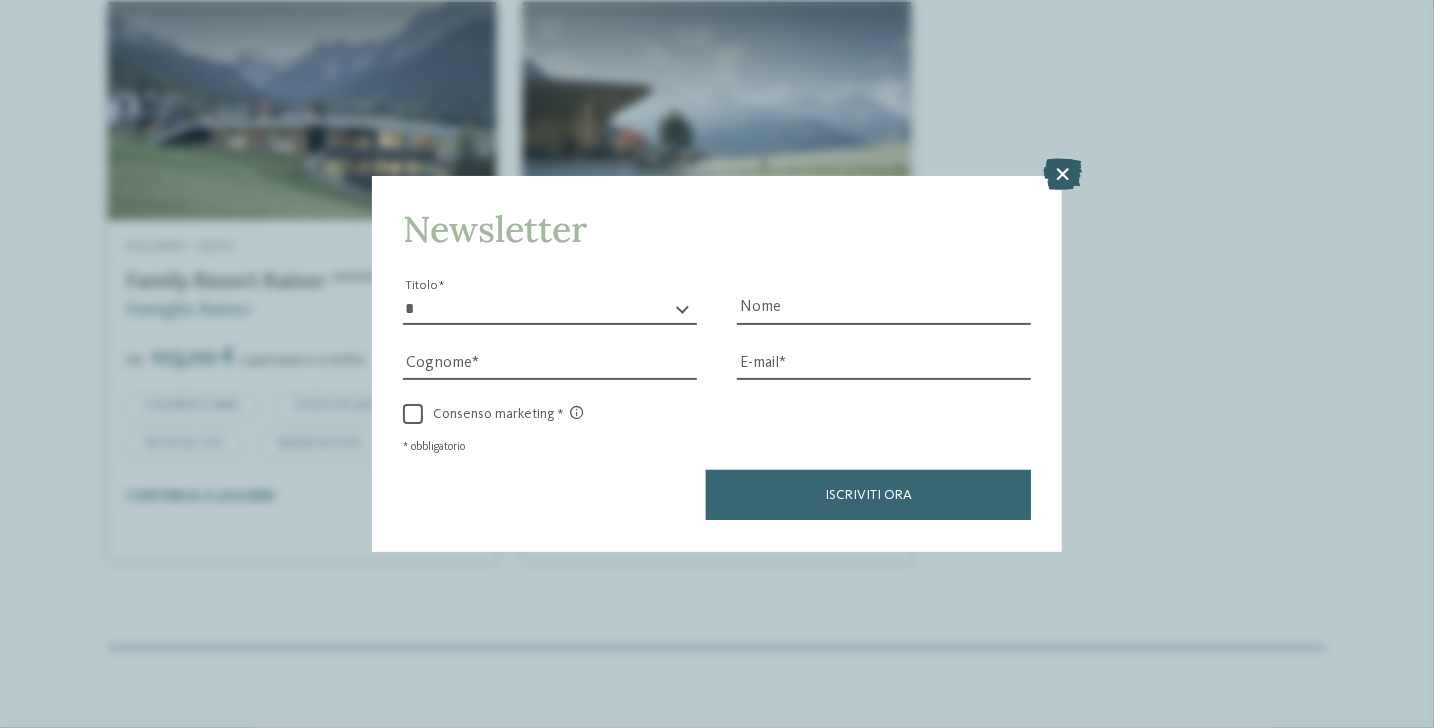 click at bounding box center [1062, 175] 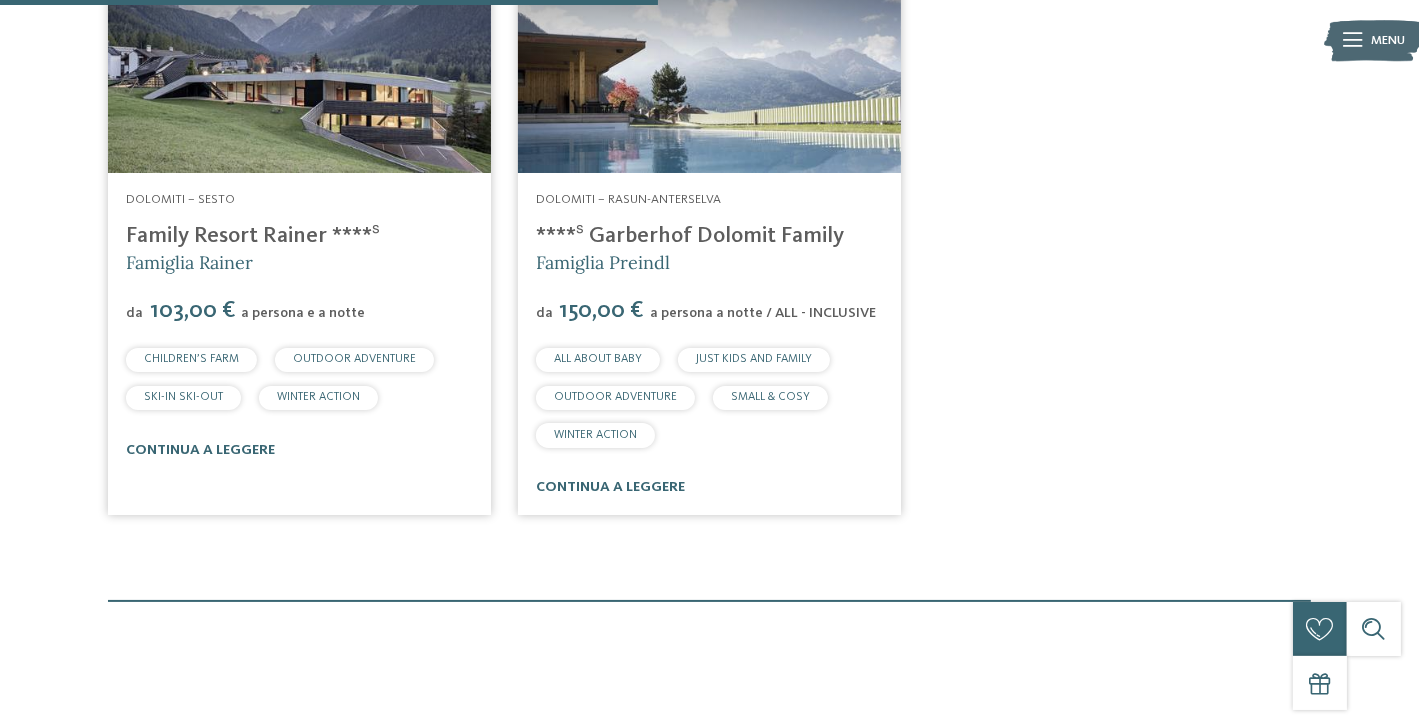 scroll, scrollTop: 746, scrollLeft: 0, axis: vertical 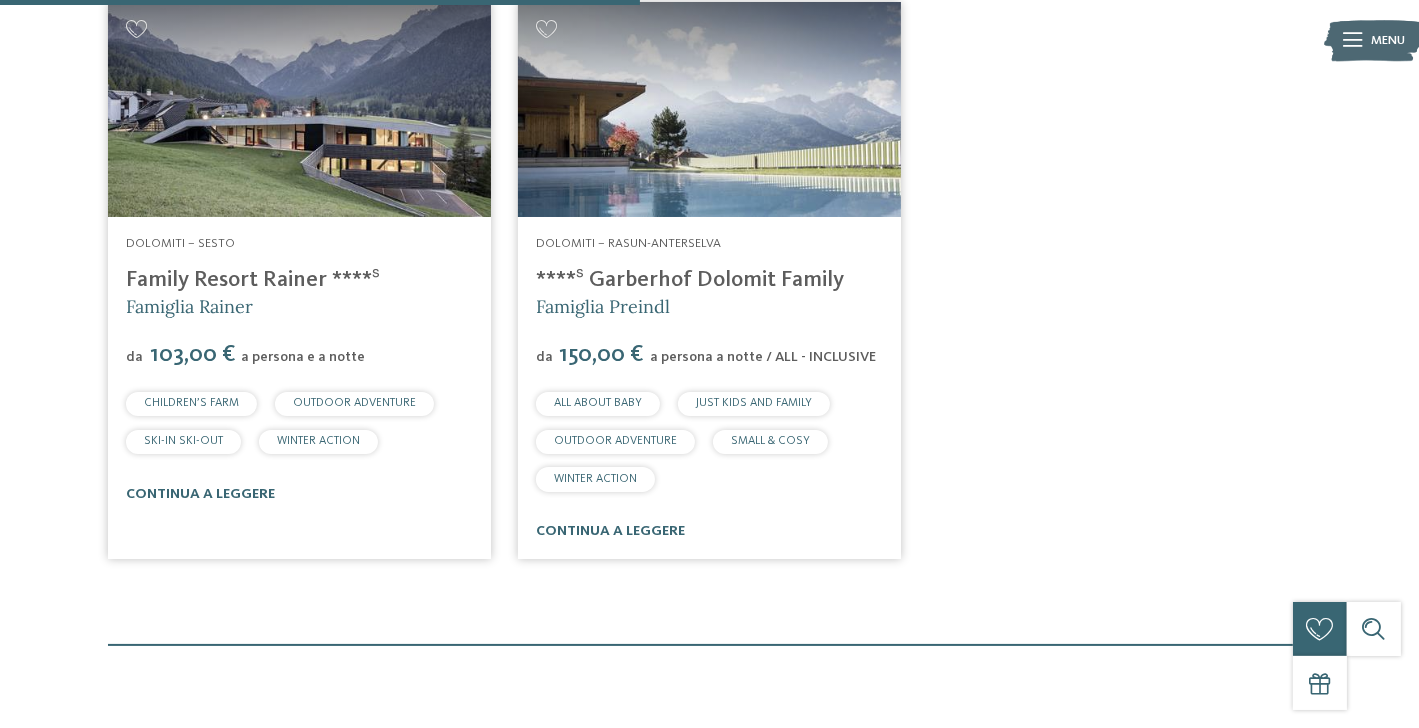 click at bounding box center [709, 109] 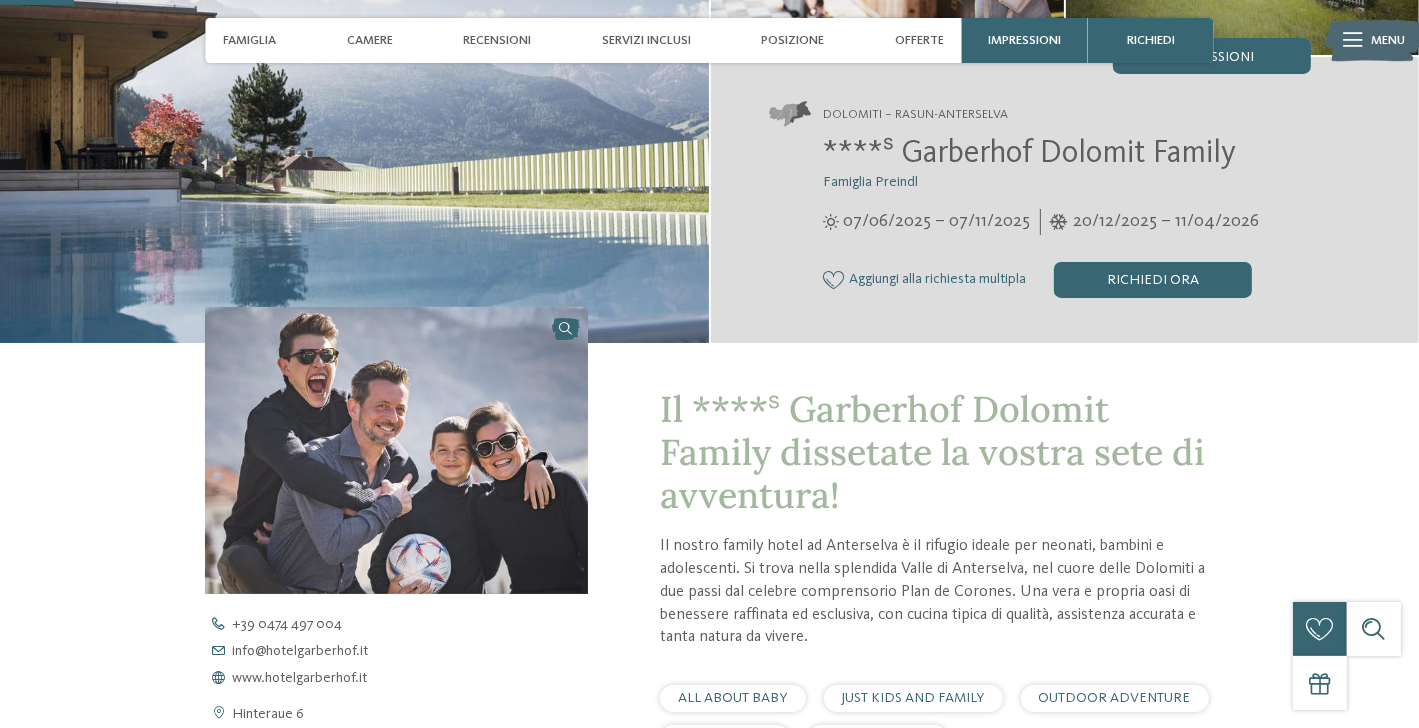scroll, scrollTop: 300, scrollLeft: 0, axis: vertical 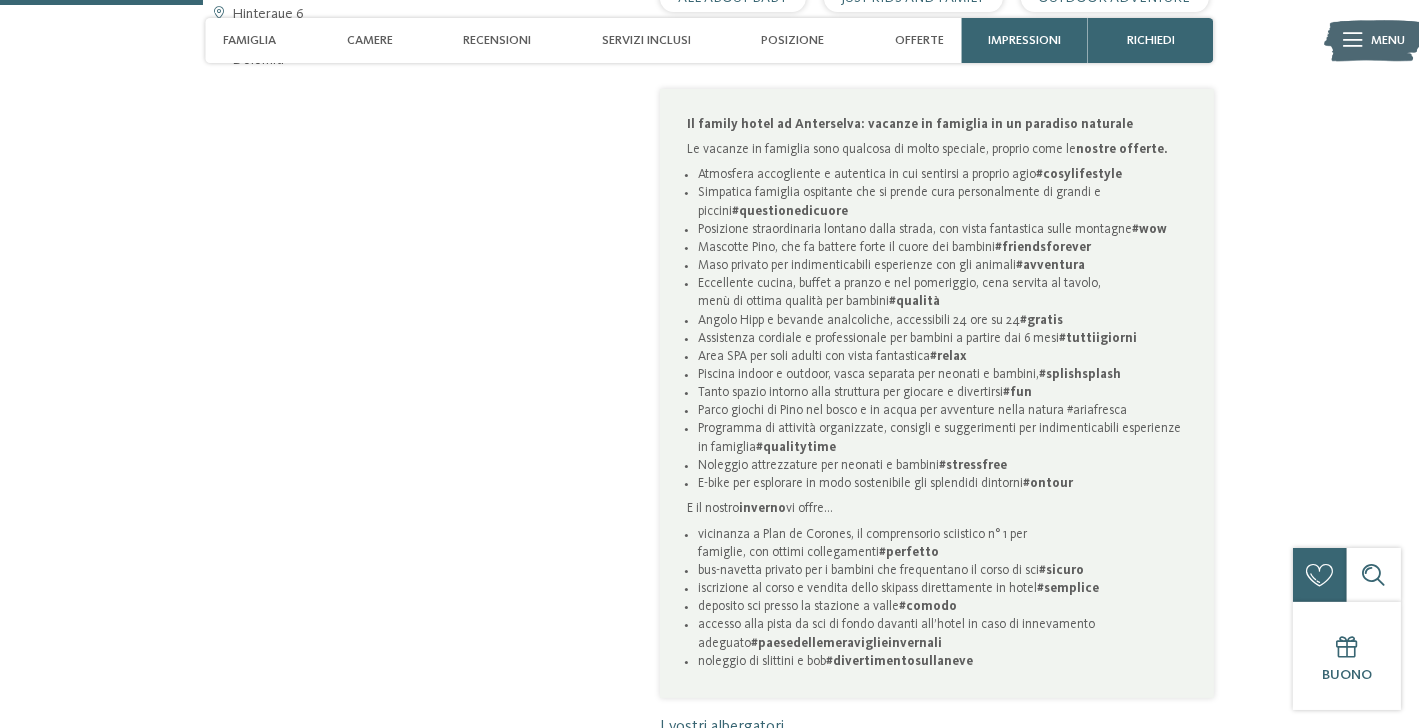 click at bounding box center [1352, 40] 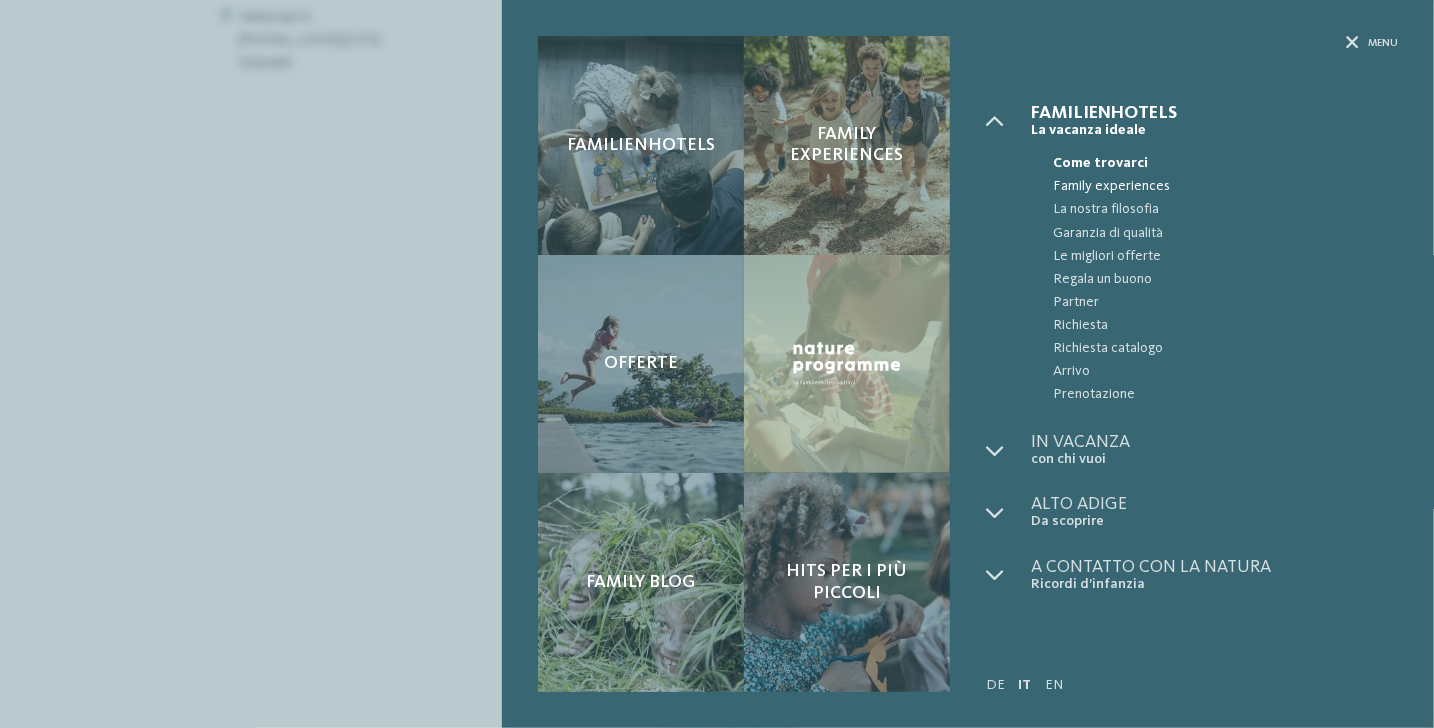 click on "Family experiences" at bounding box center (1226, 186) 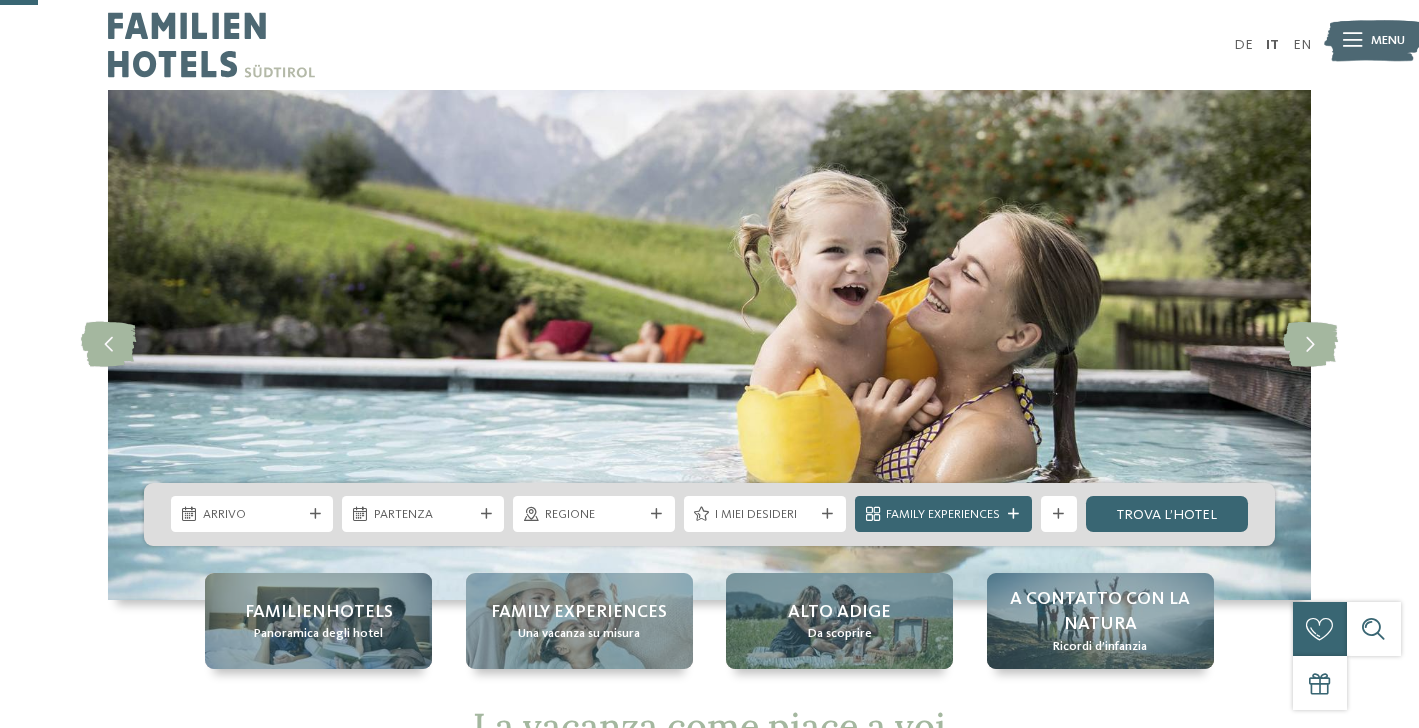 scroll, scrollTop: 200, scrollLeft: 0, axis: vertical 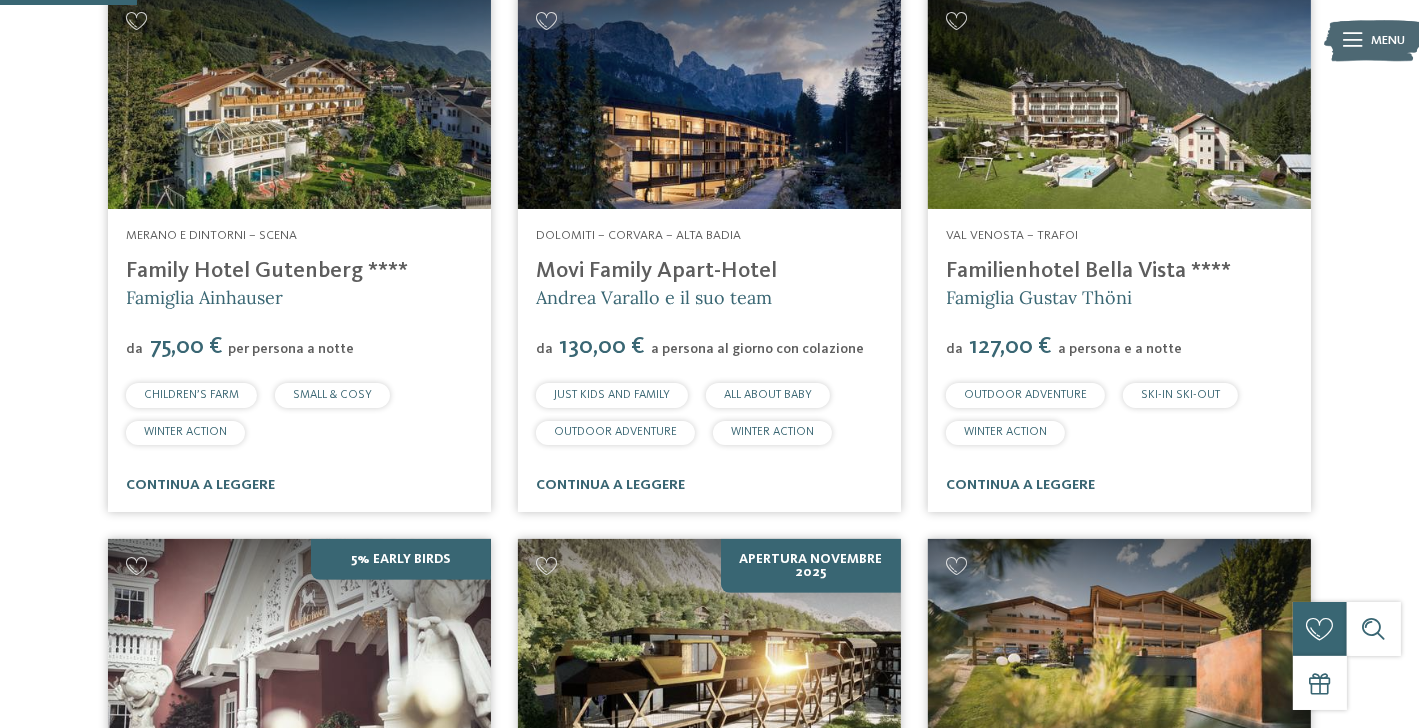 click at bounding box center [299, 101] 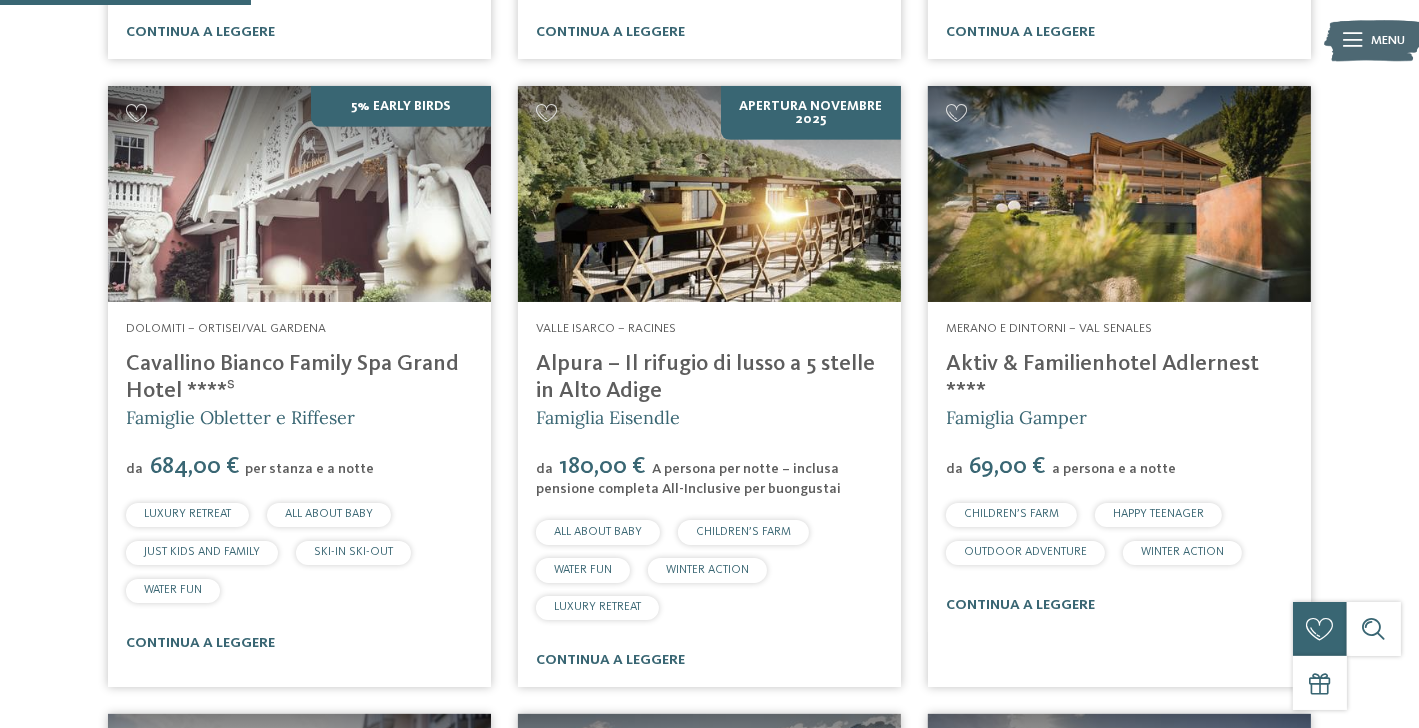 scroll, scrollTop: 1100, scrollLeft: 0, axis: vertical 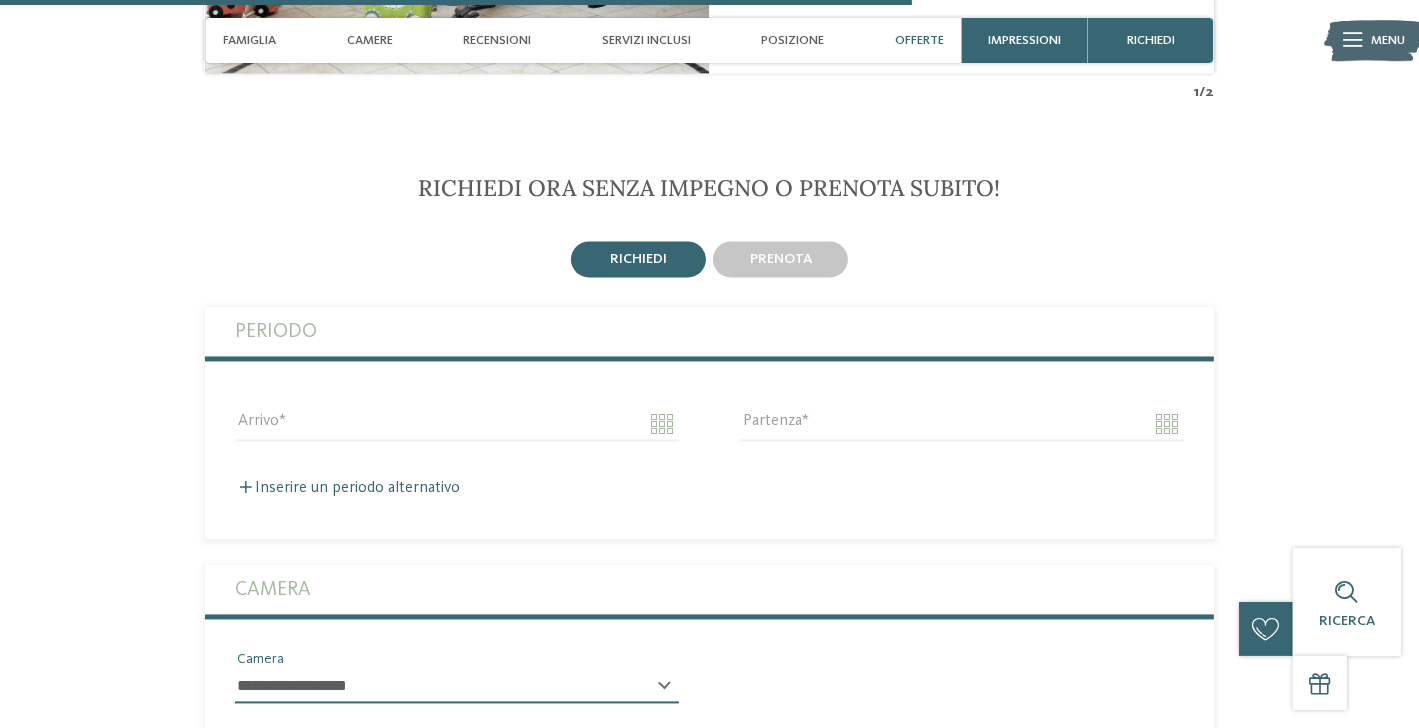 click on "Periodo" at bounding box center [709, 332] 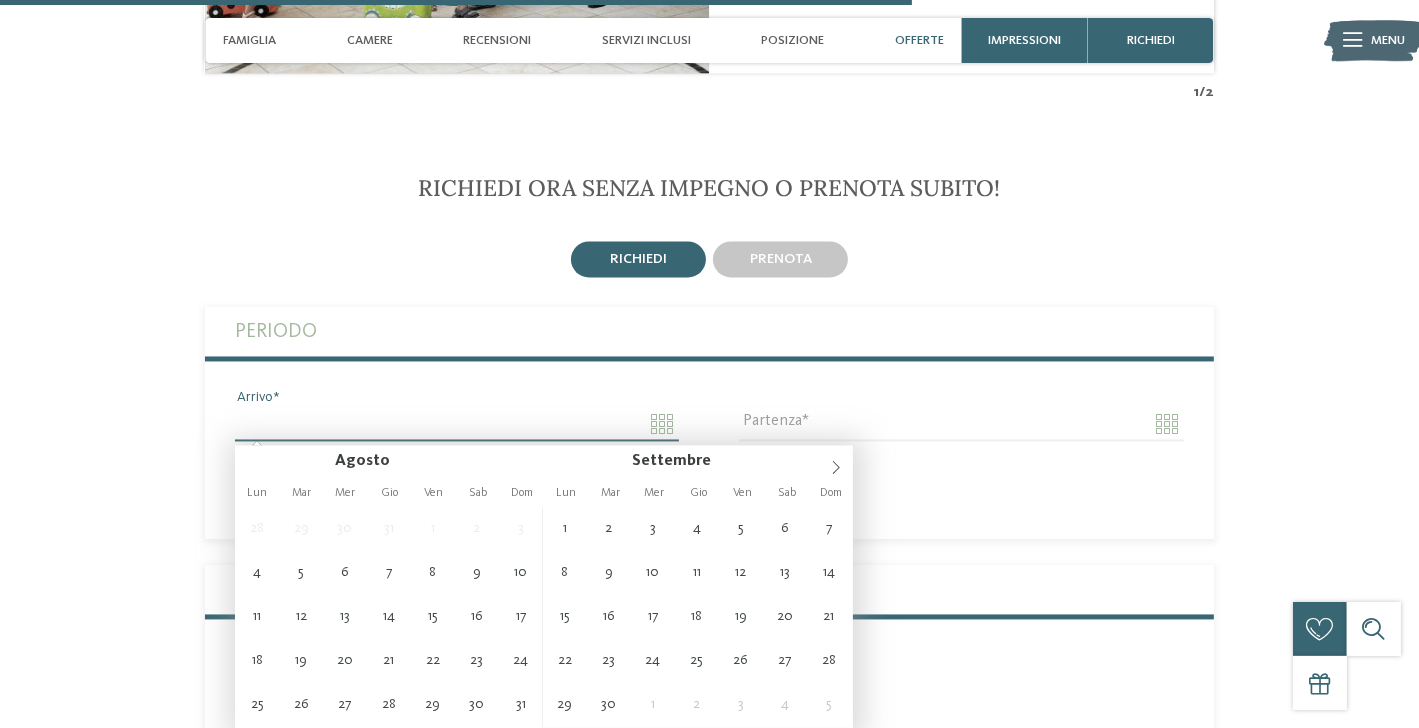 click on "Arrivo" at bounding box center (457, 425) 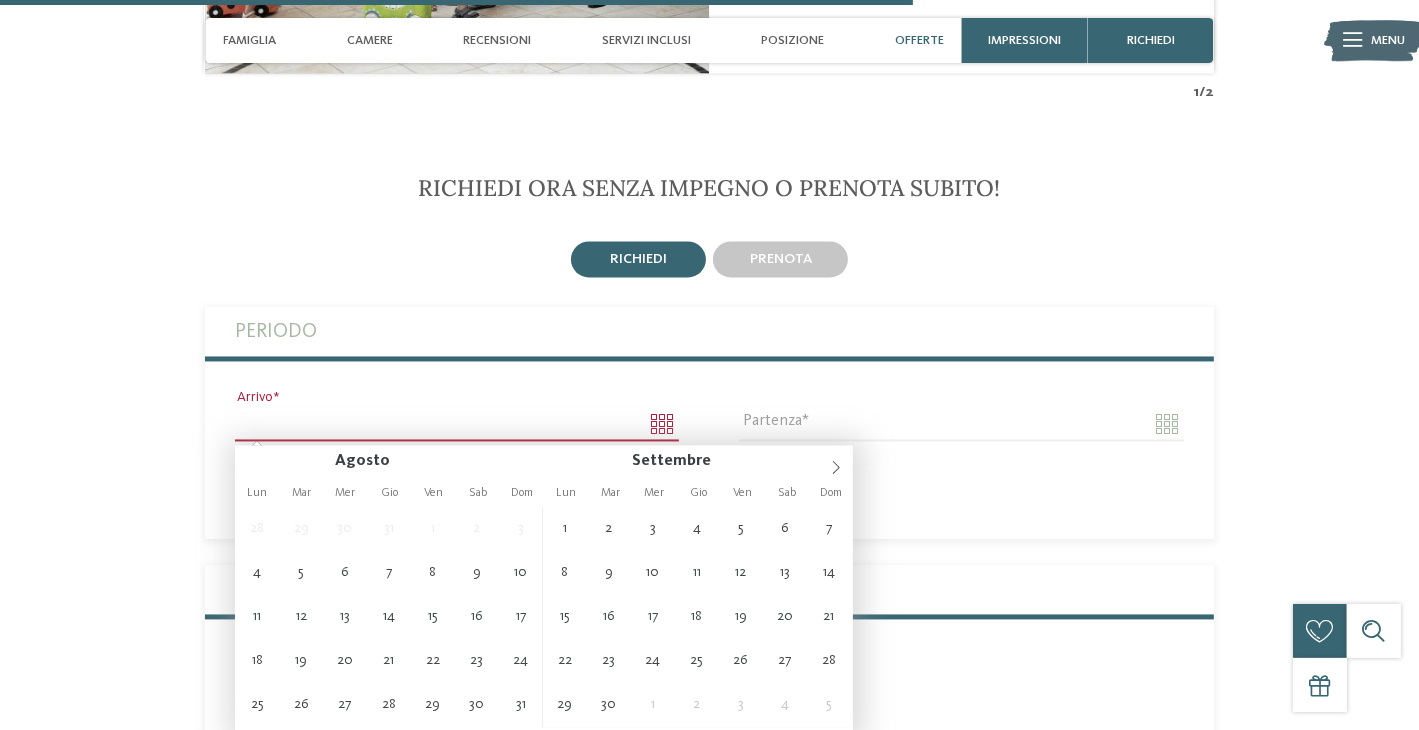 scroll, scrollTop: 3600, scrollLeft: 0, axis: vertical 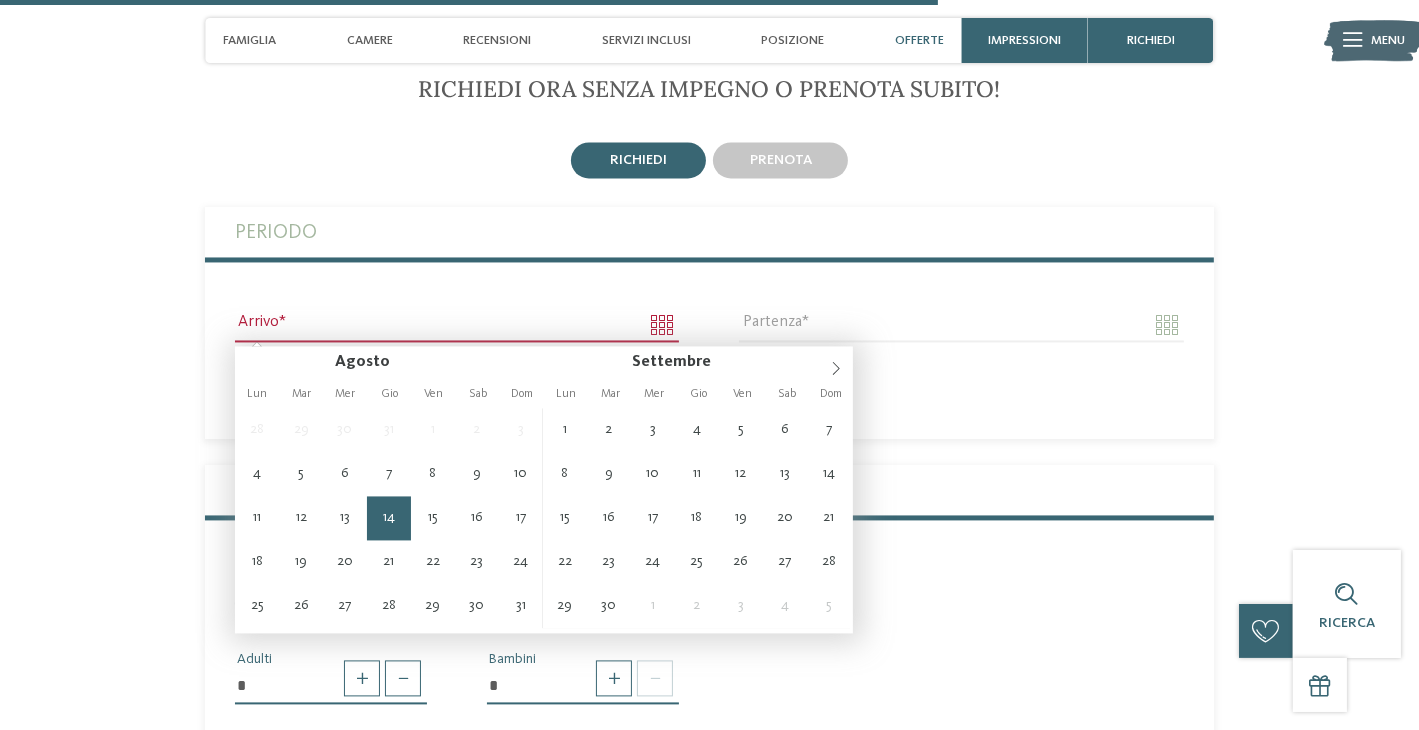 type on "**********" 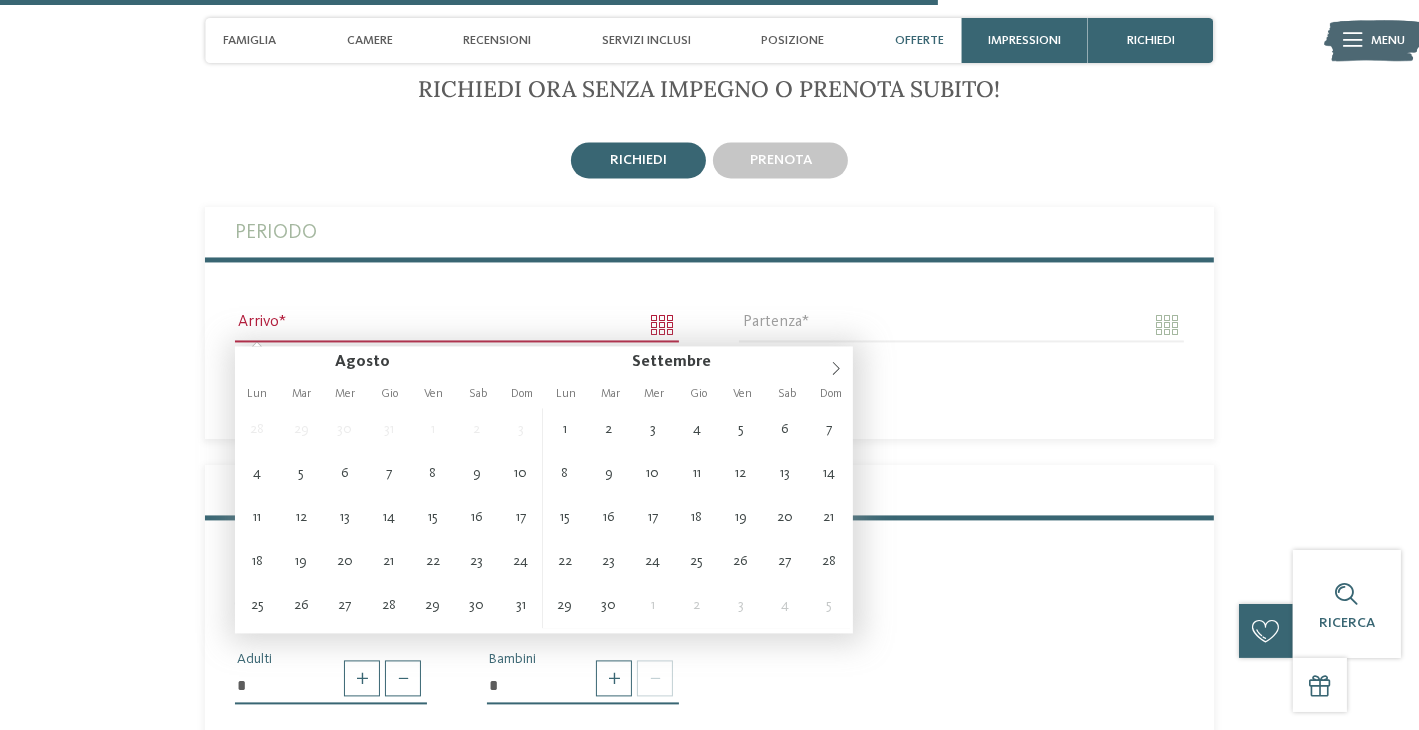 drag, startPoint x: 404, startPoint y: 517, endPoint x: 412, endPoint y: 509, distance: 11.313708 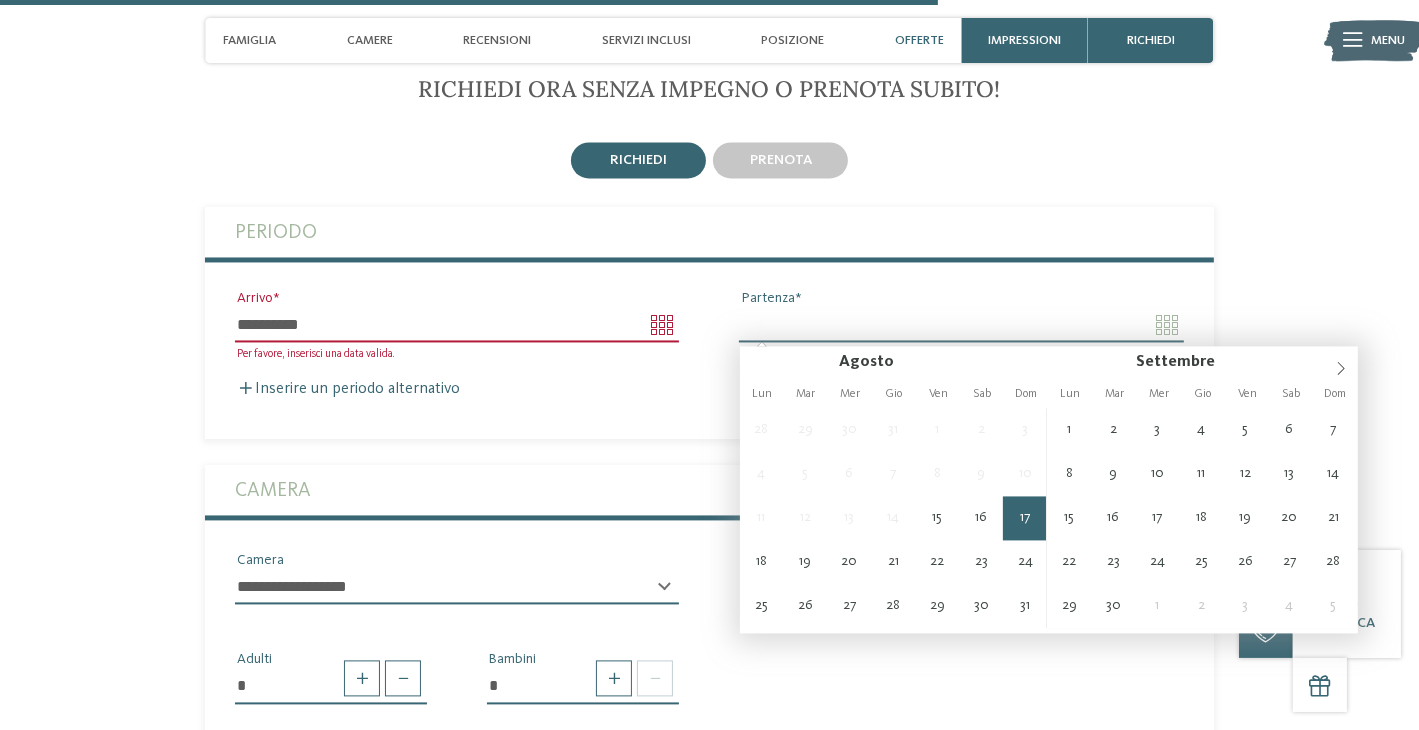 type on "**********" 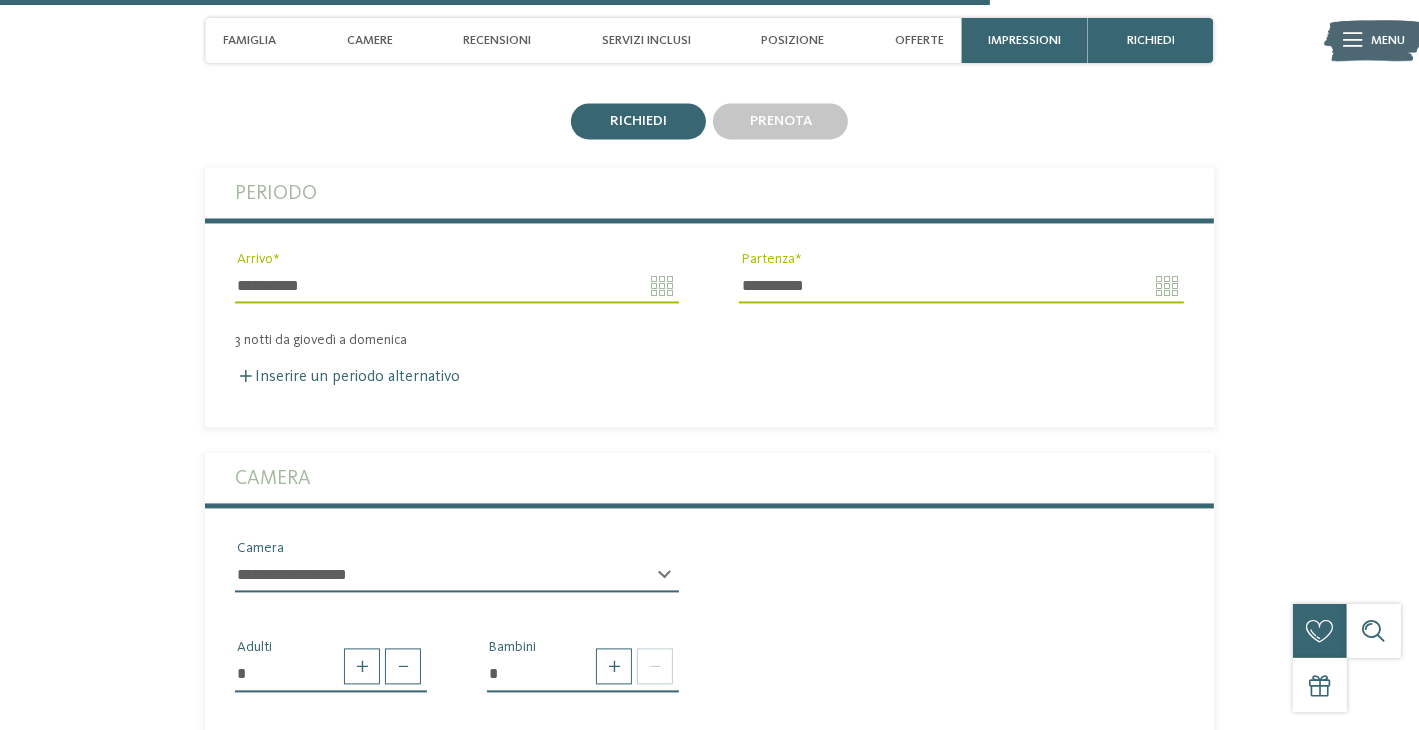 scroll, scrollTop: 3900, scrollLeft: 0, axis: vertical 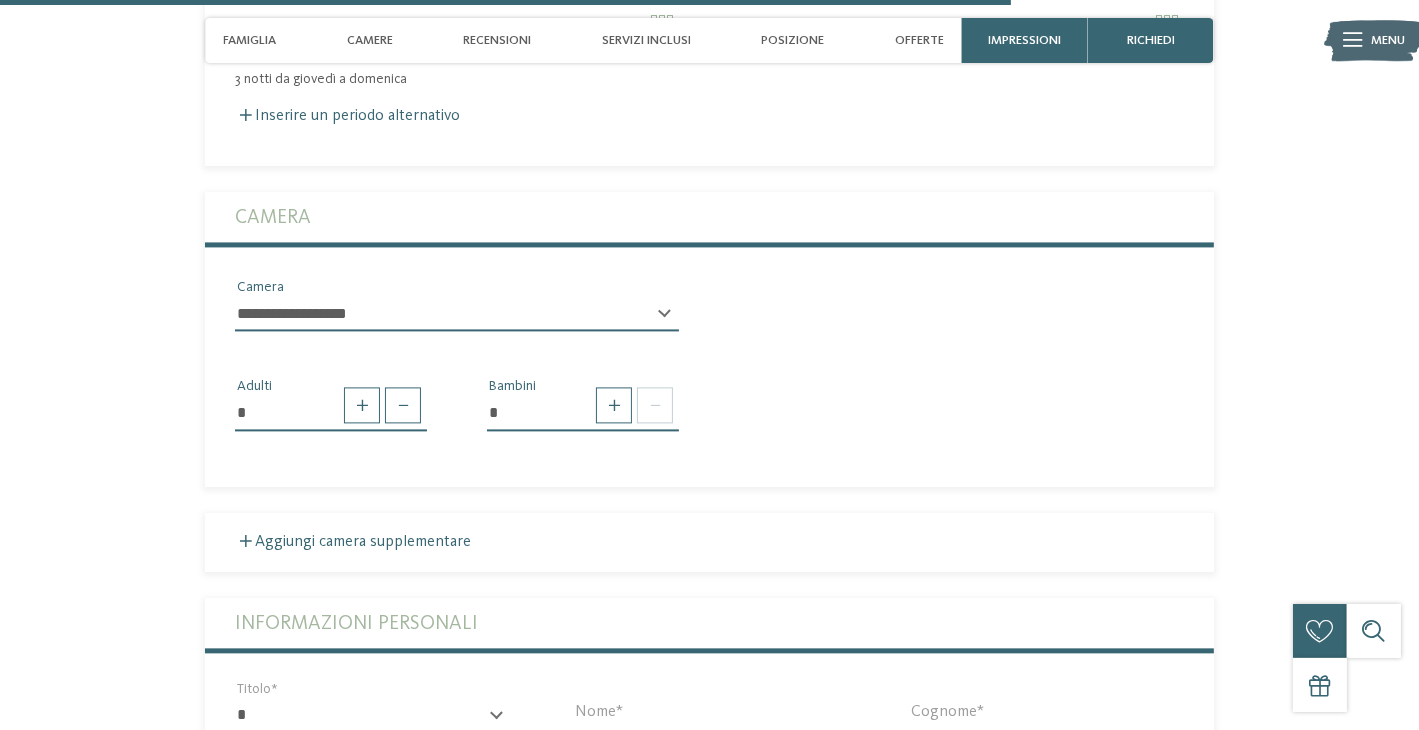 click on "**********" at bounding box center [457, 314] 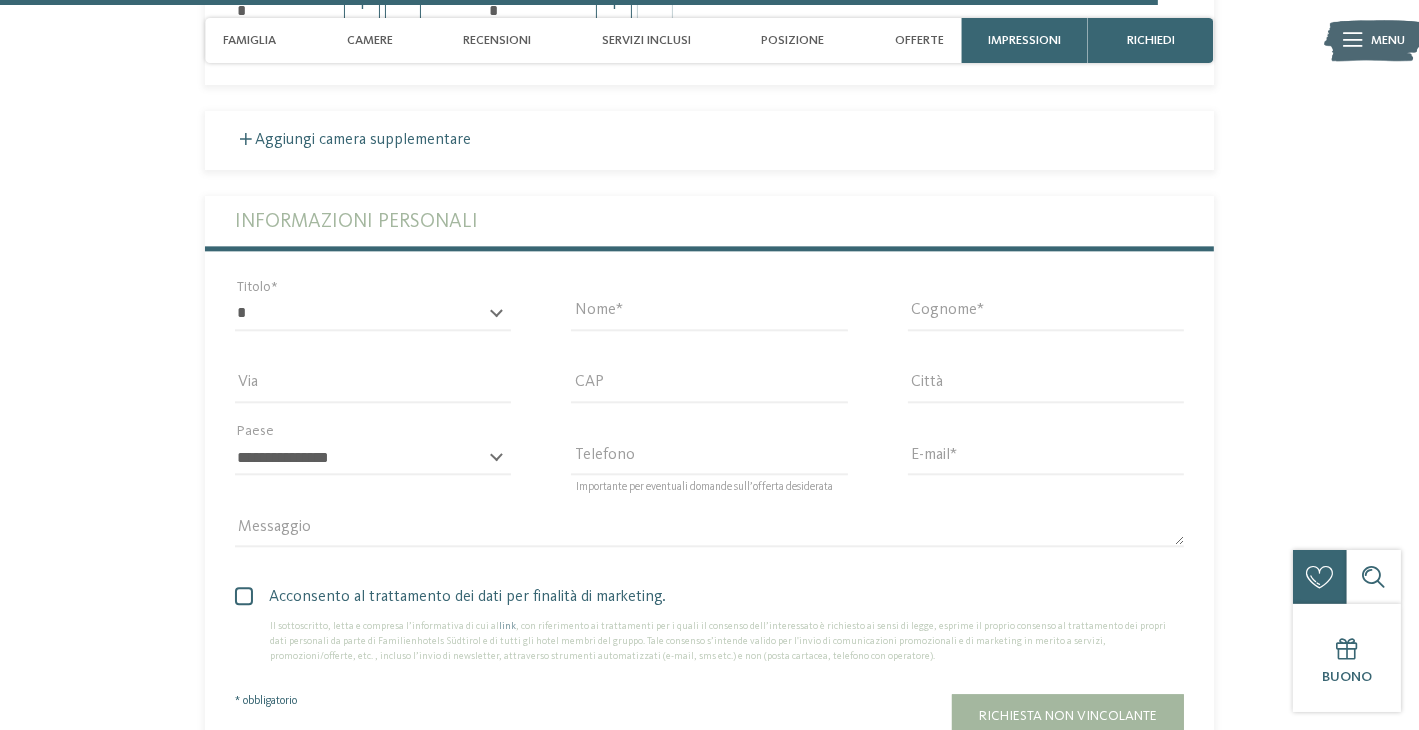 scroll, scrollTop: 4300, scrollLeft: 0, axis: vertical 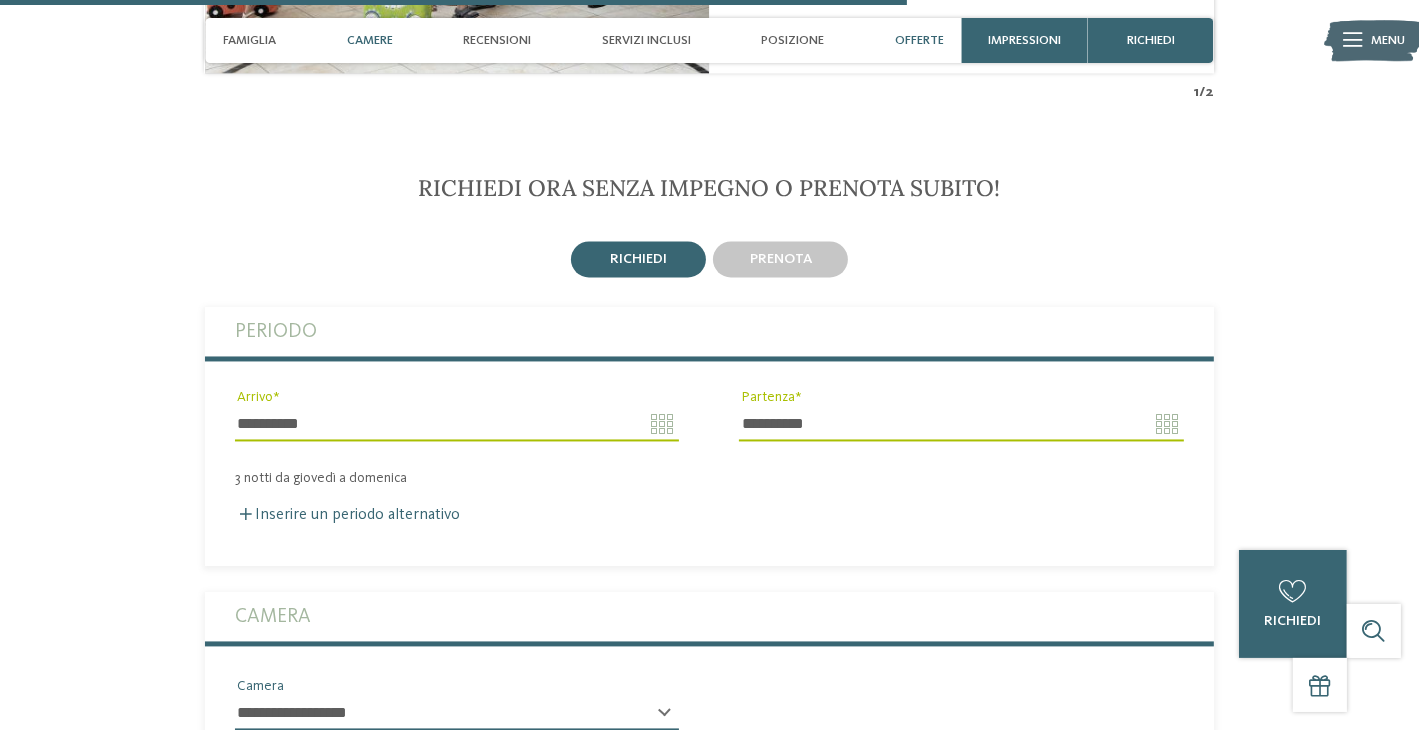 click on "Camere" at bounding box center (370, 40) 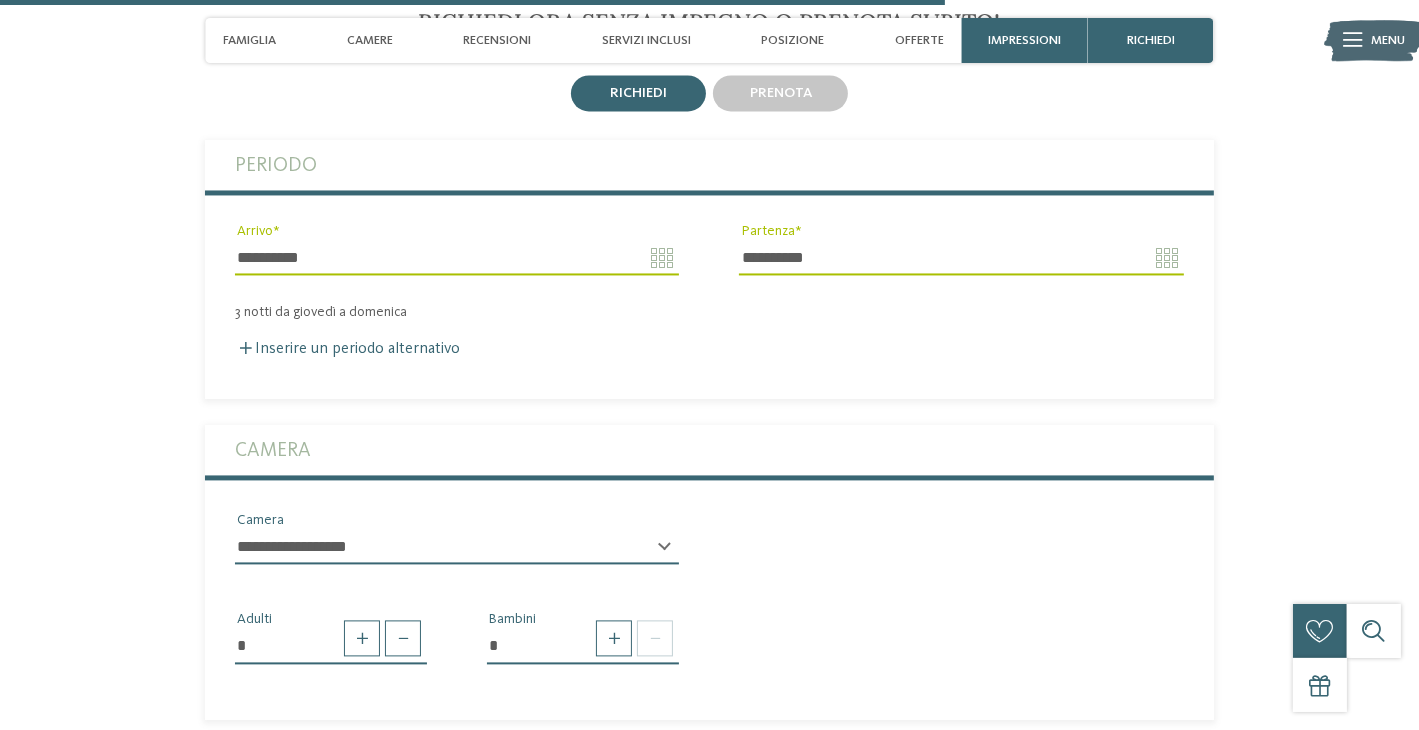 scroll, scrollTop: 3672, scrollLeft: 0, axis: vertical 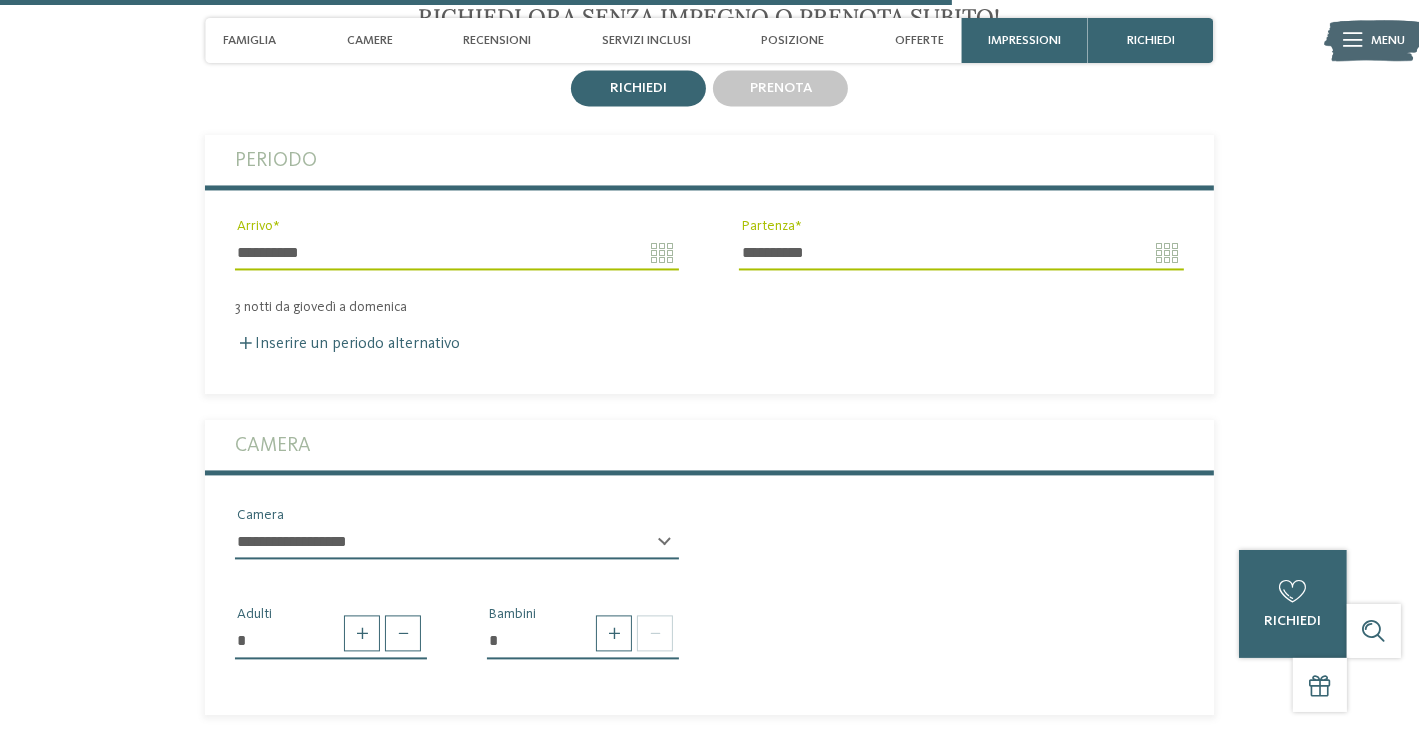 click on "**********" at bounding box center (457, 550) 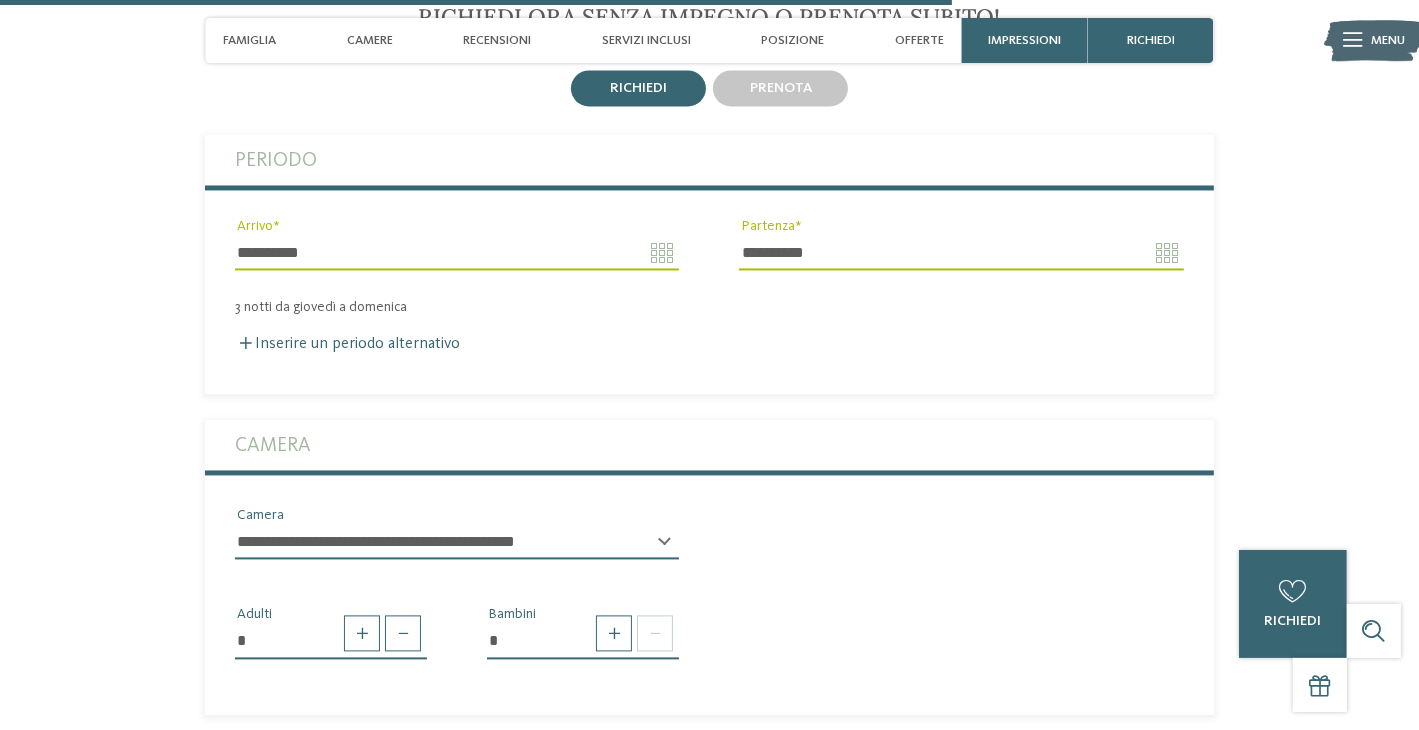 click on "**********" at bounding box center (457, 542) 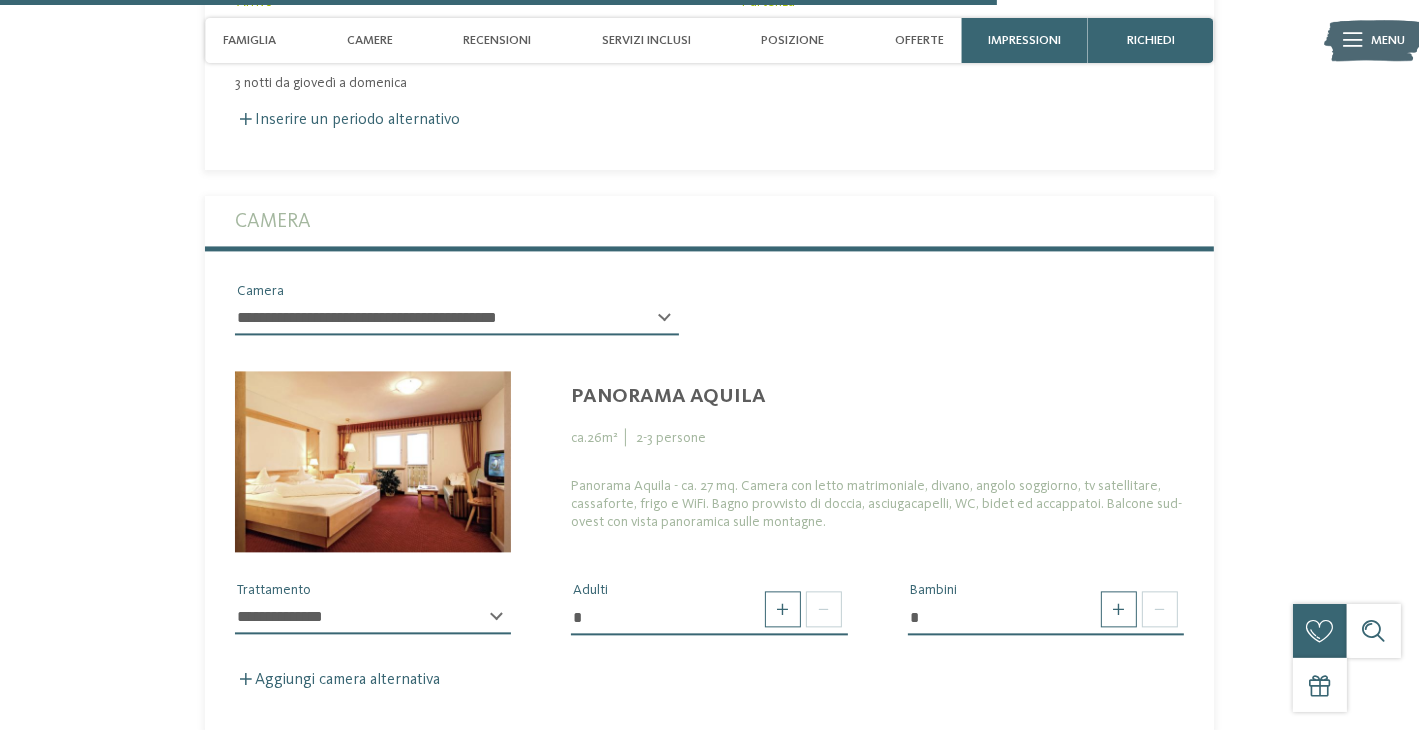 scroll, scrollTop: 4072, scrollLeft: 0, axis: vertical 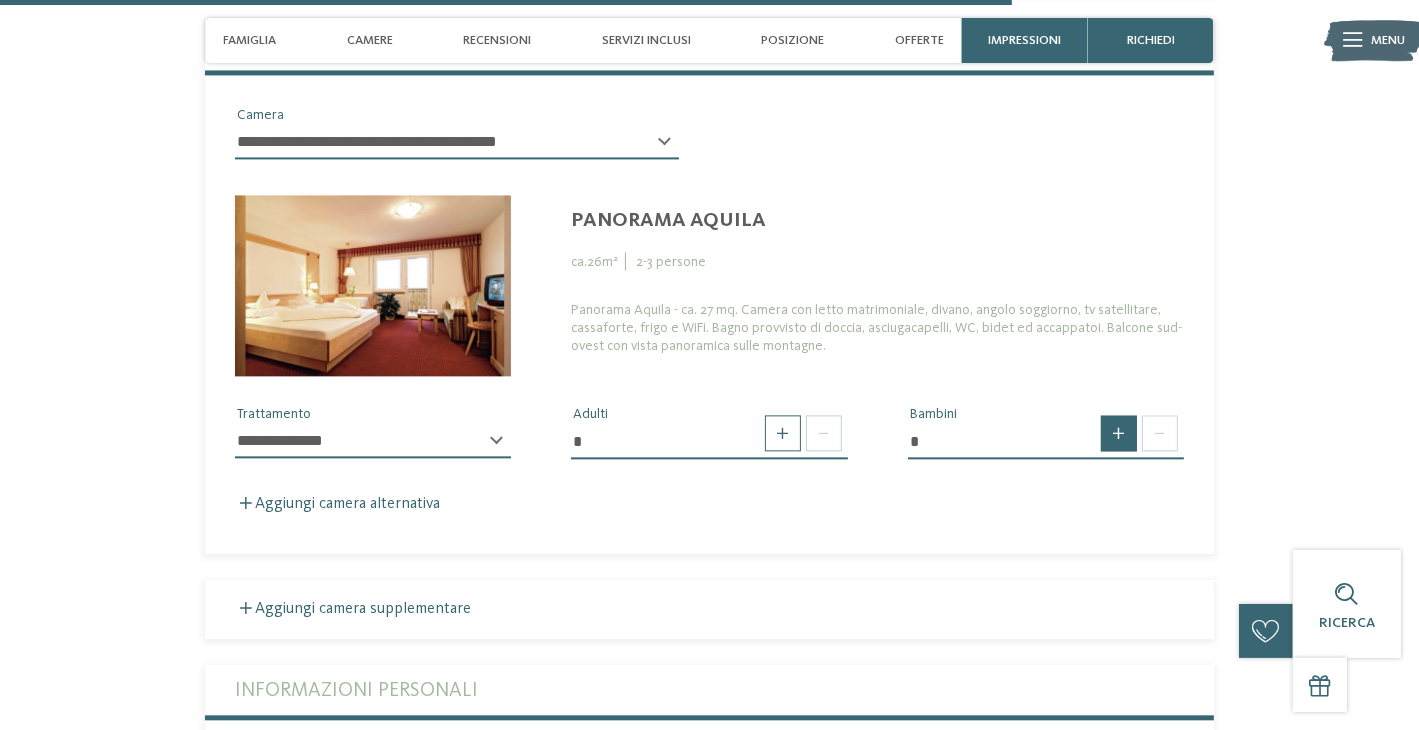 click at bounding box center [1119, 433] 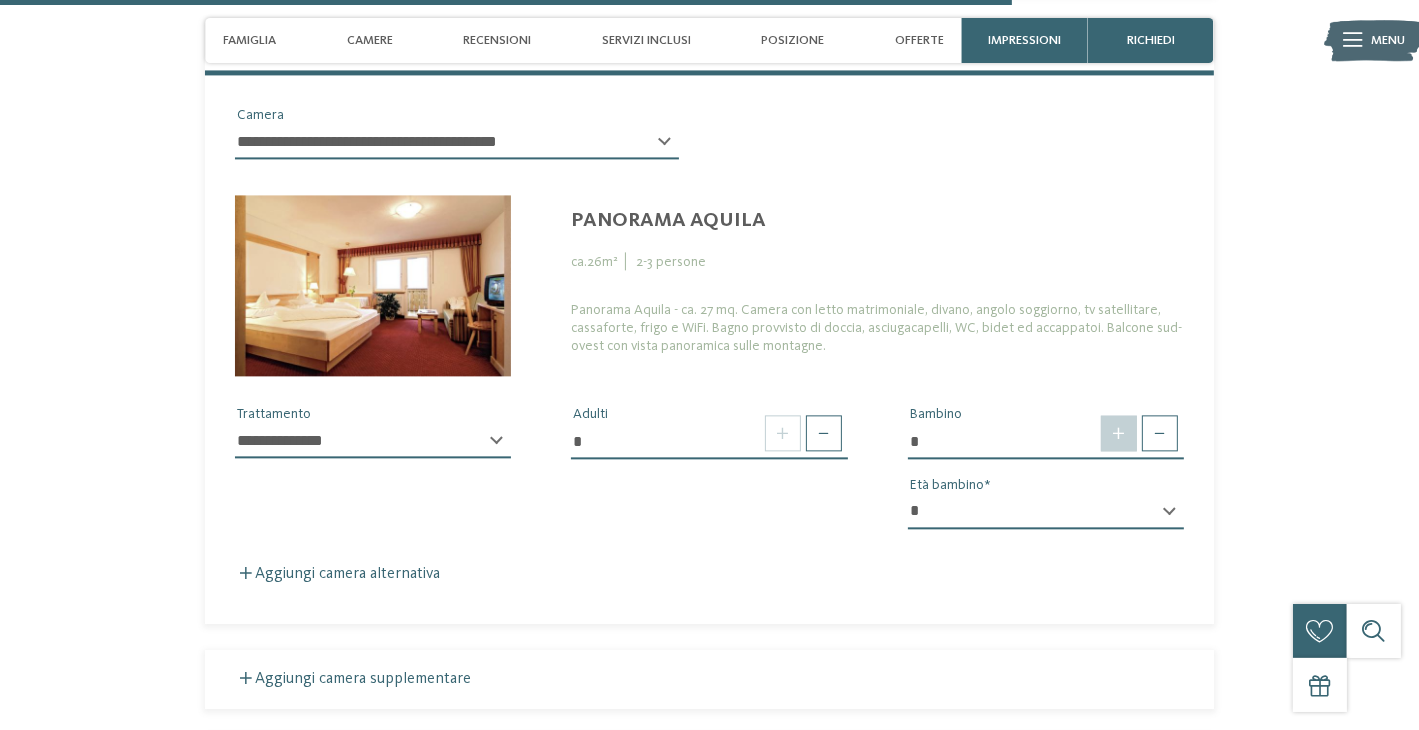 click at bounding box center [1119, 433] 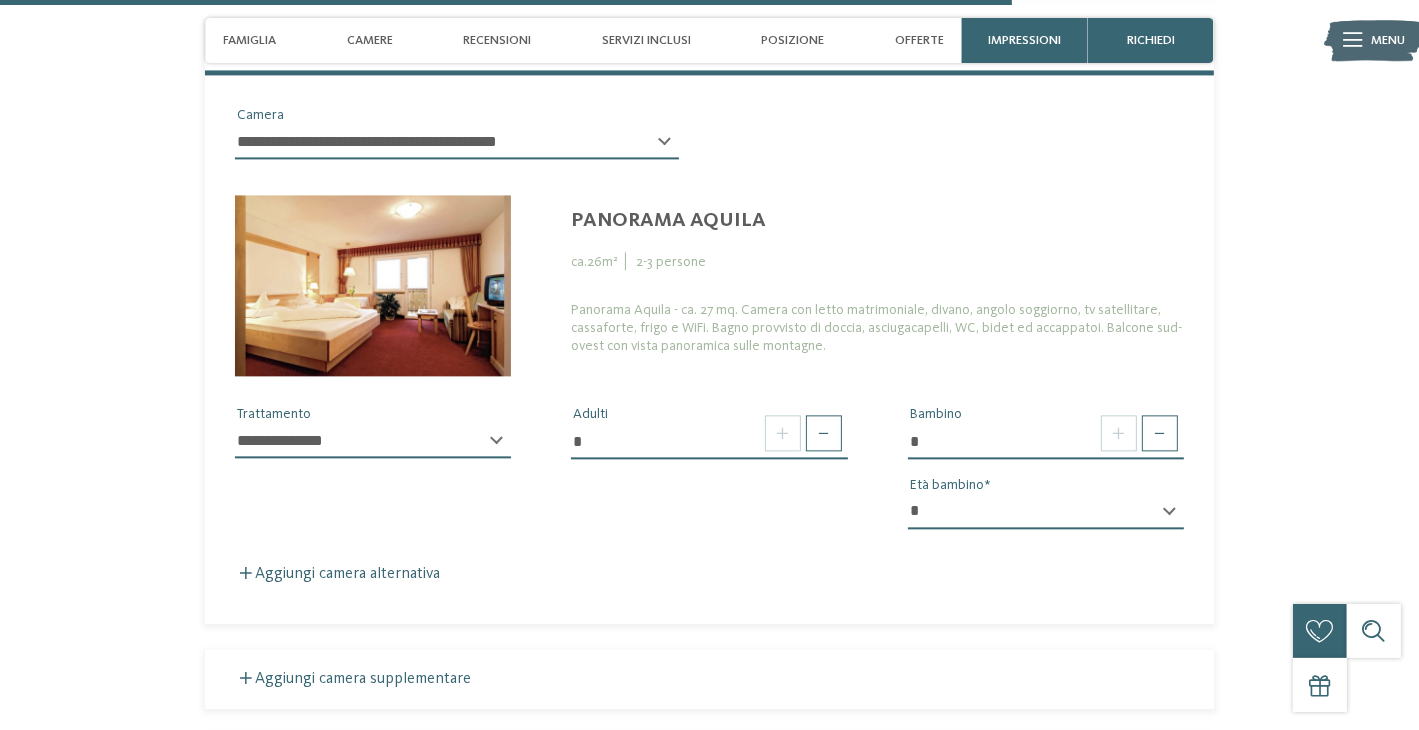 click on "* * * * * * * * * * * ** ** ** ** ** ** ** **" at bounding box center [1046, 512] 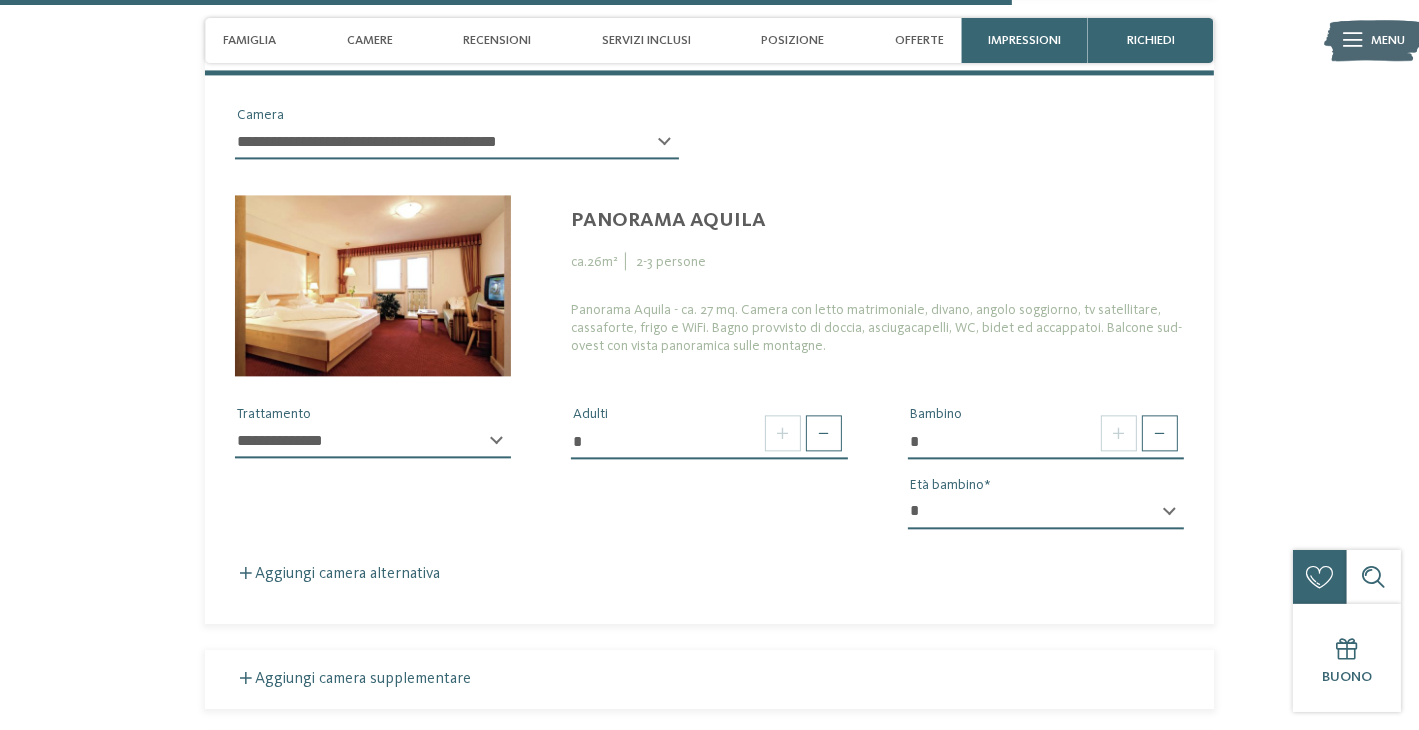 select on "*" 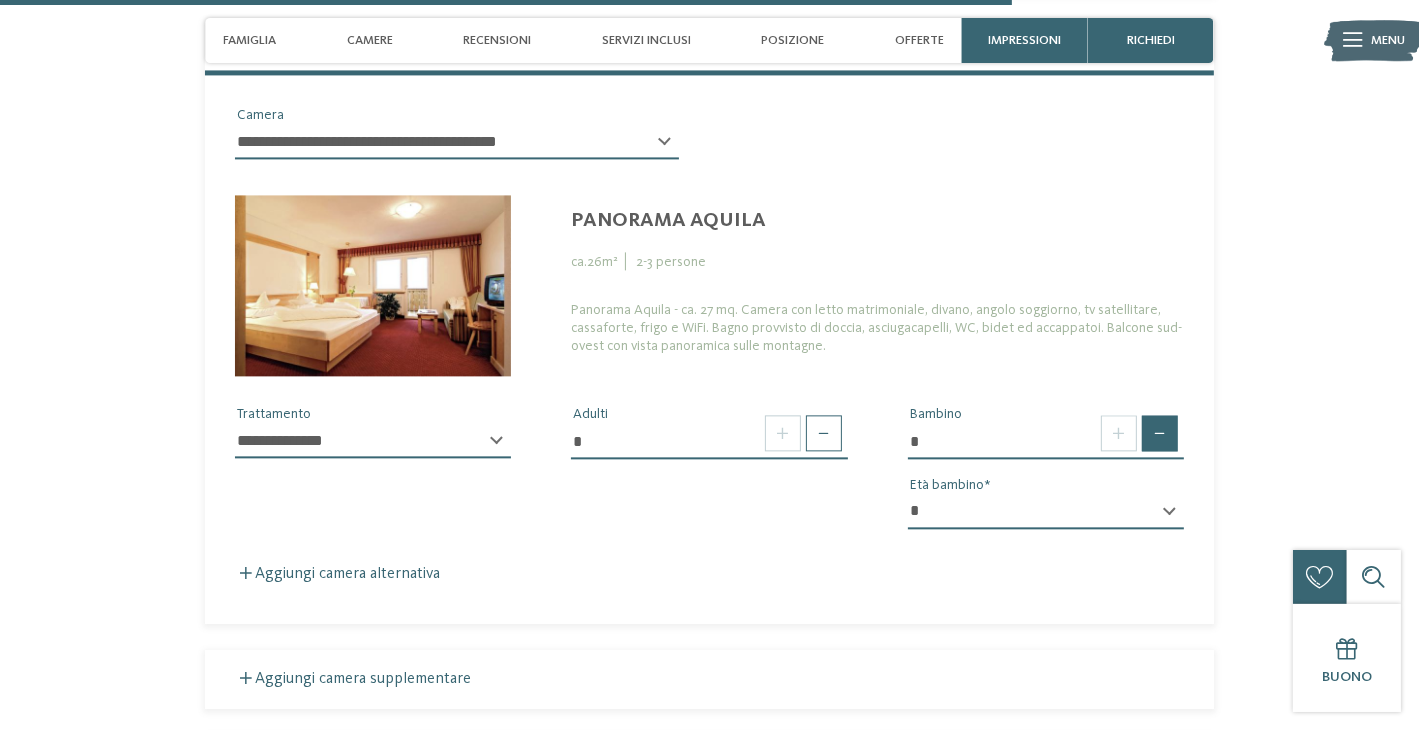 click at bounding box center [1160, 433] 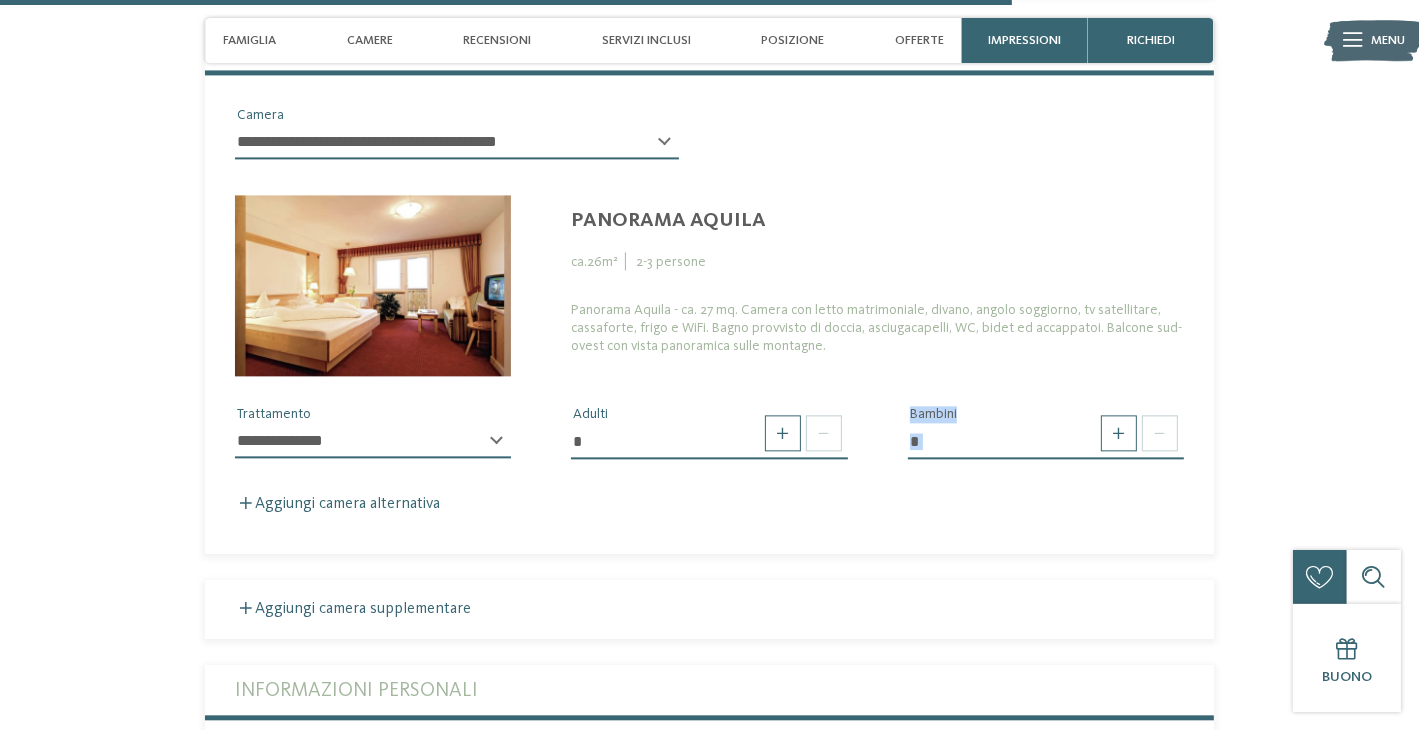 drag, startPoint x: 1096, startPoint y: 431, endPoint x: 1061, endPoint y: 429, distance: 35.057095 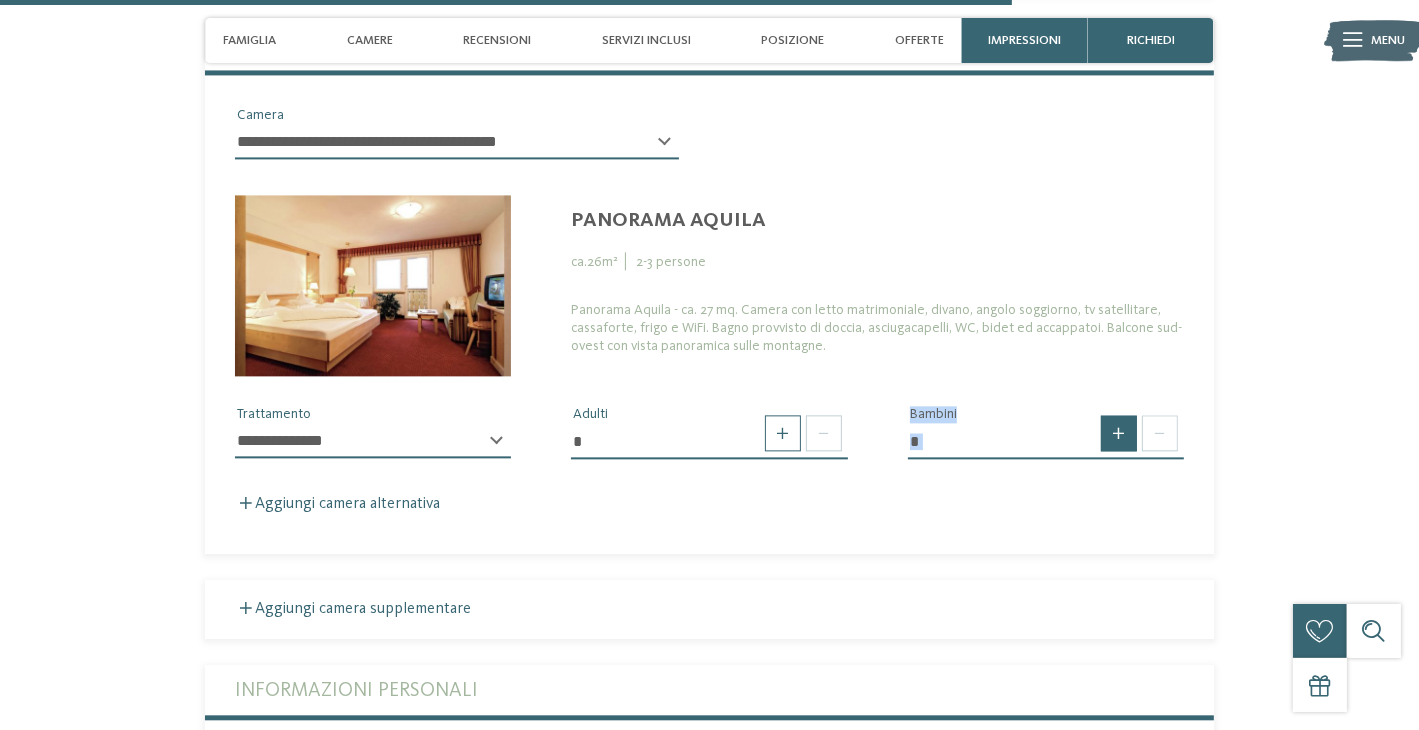 click at bounding box center (1119, 433) 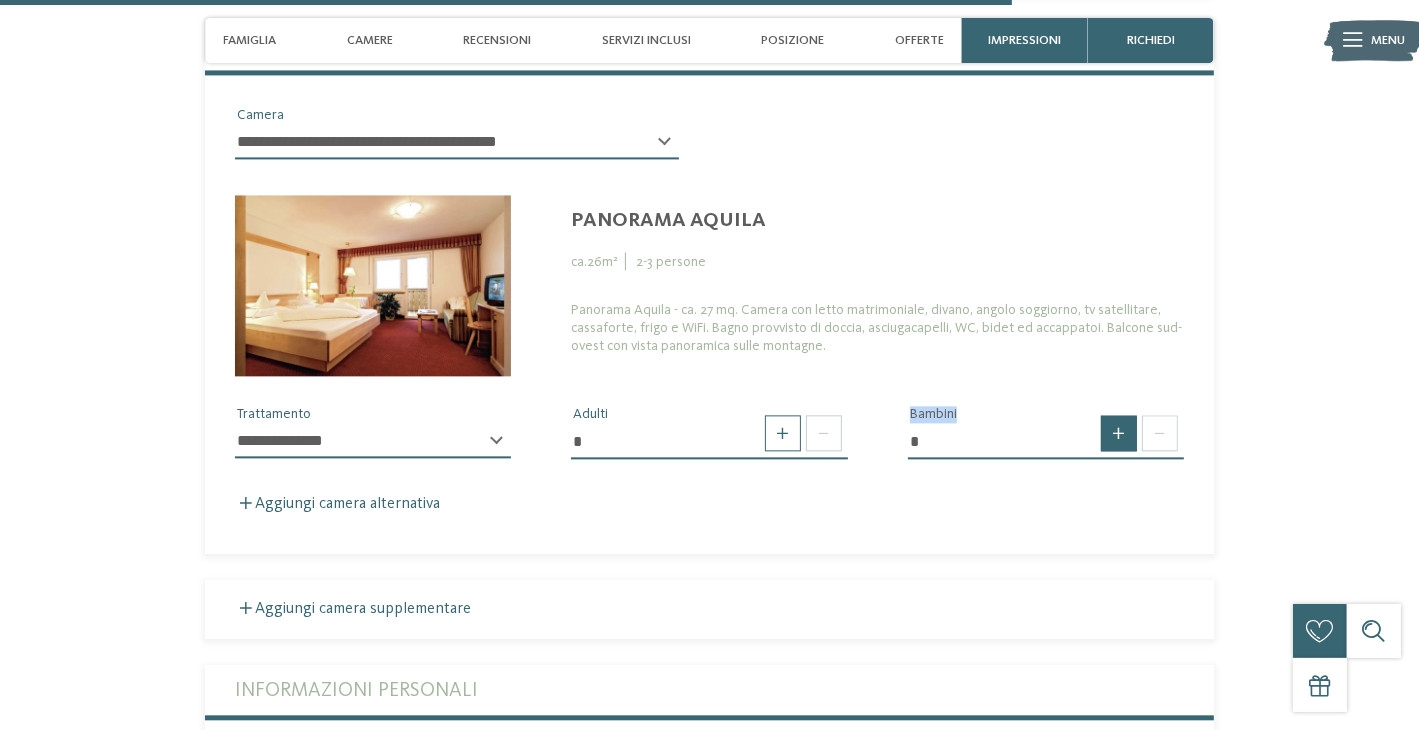 click at bounding box center (1119, 433) 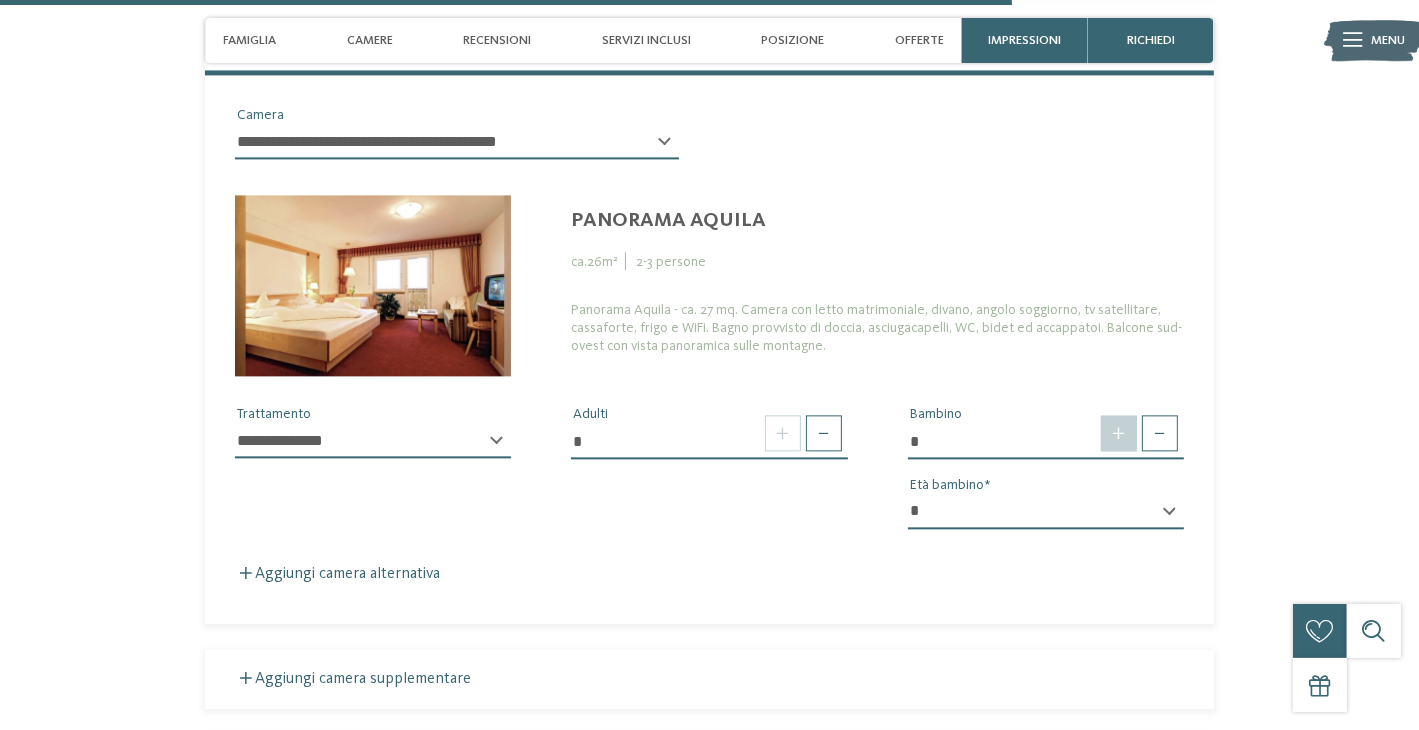 click at bounding box center [1119, 433] 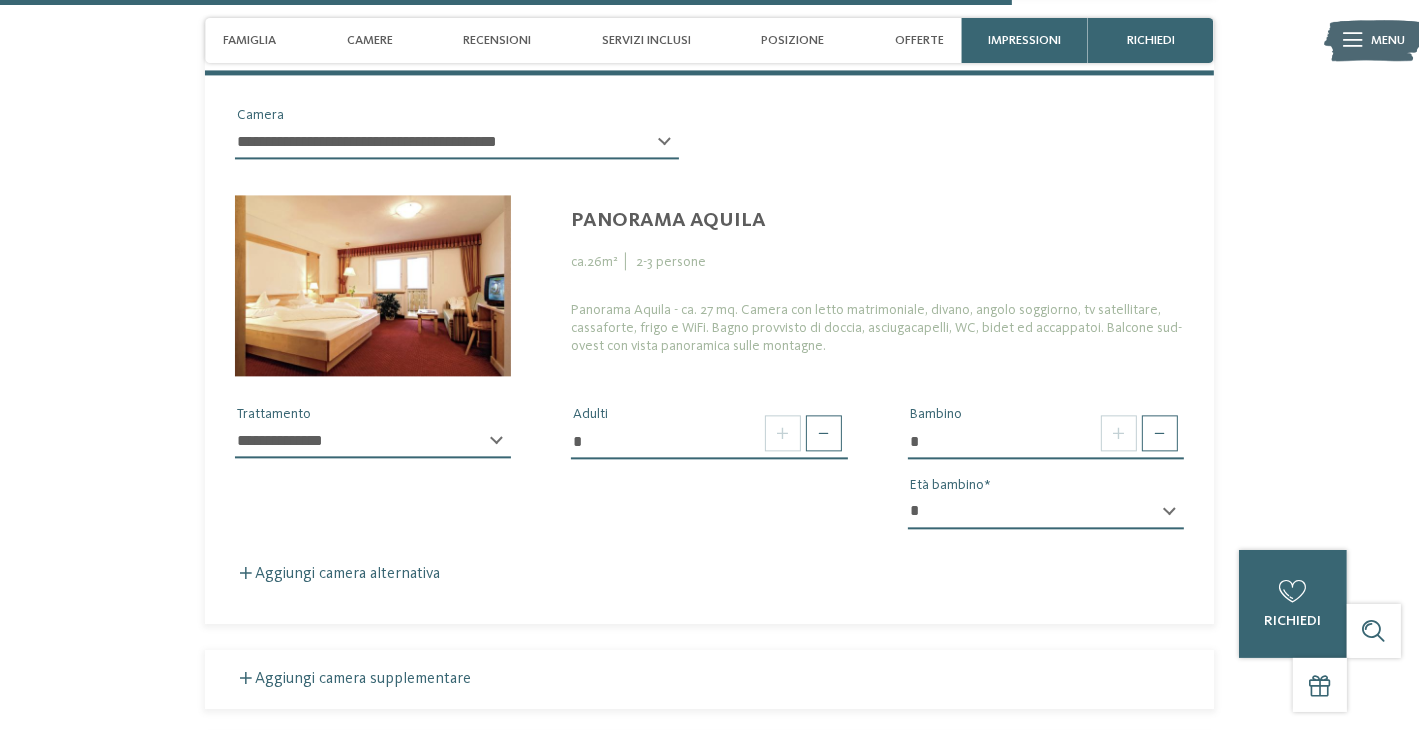 click on "*" at bounding box center (1046, 441) 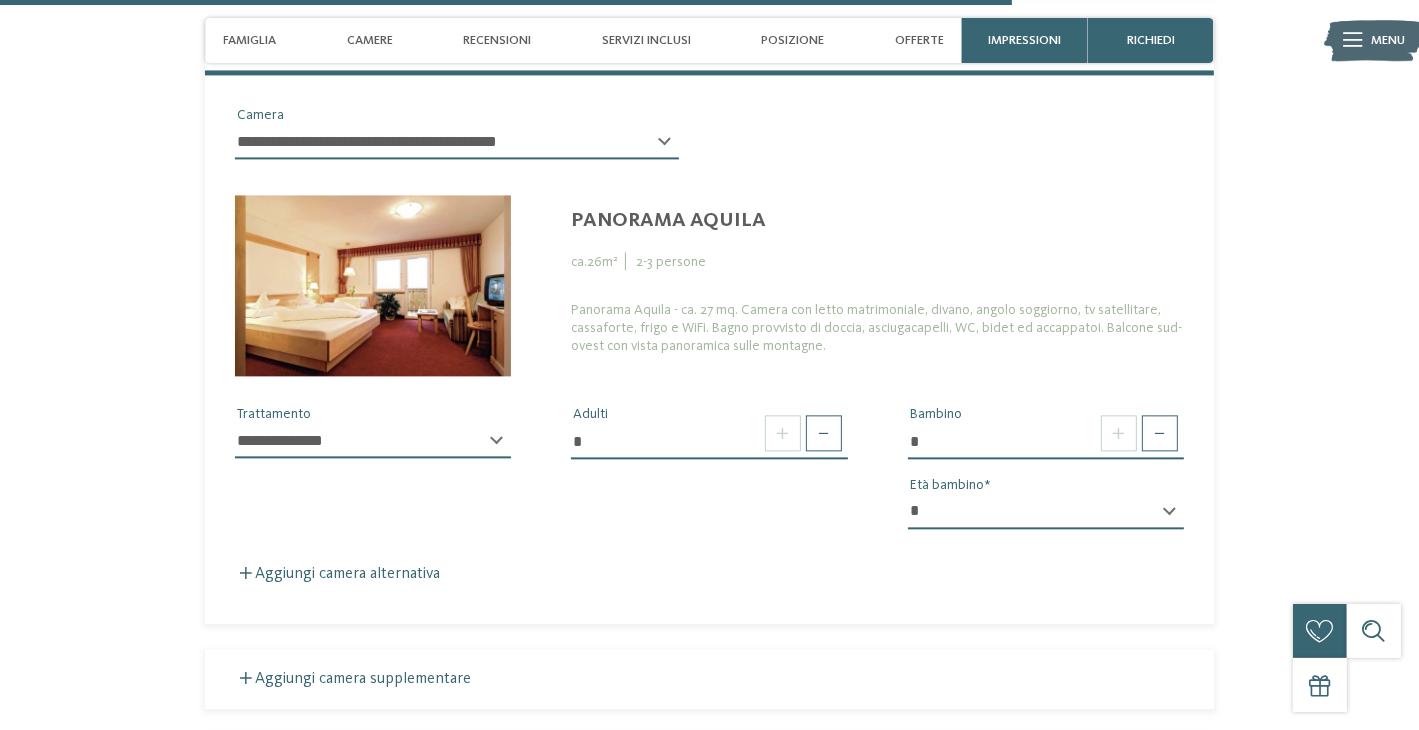 select on "*" 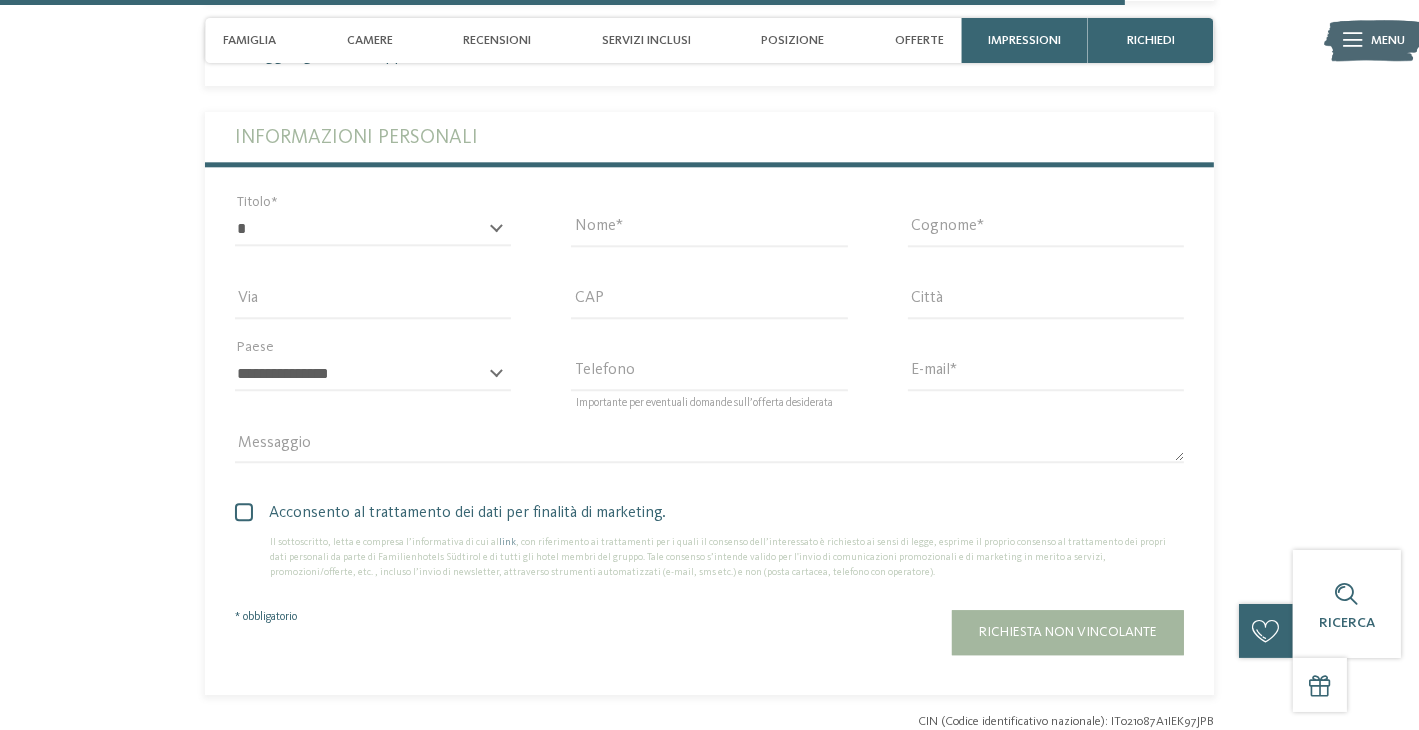 scroll, scrollTop: 4772, scrollLeft: 0, axis: vertical 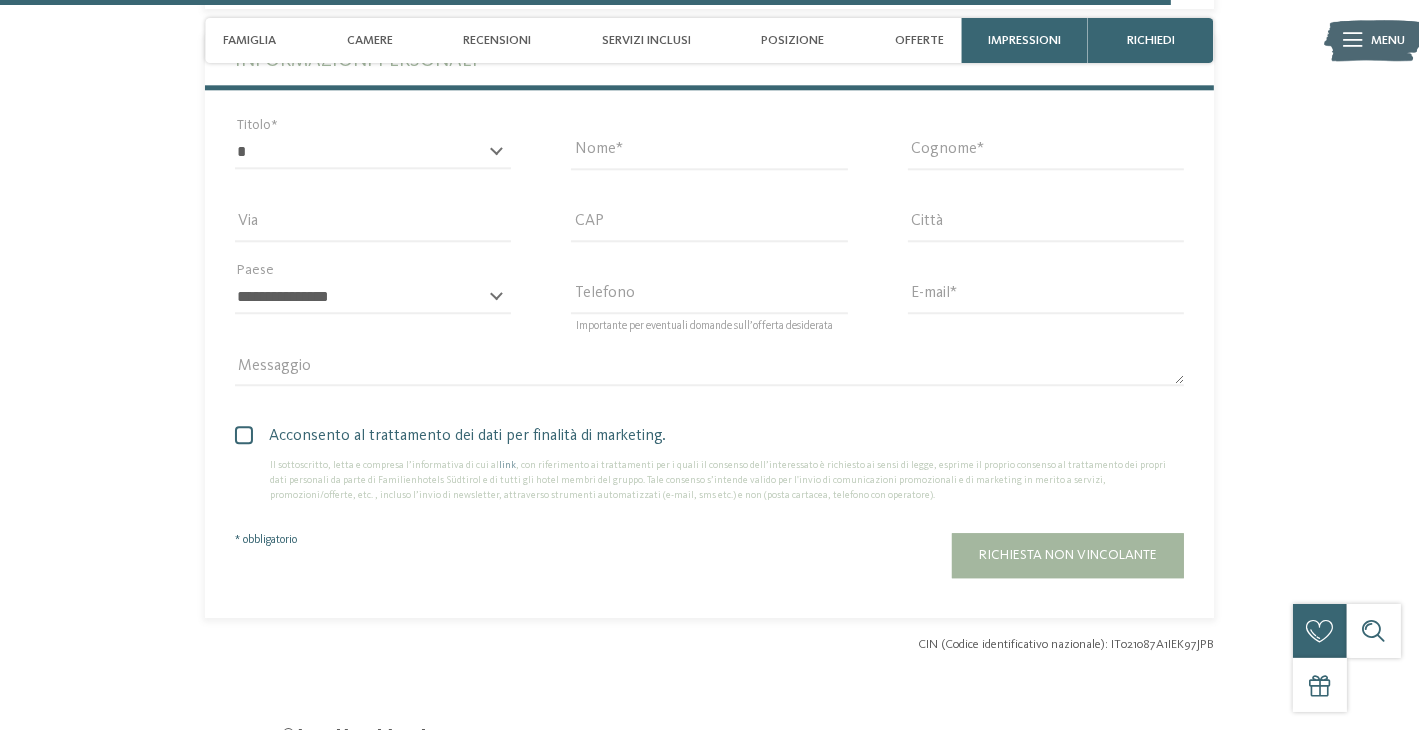 drag, startPoint x: 240, startPoint y: 431, endPoint x: 251, endPoint y: 421, distance: 14.866069 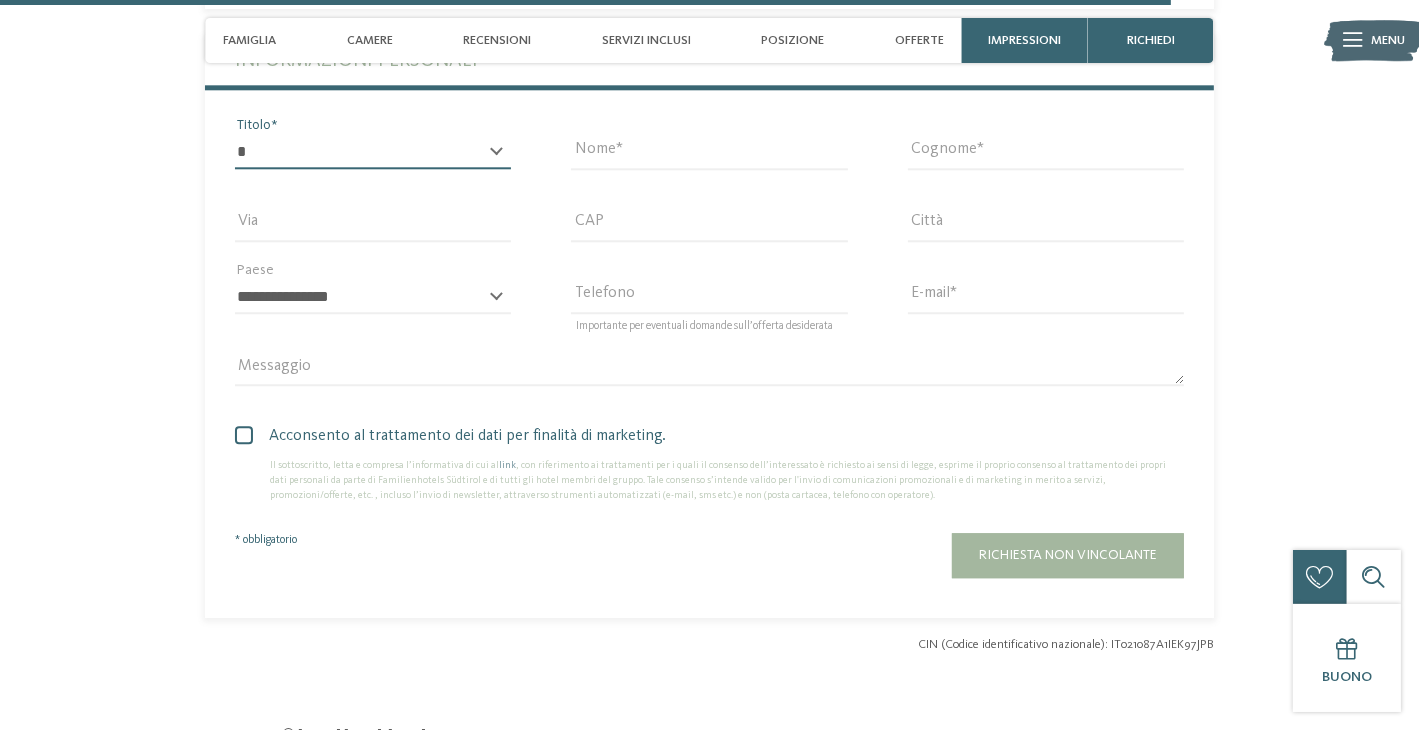 click on "* ****** ******* ******** ******" at bounding box center (373, 152) 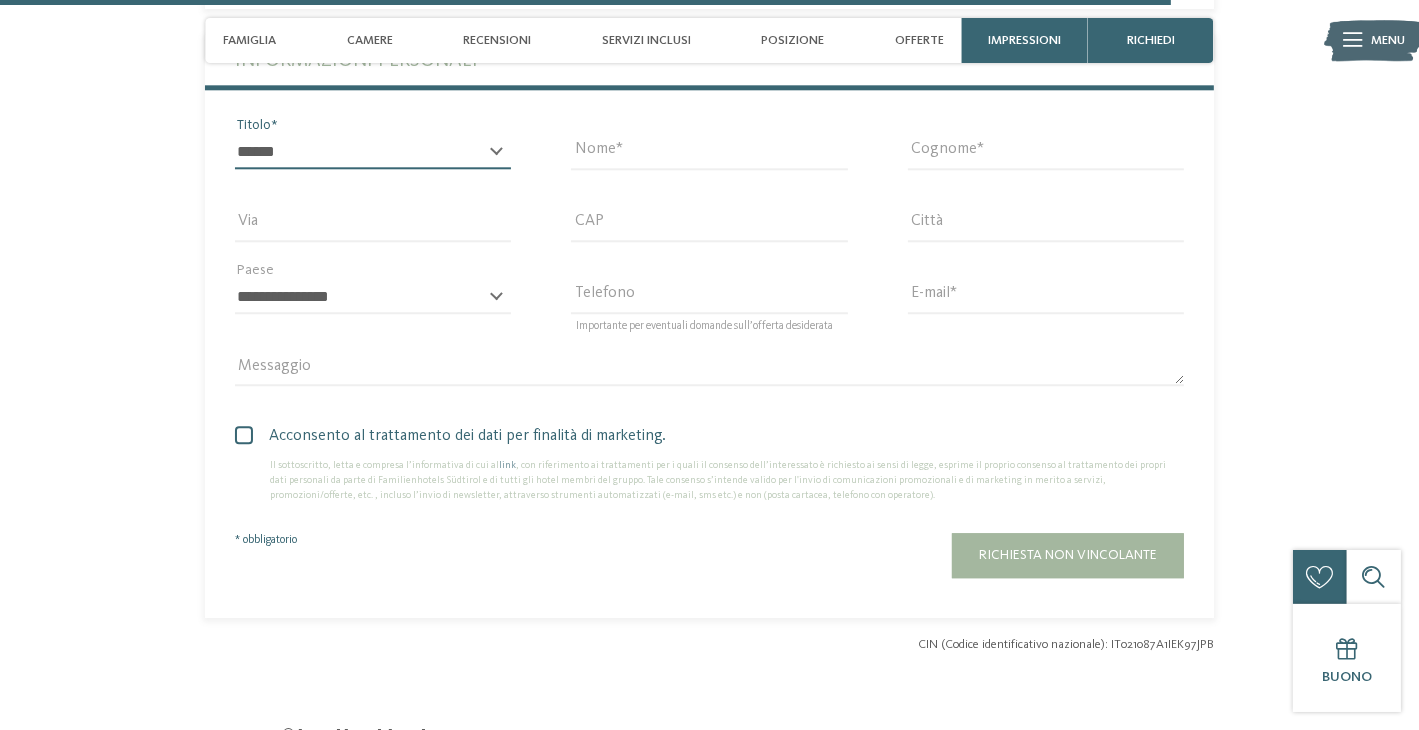 click on "* ****** ******* ******** ******" at bounding box center [373, 152] 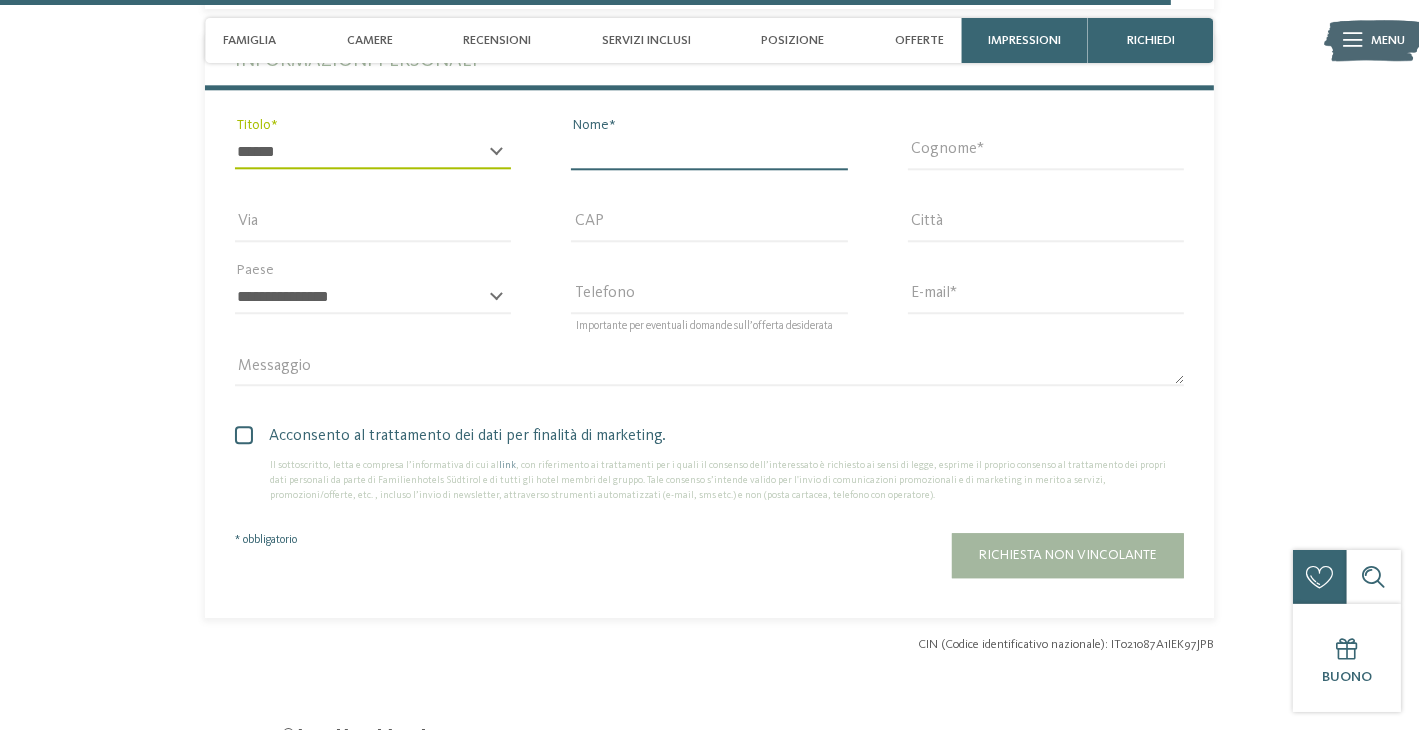 click on "Nome" at bounding box center (709, 152) 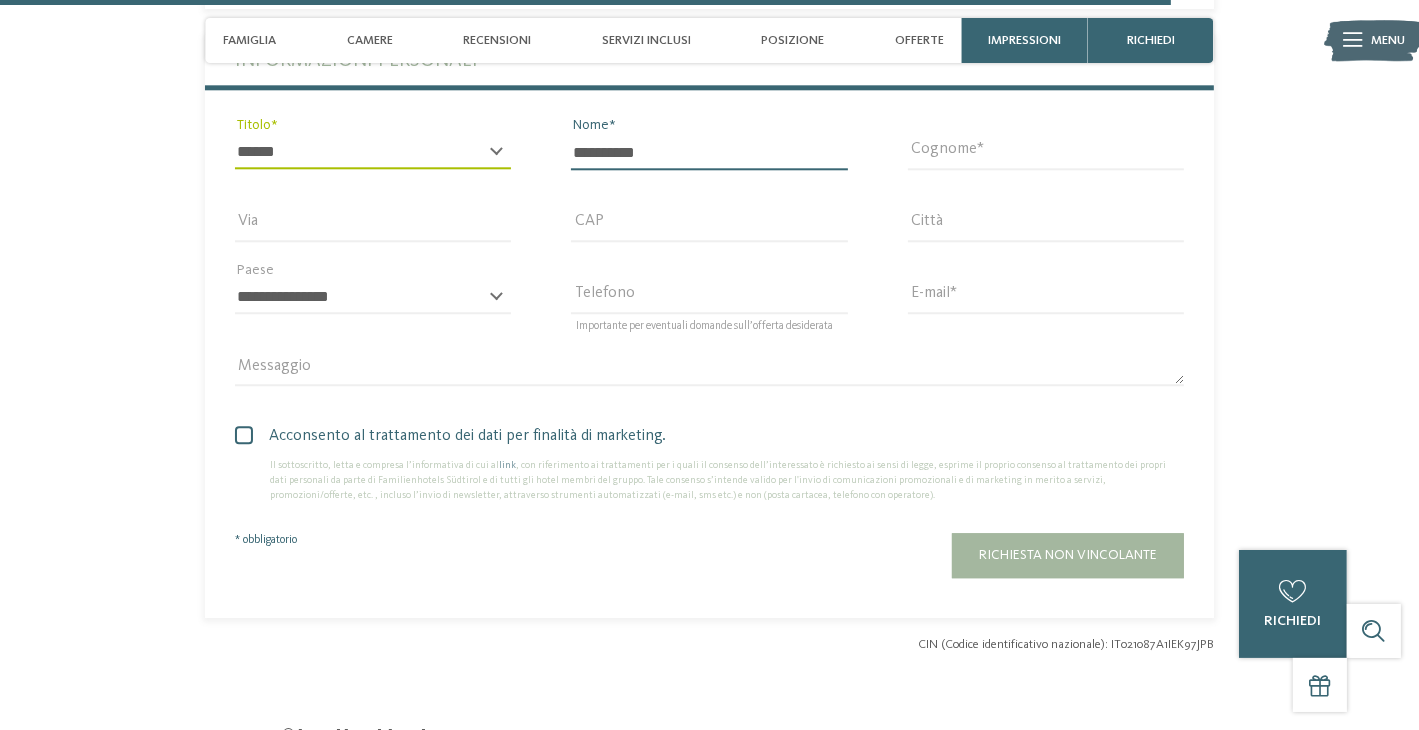 type on "**********" 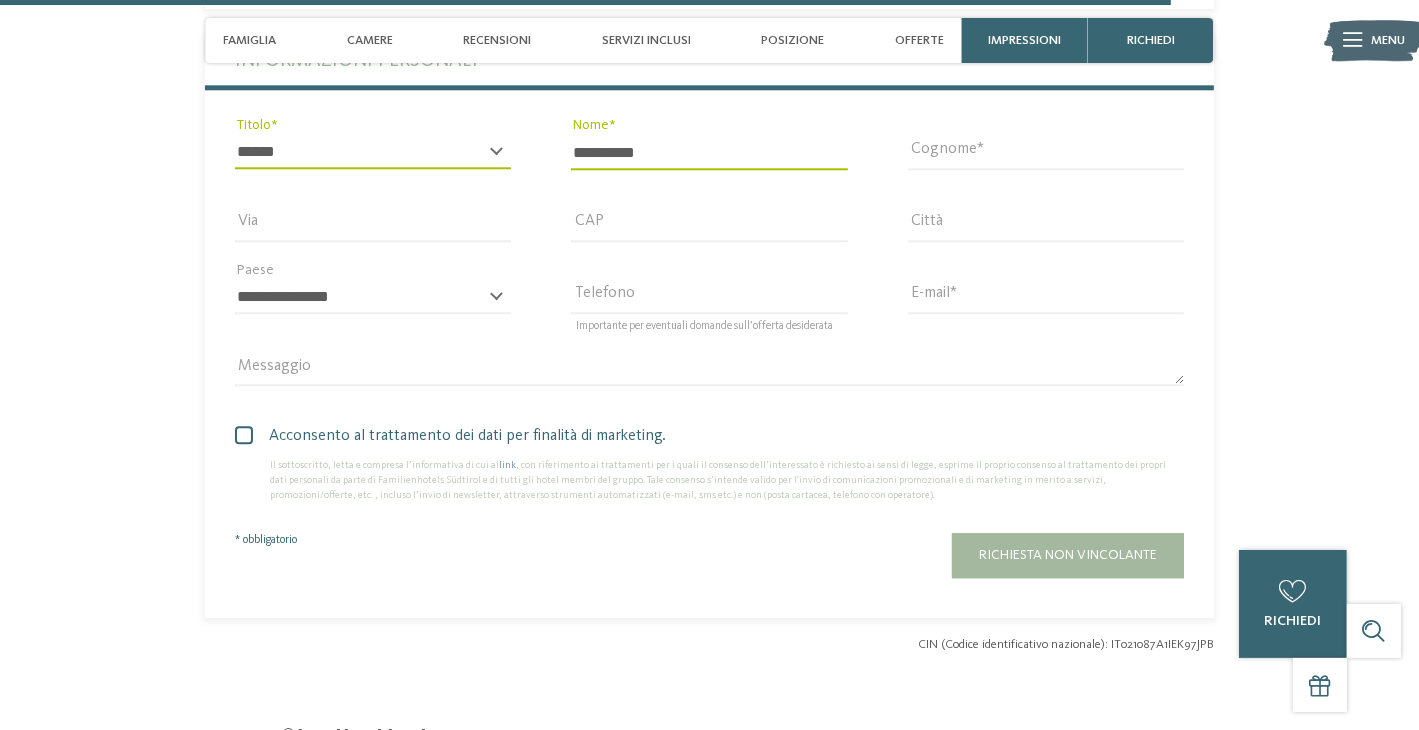 click on "Cognome" at bounding box center (1046, 152) 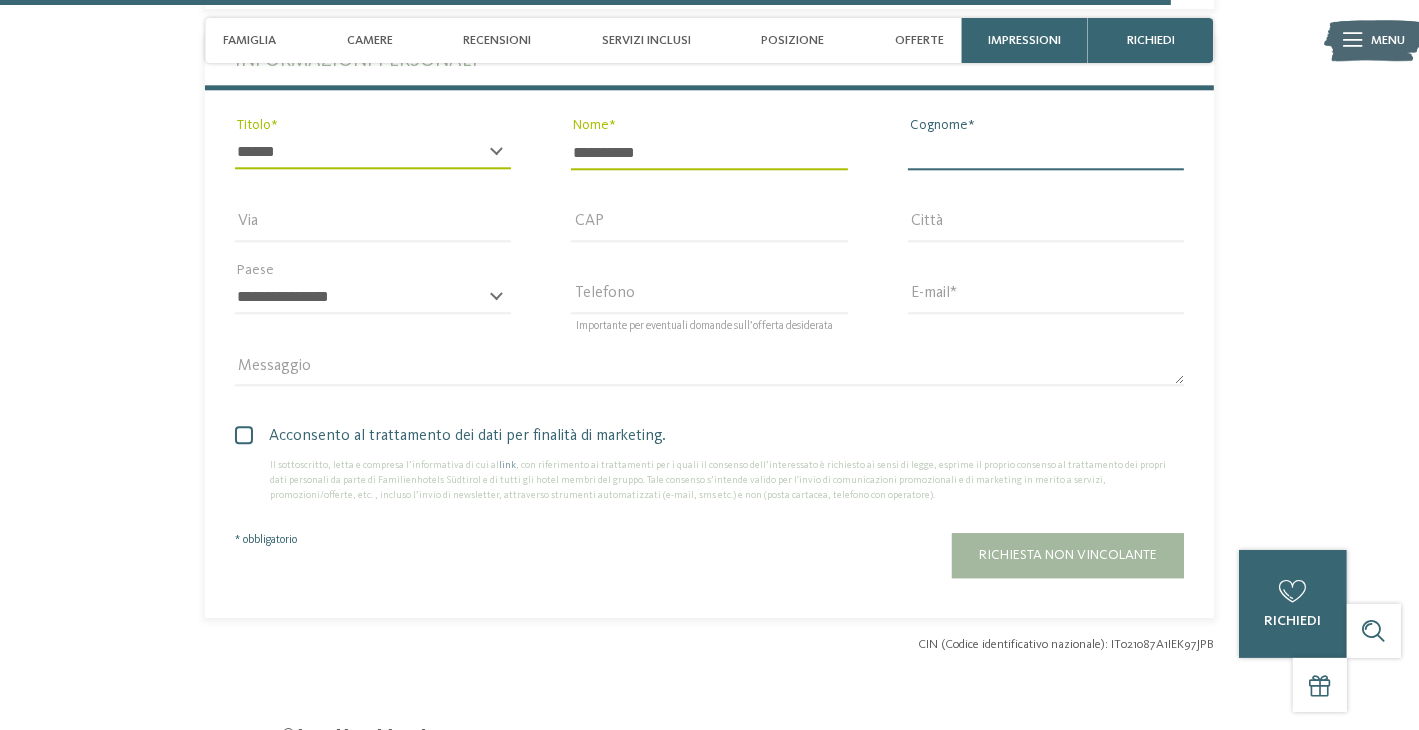 click on "Cognome" at bounding box center [1046, 152] 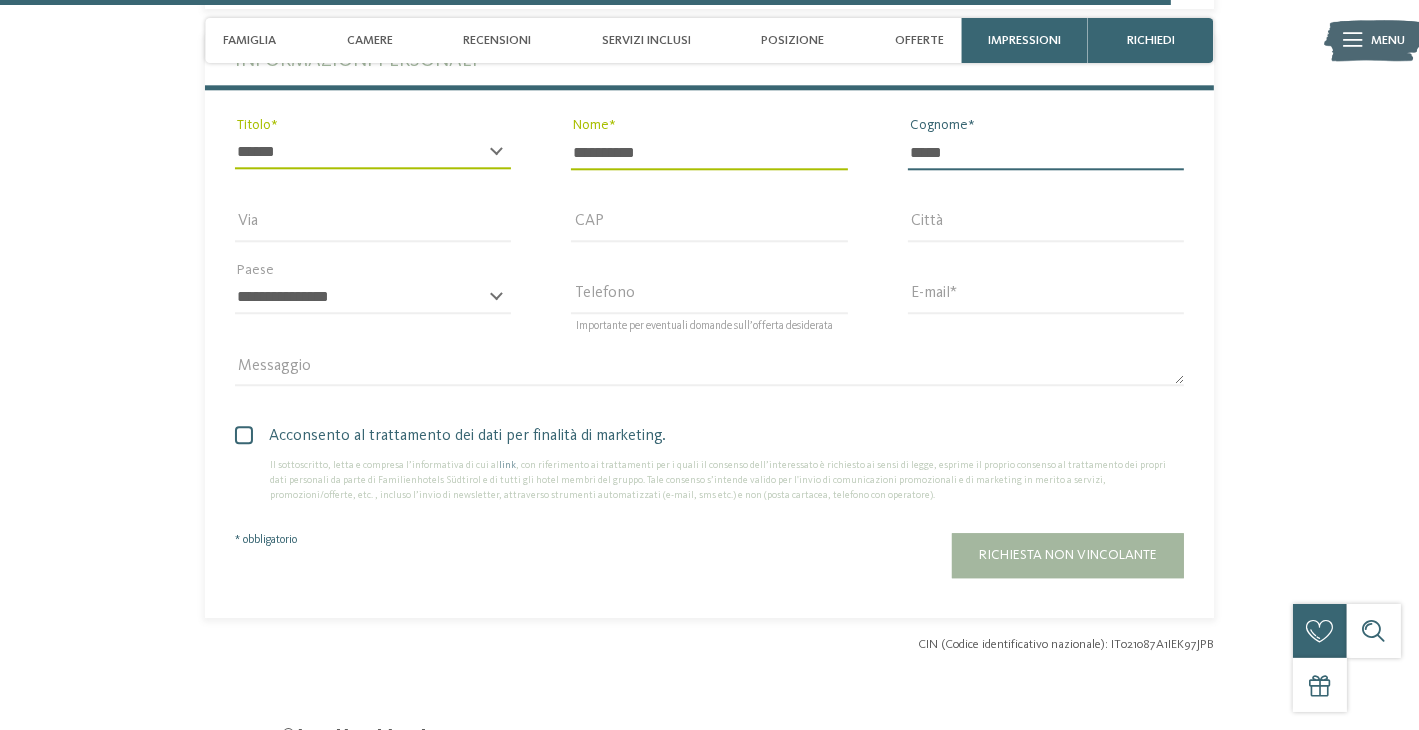 type on "*****" 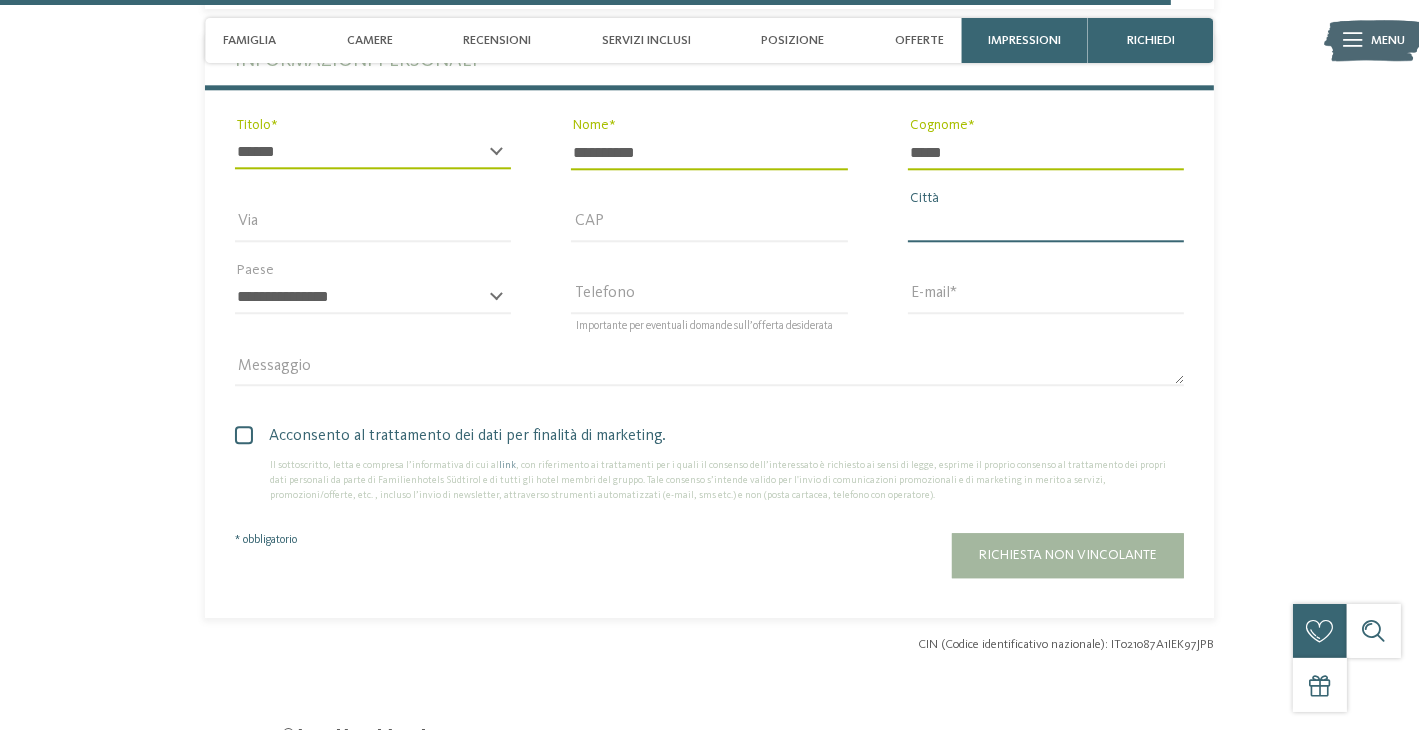 click on "Città" at bounding box center [1046, 225] 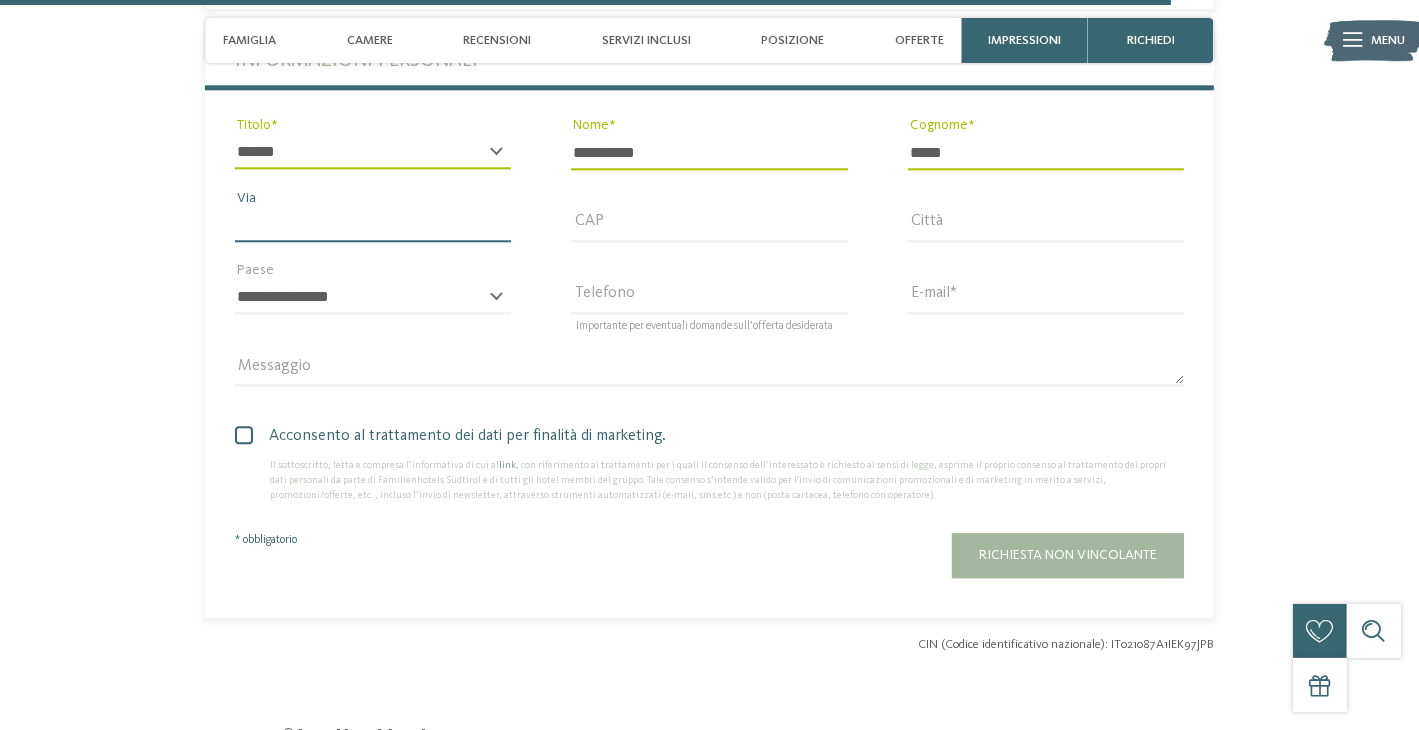 type on "**********" 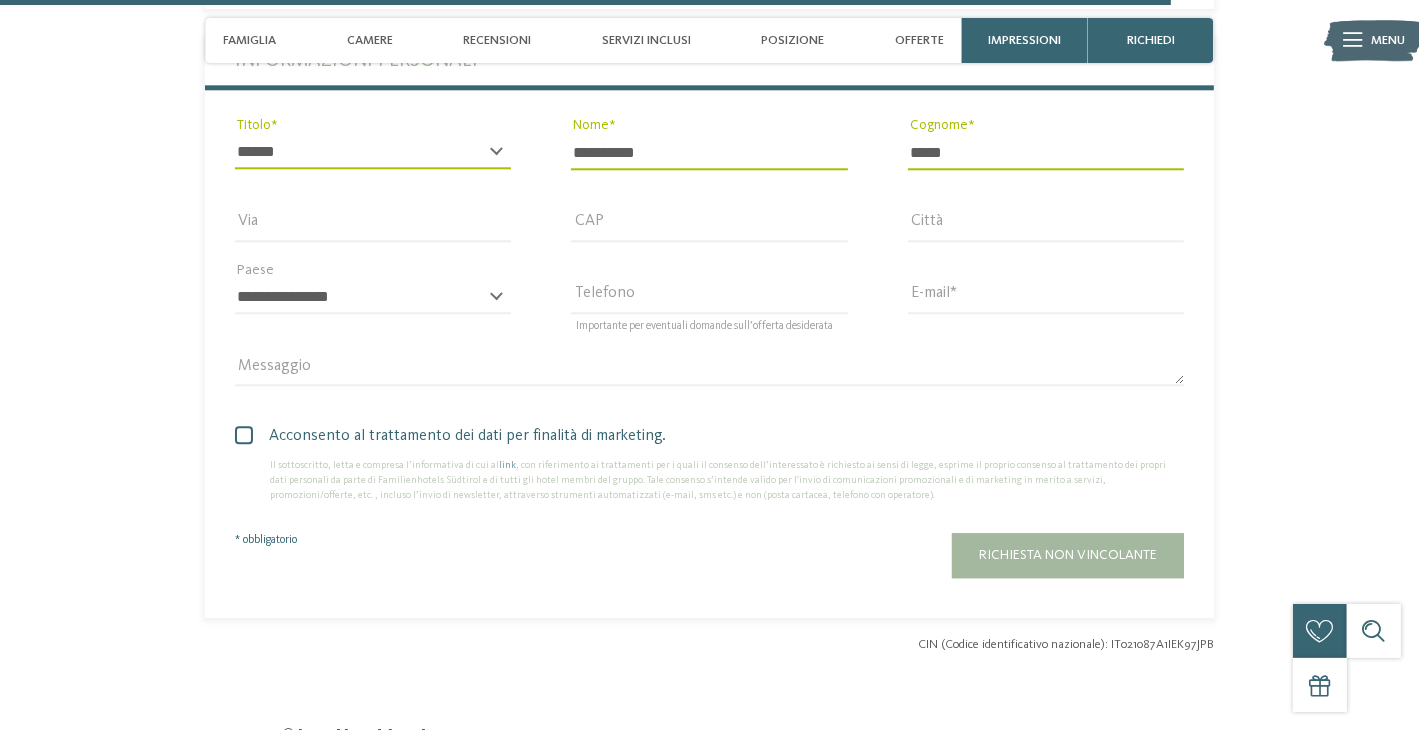 type on "*****" 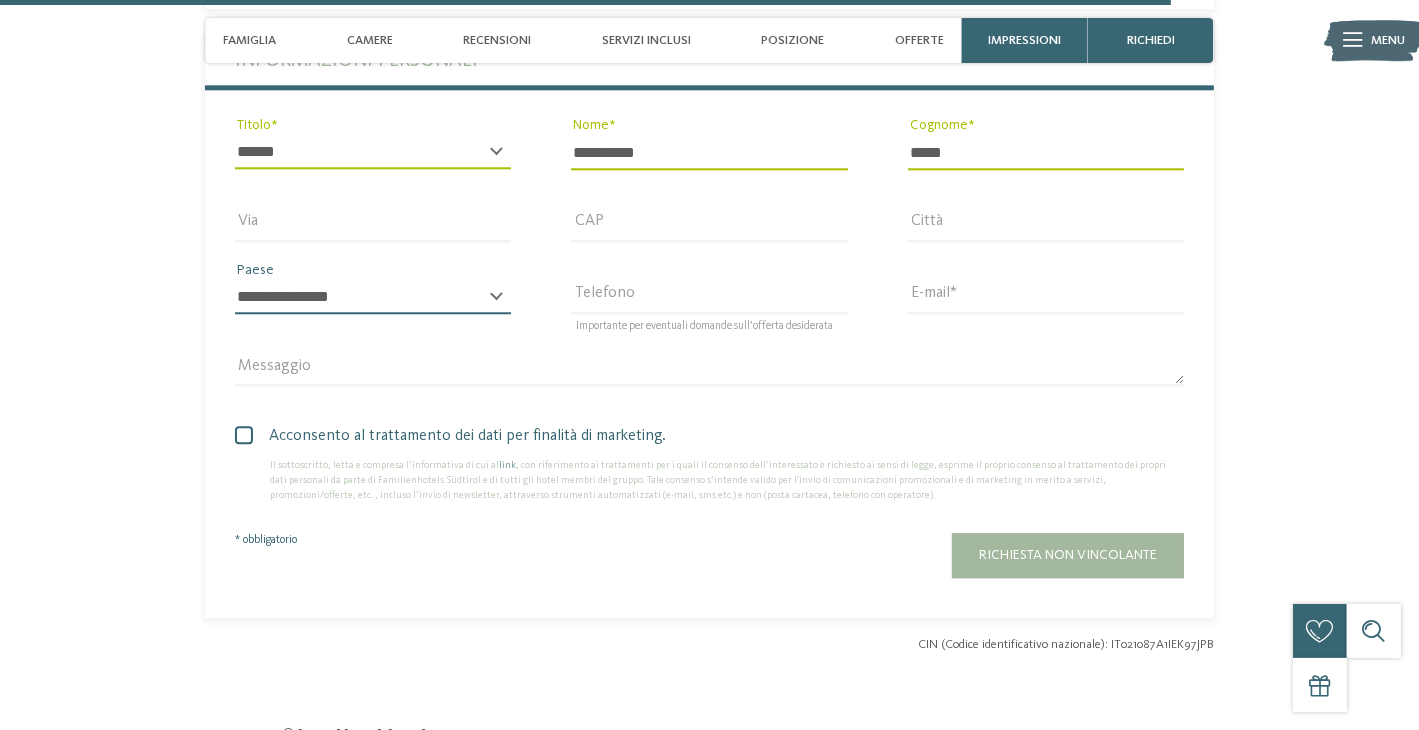 select on "**" 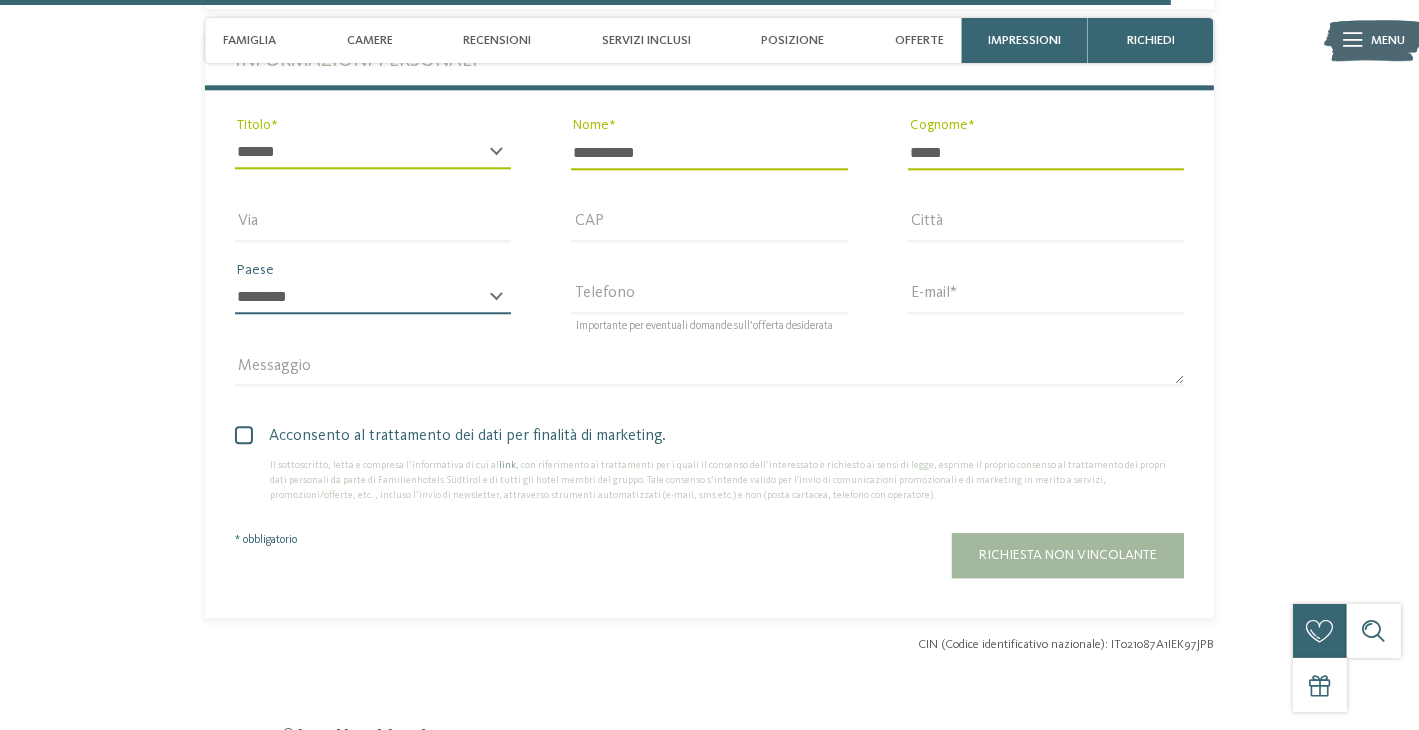 type on "*********" 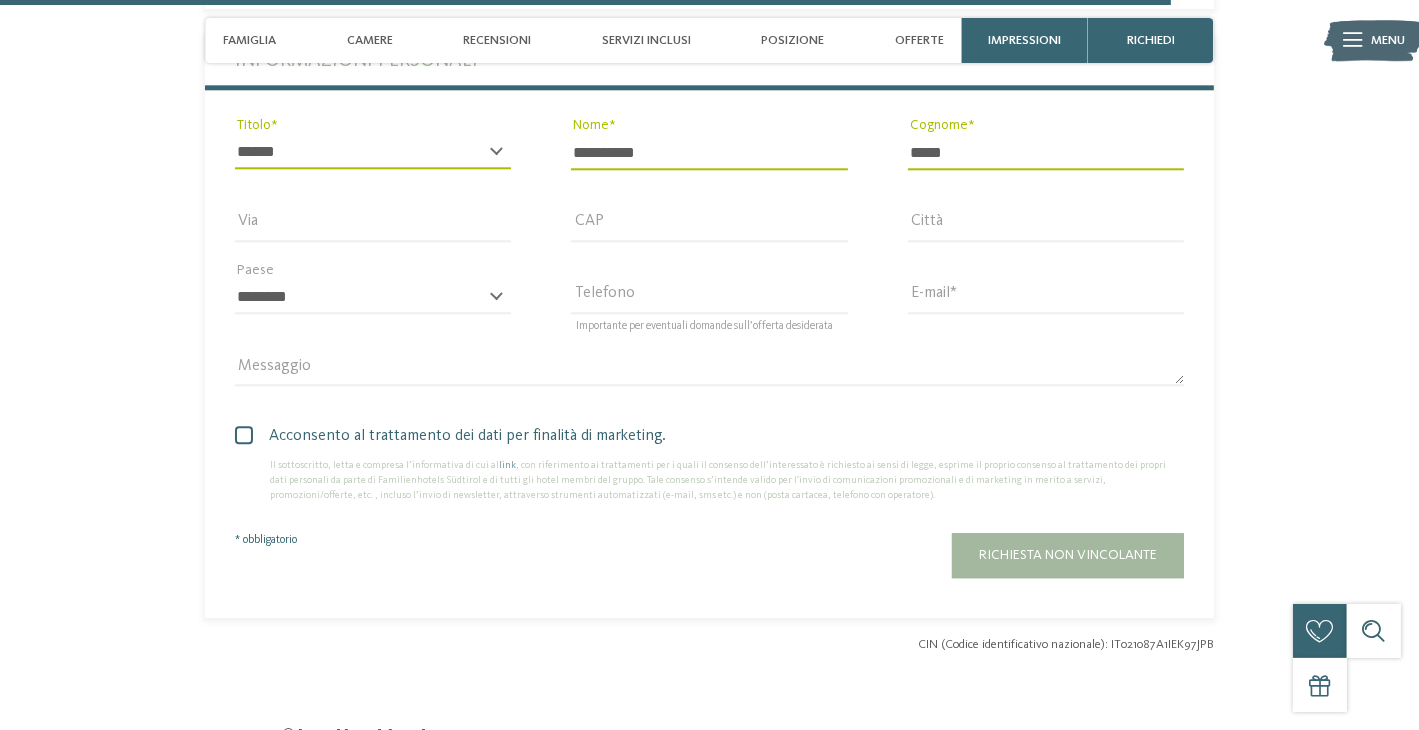 type on "**********" 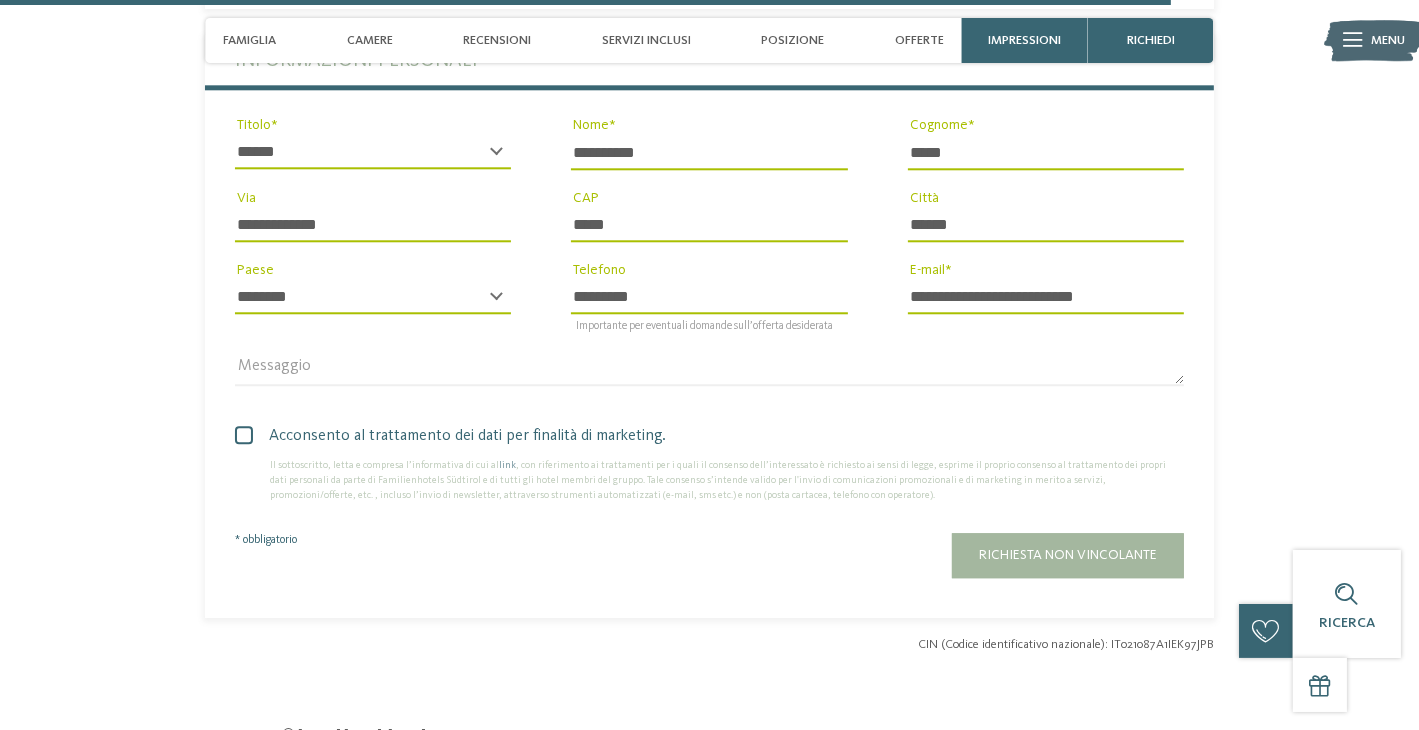 drag, startPoint x: 1153, startPoint y: 295, endPoint x: 1236, endPoint y: 313, distance: 84.92938 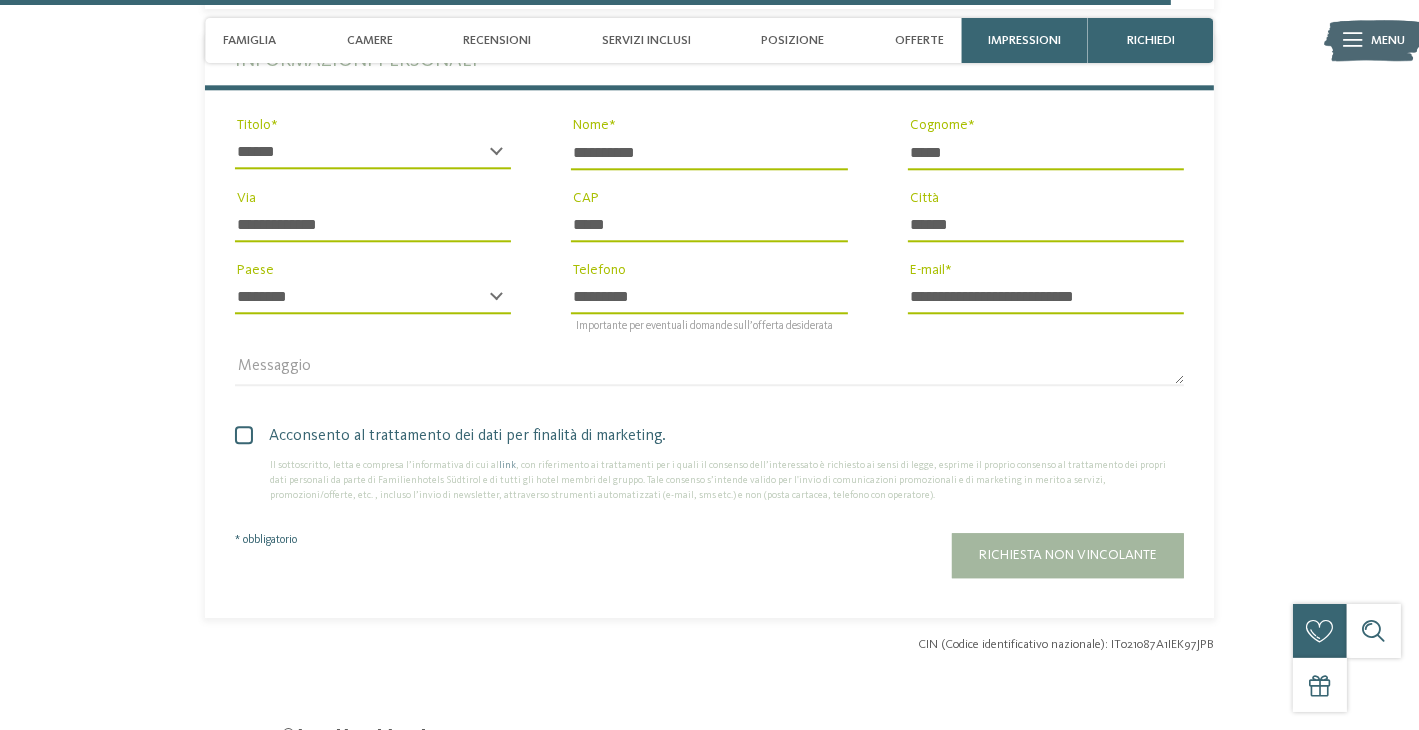 click on "torna alla panoramica degli alberghi
Impressioni" at bounding box center [709, -1969] 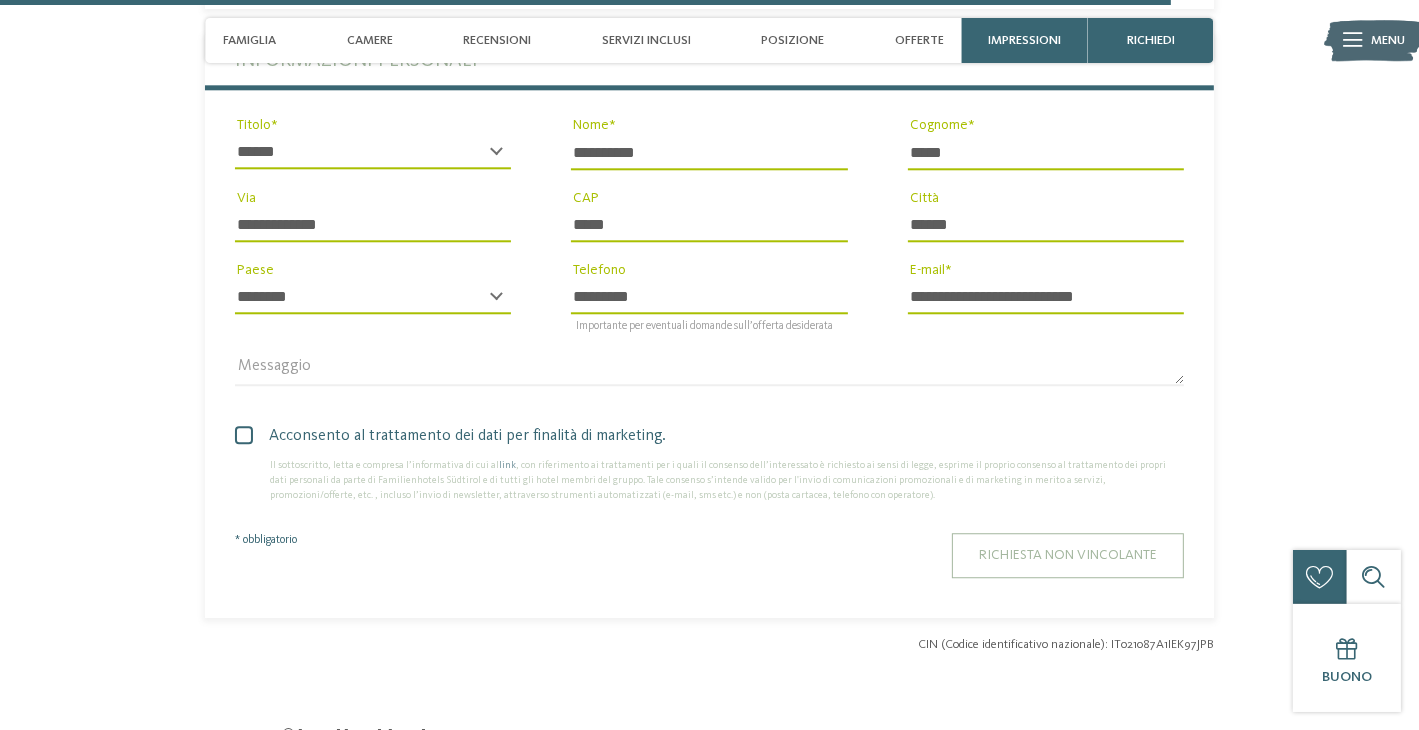 click on "Richiesta non vincolante" at bounding box center [1068, 555] 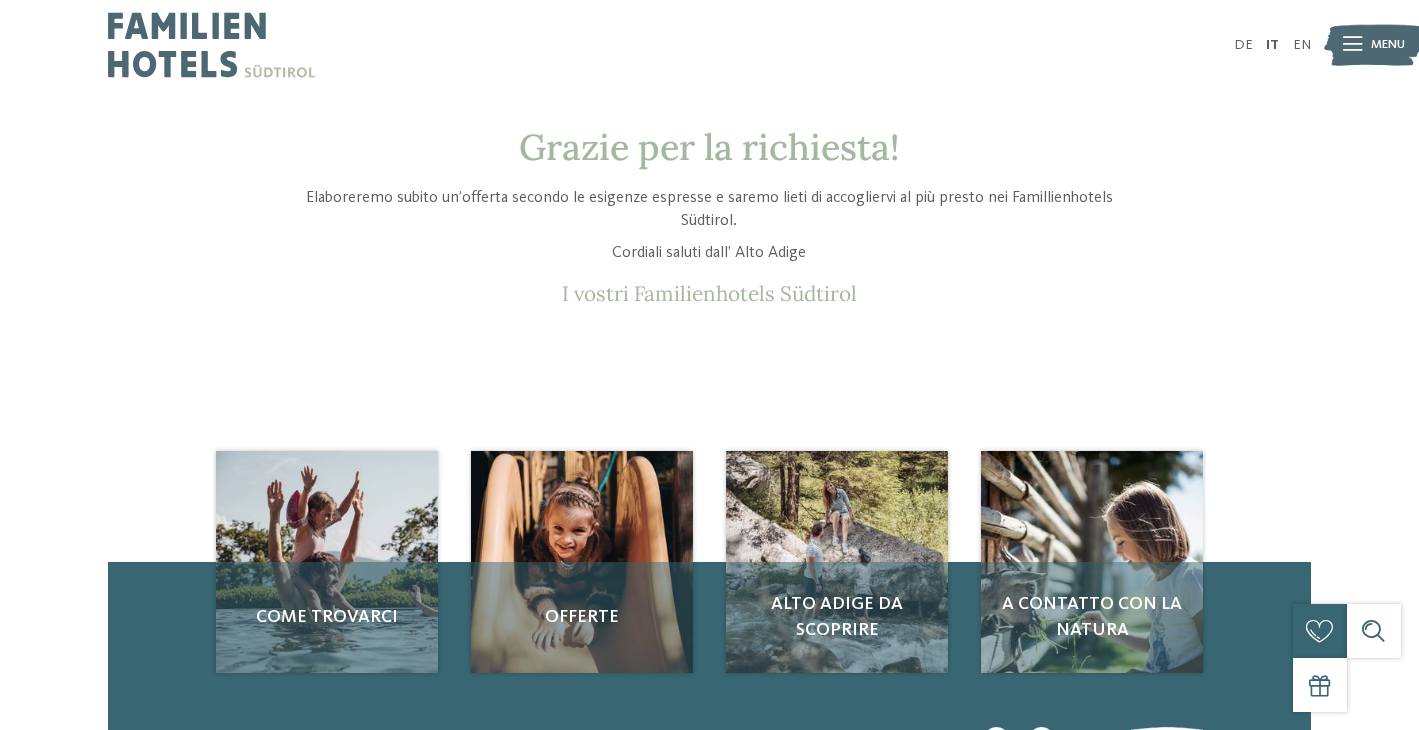 scroll, scrollTop: 0, scrollLeft: 0, axis: both 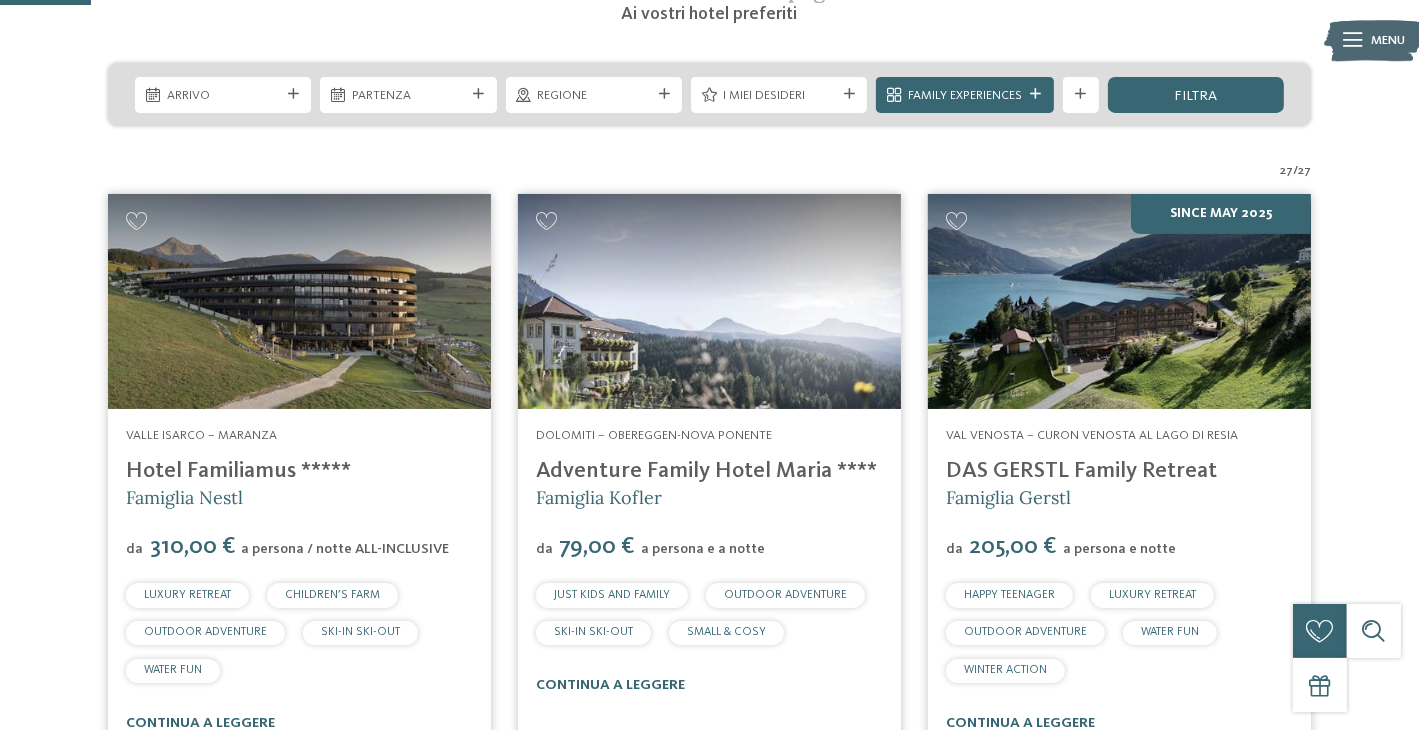 click at bounding box center [709, 301] 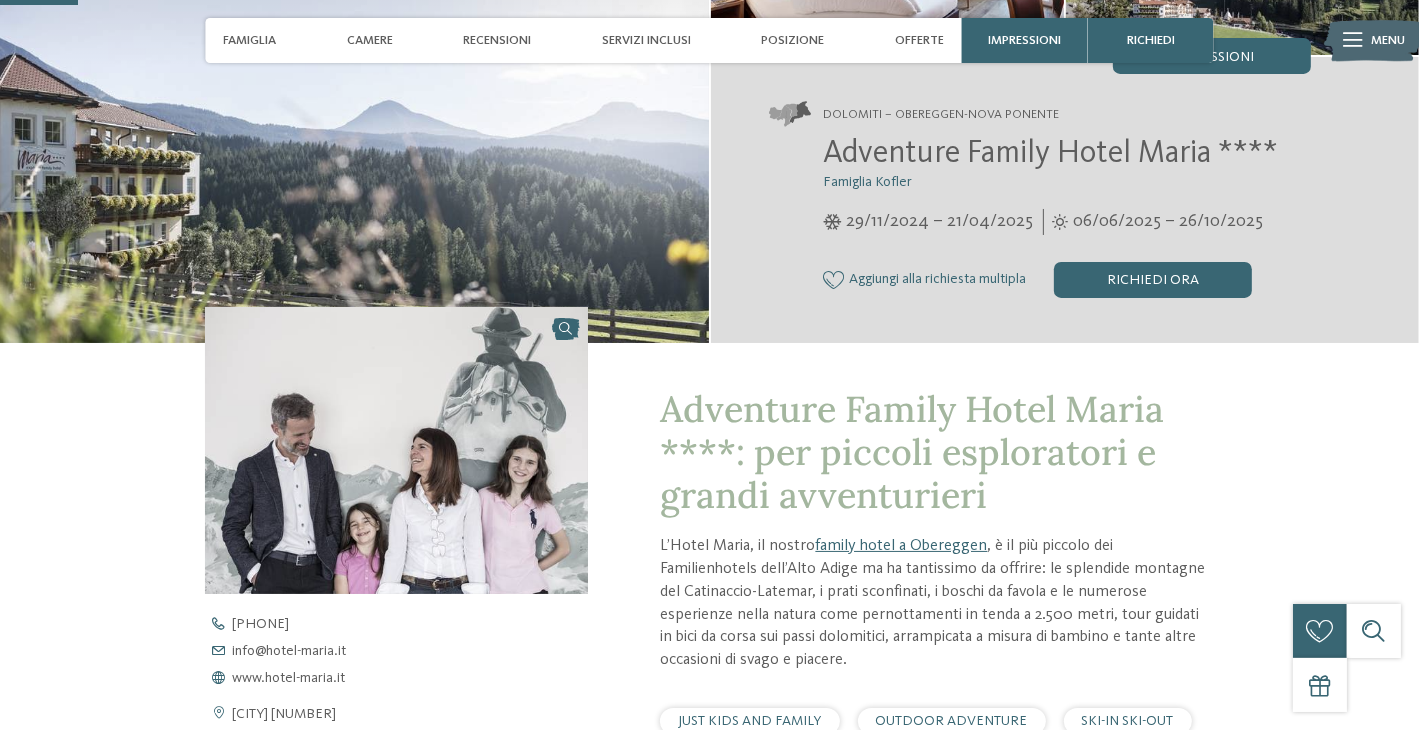scroll, scrollTop: 300, scrollLeft: 0, axis: vertical 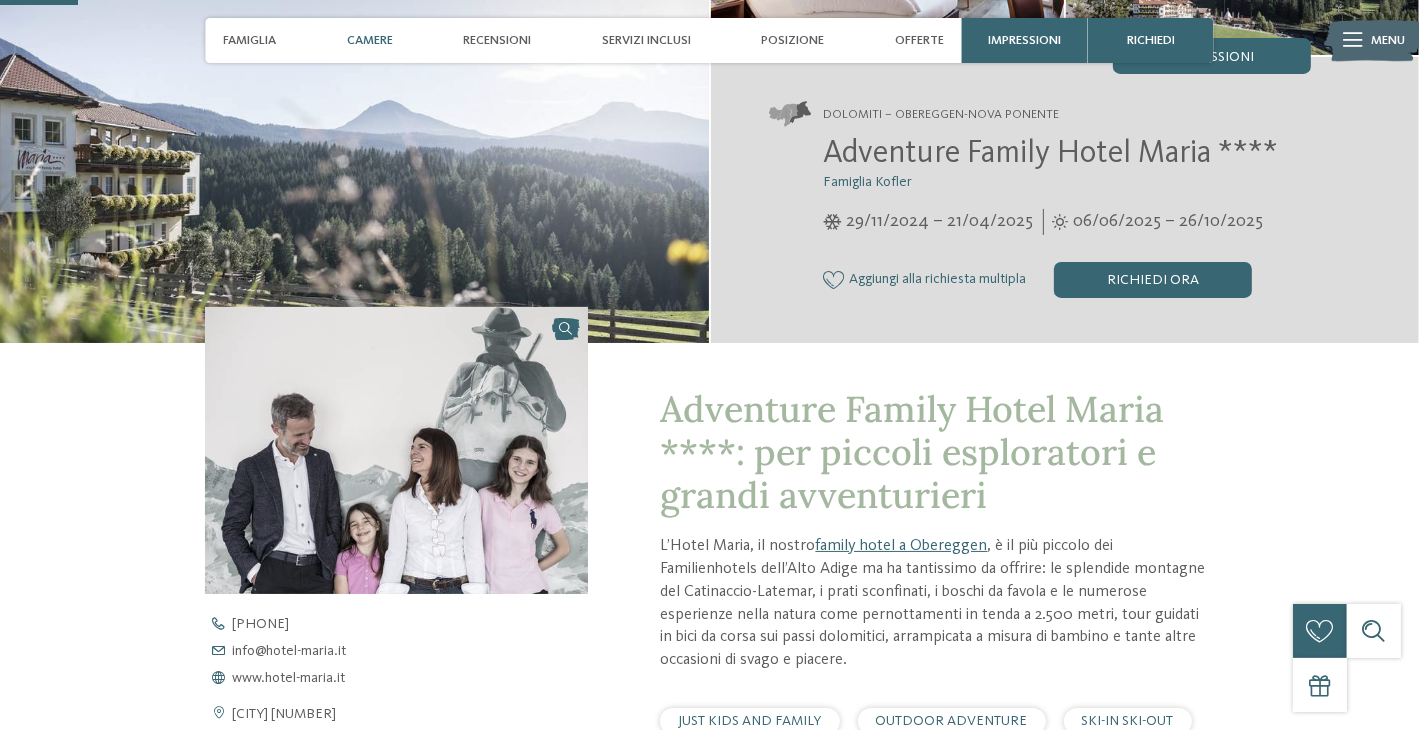 click on "Camere" at bounding box center [370, 40] 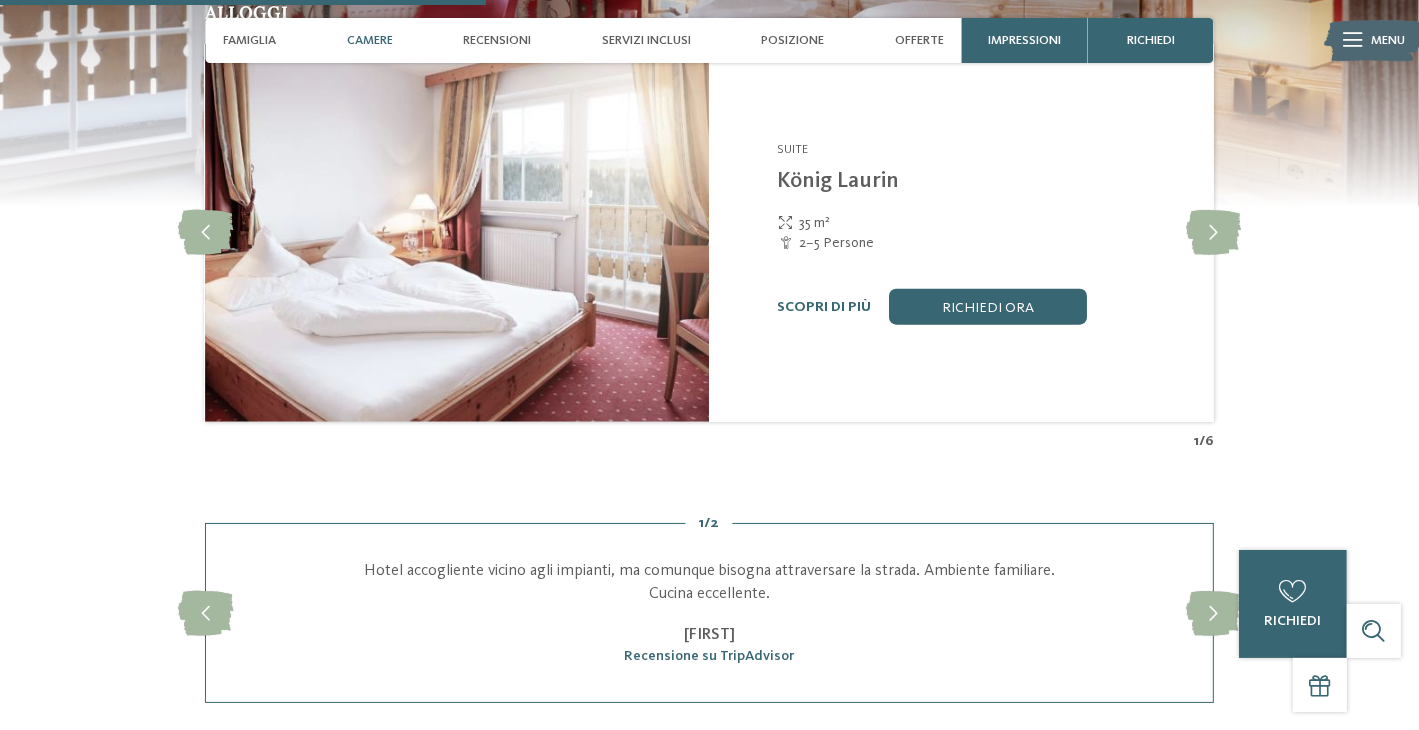 scroll, scrollTop: 1756, scrollLeft: 0, axis: vertical 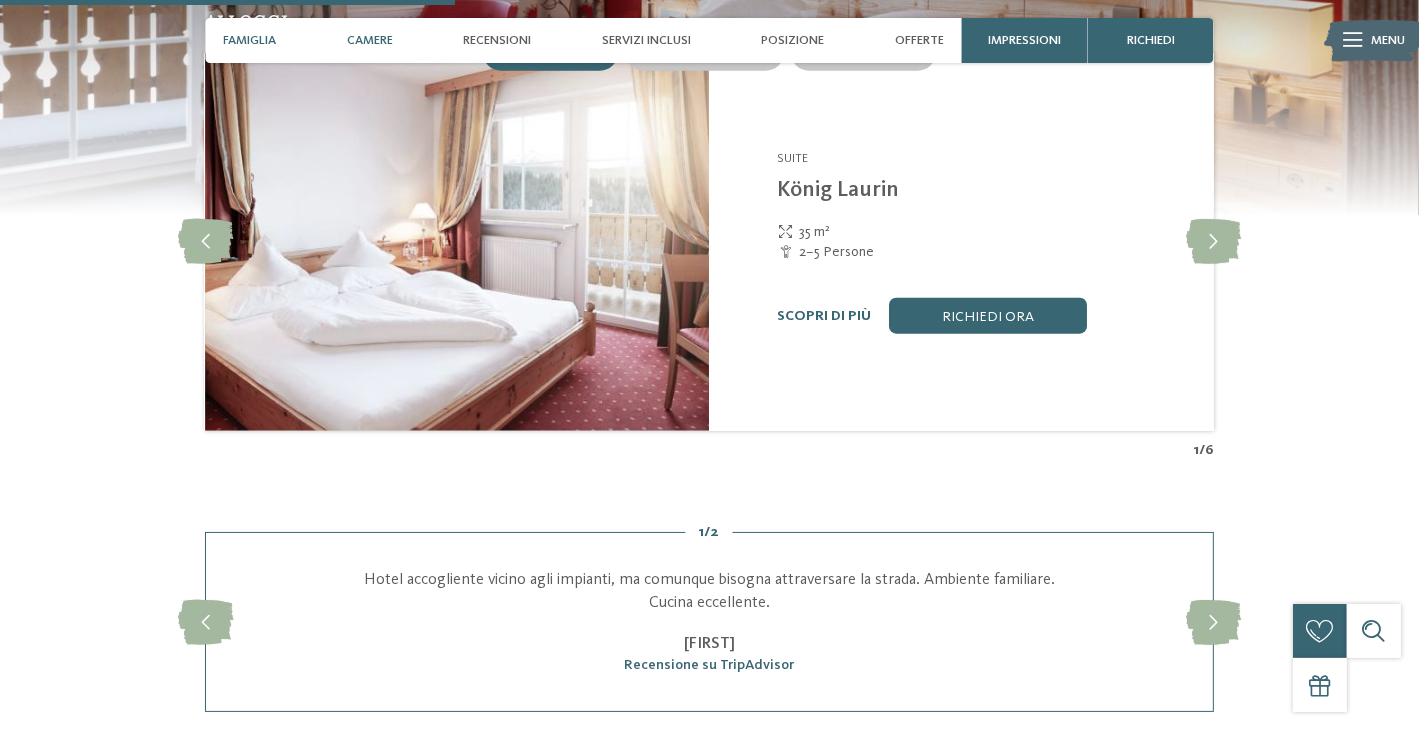 click on "Famiglia" at bounding box center [249, 40] 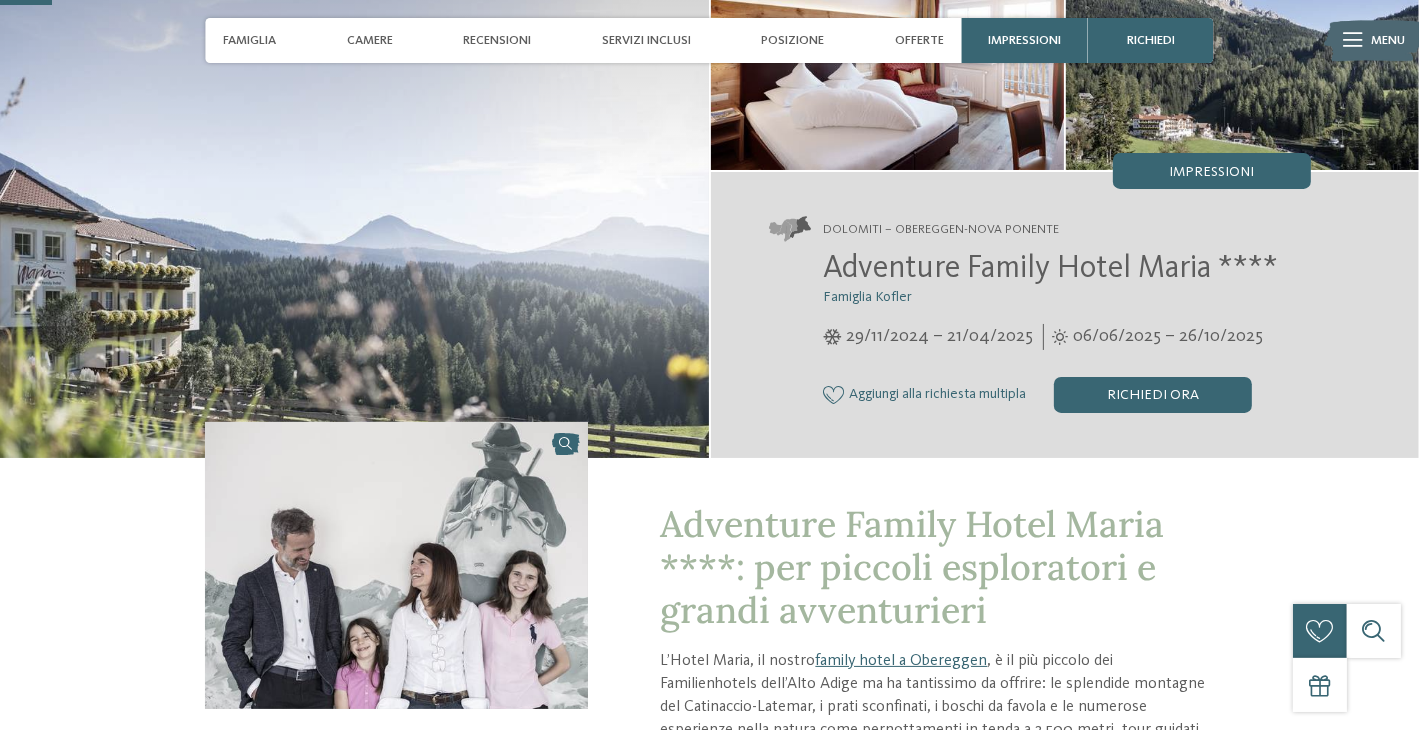 scroll, scrollTop: 100, scrollLeft: 0, axis: vertical 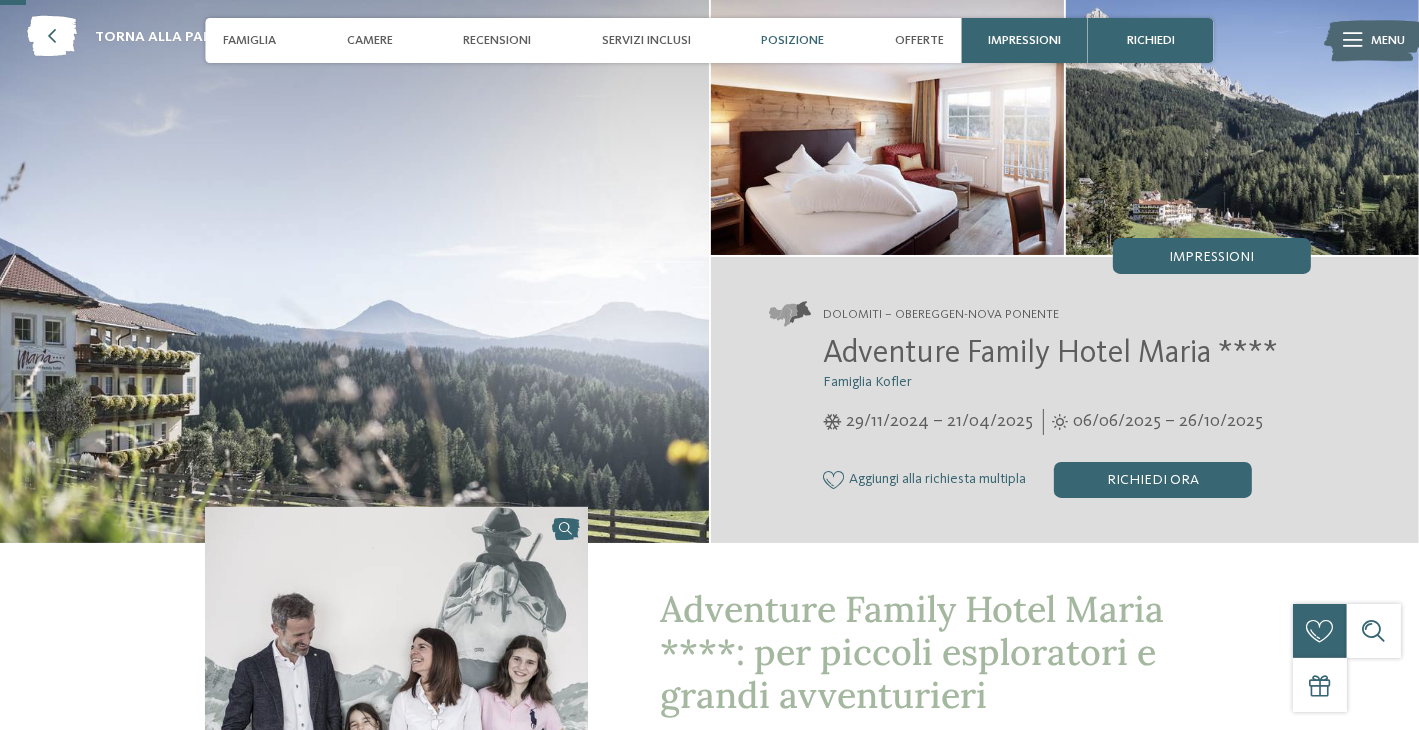 click on "Posizione" at bounding box center [792, 40] 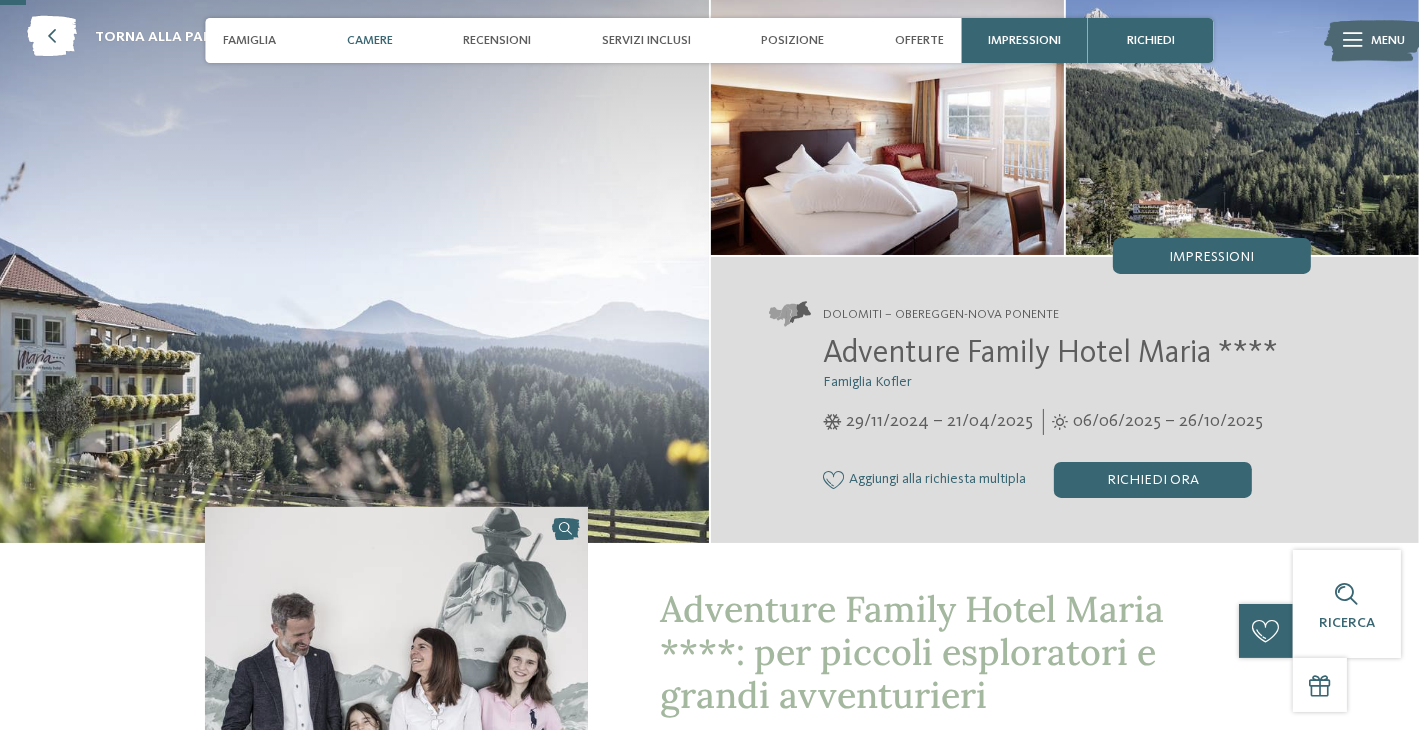 click on "Camere" at bounding box center [370, 40] 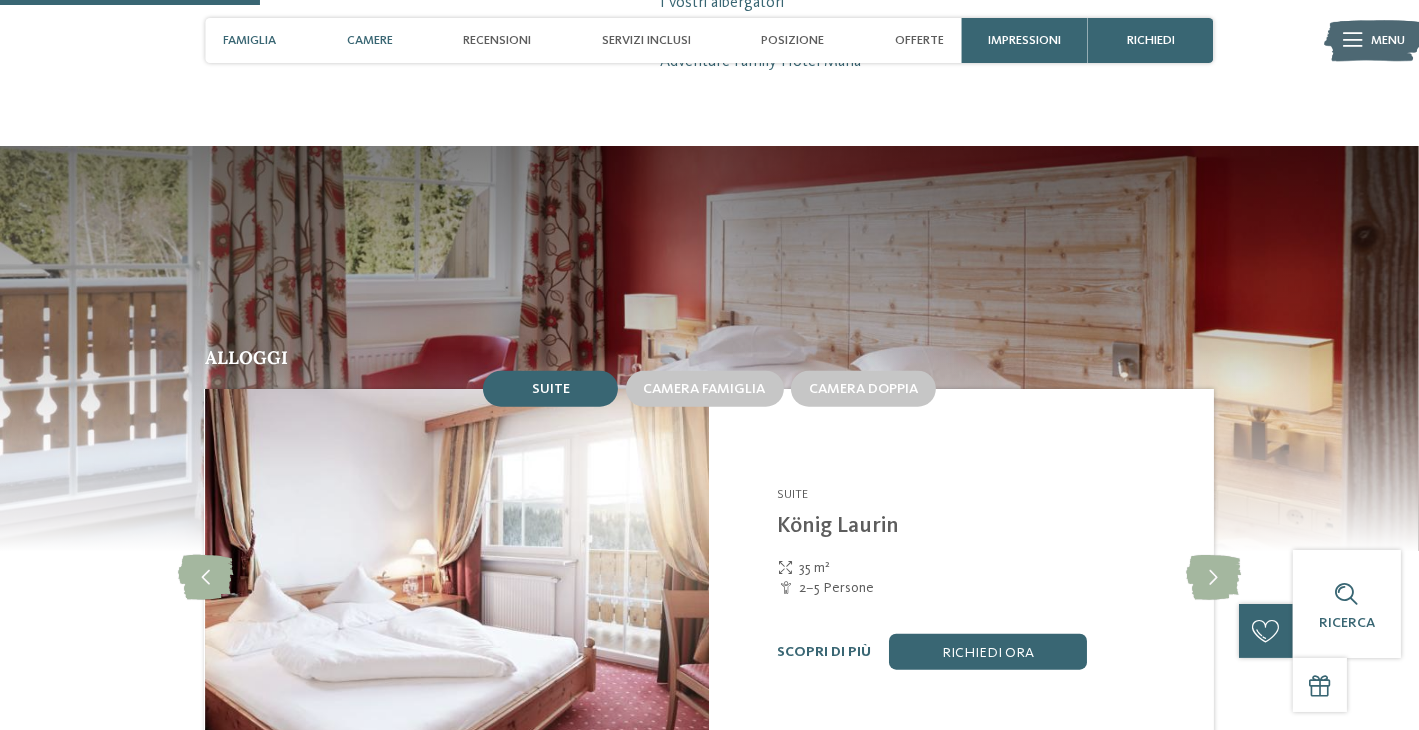 scroll, scrollTop: 1456, scrollLeft: 0, axis: vertical 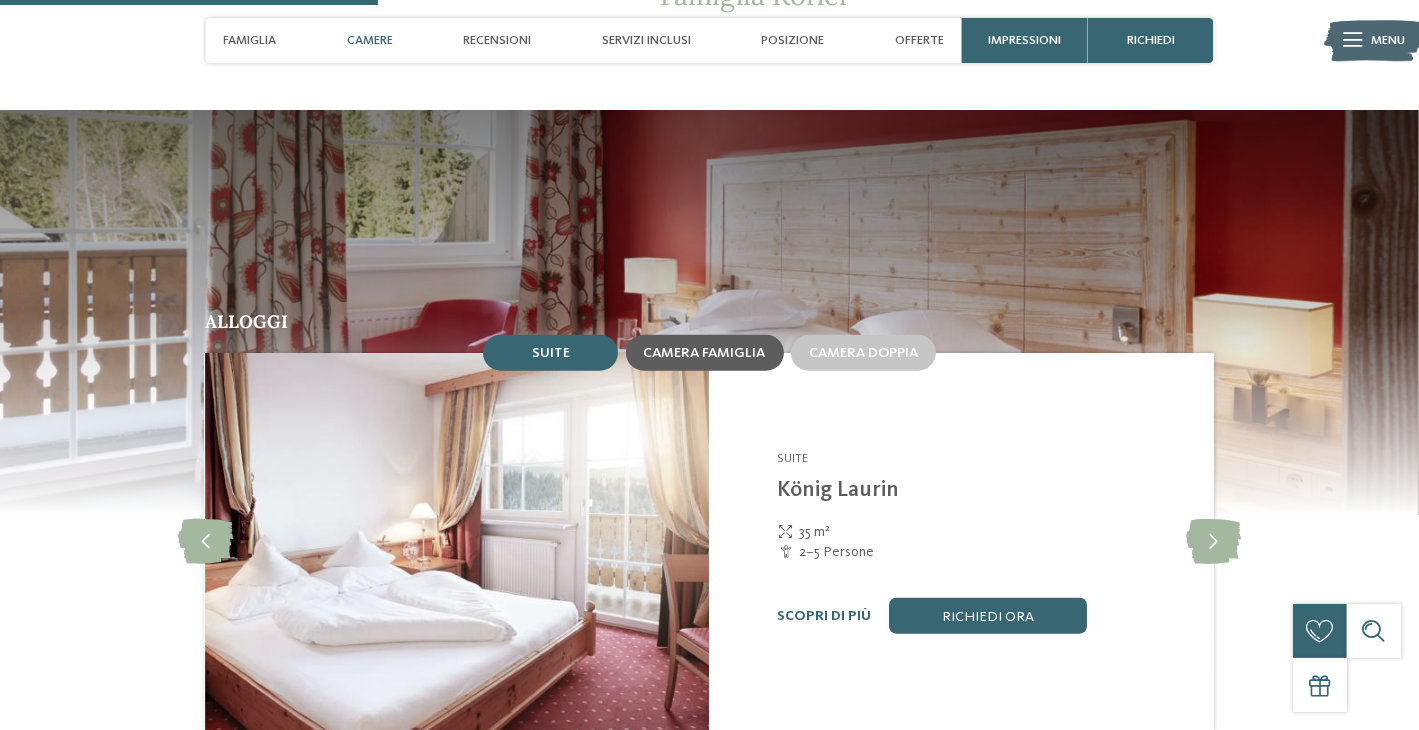 click on "Camera famiglia" at bounding box center [705, 353] 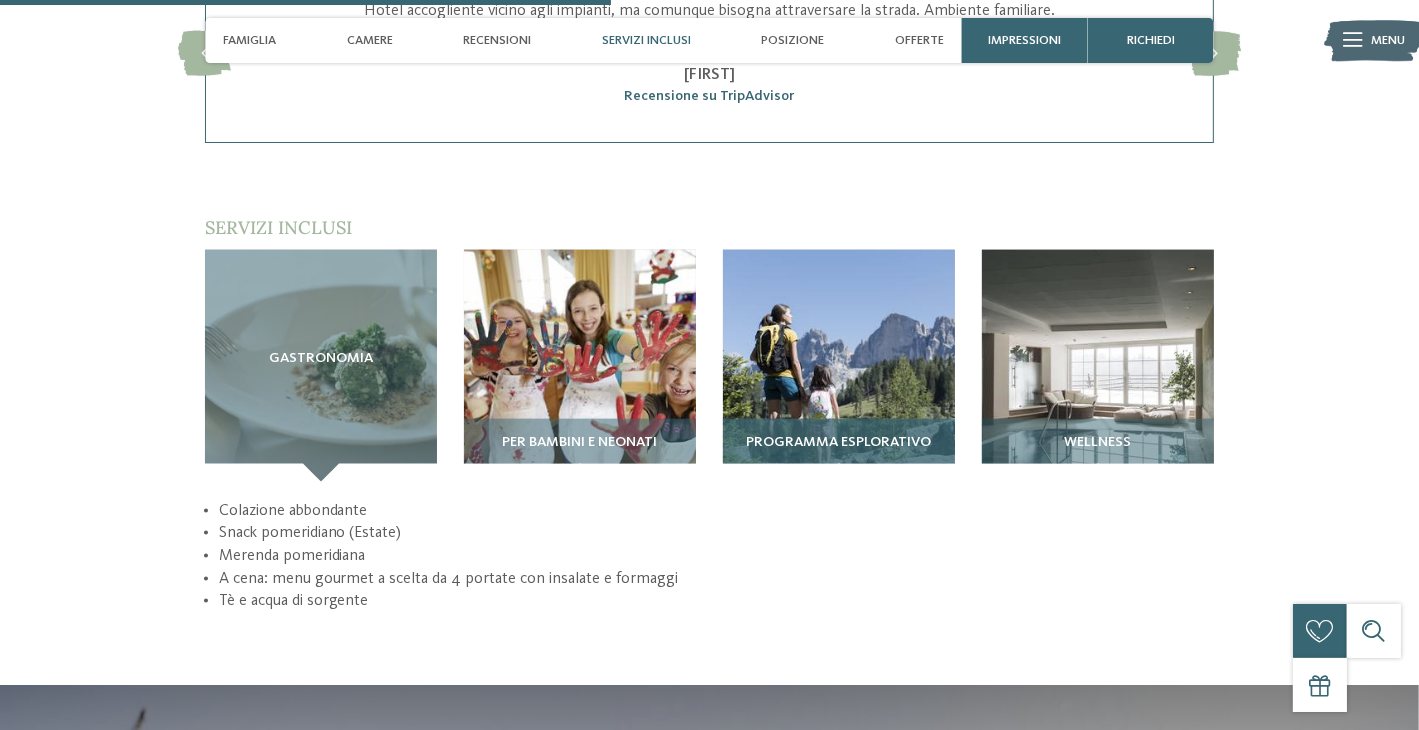 scroll, scrollTop: 2356, scrollLeft: 0, axis: vertical 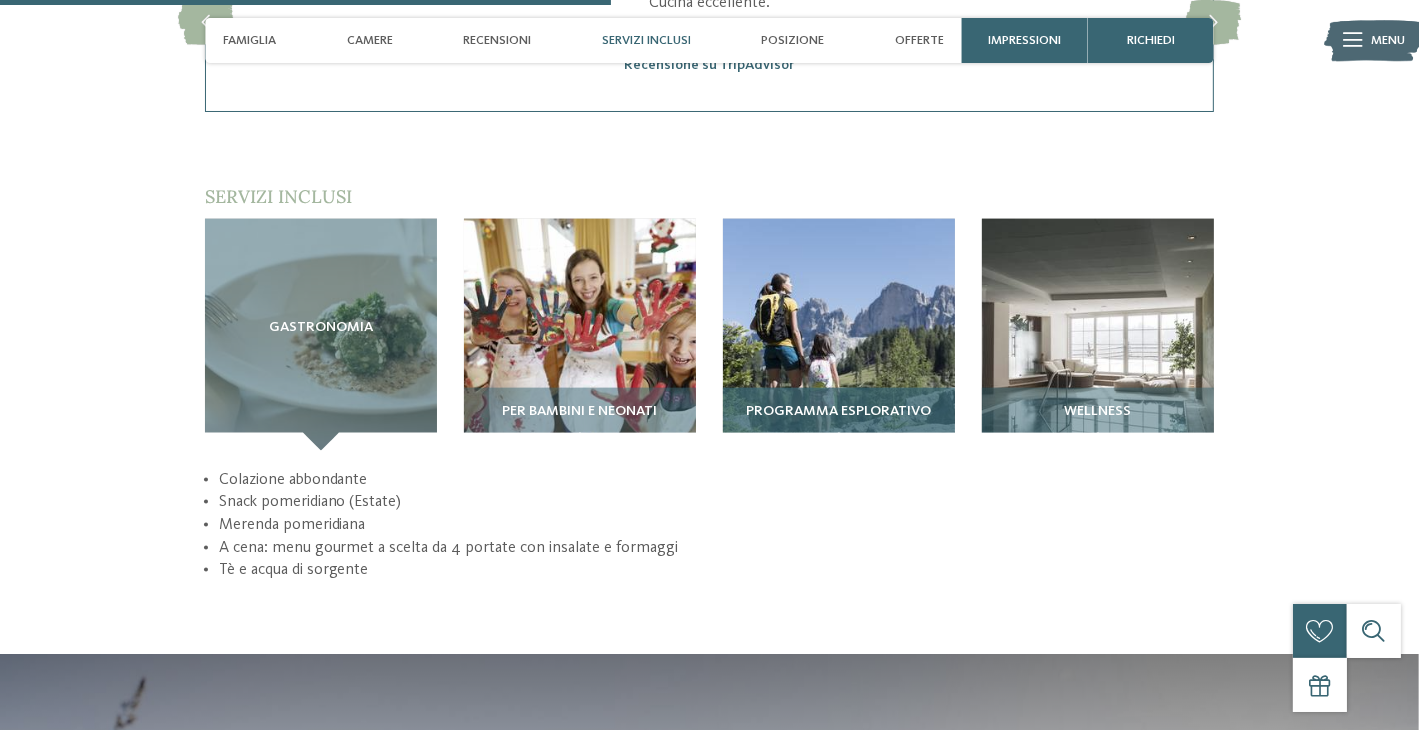 click at bounding box center (839, 335) 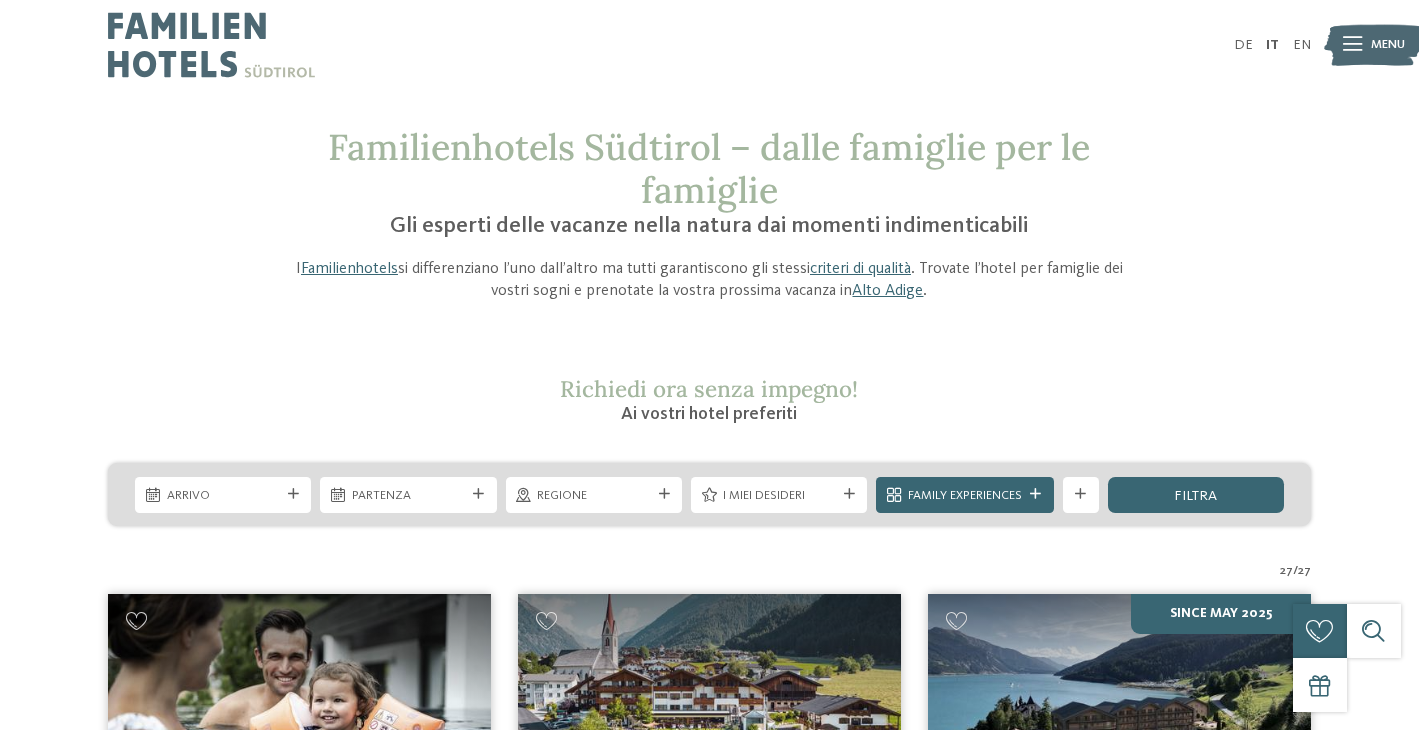 scroll, scrollTop: 0, scrollLeft: 0, axis: both 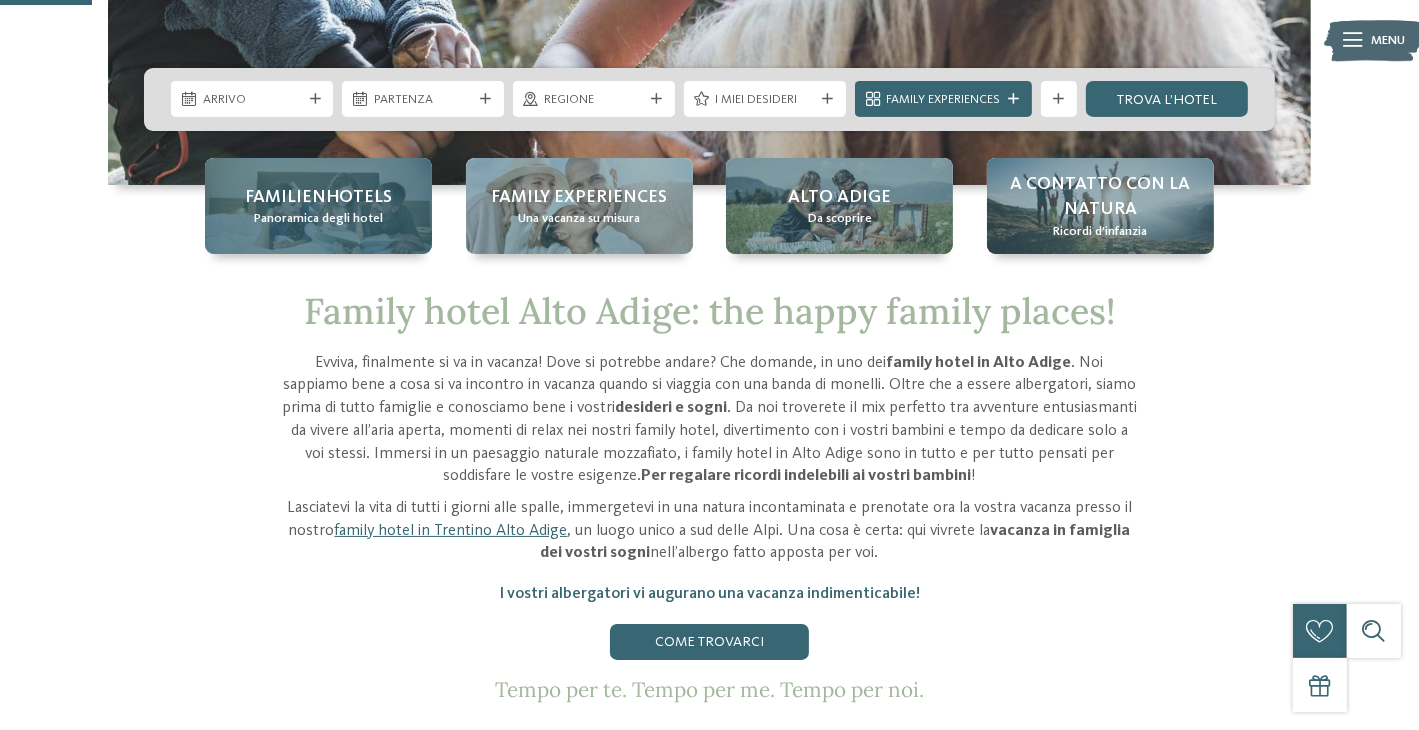 click on "Familienhotels" at bounding box center [319, 197] 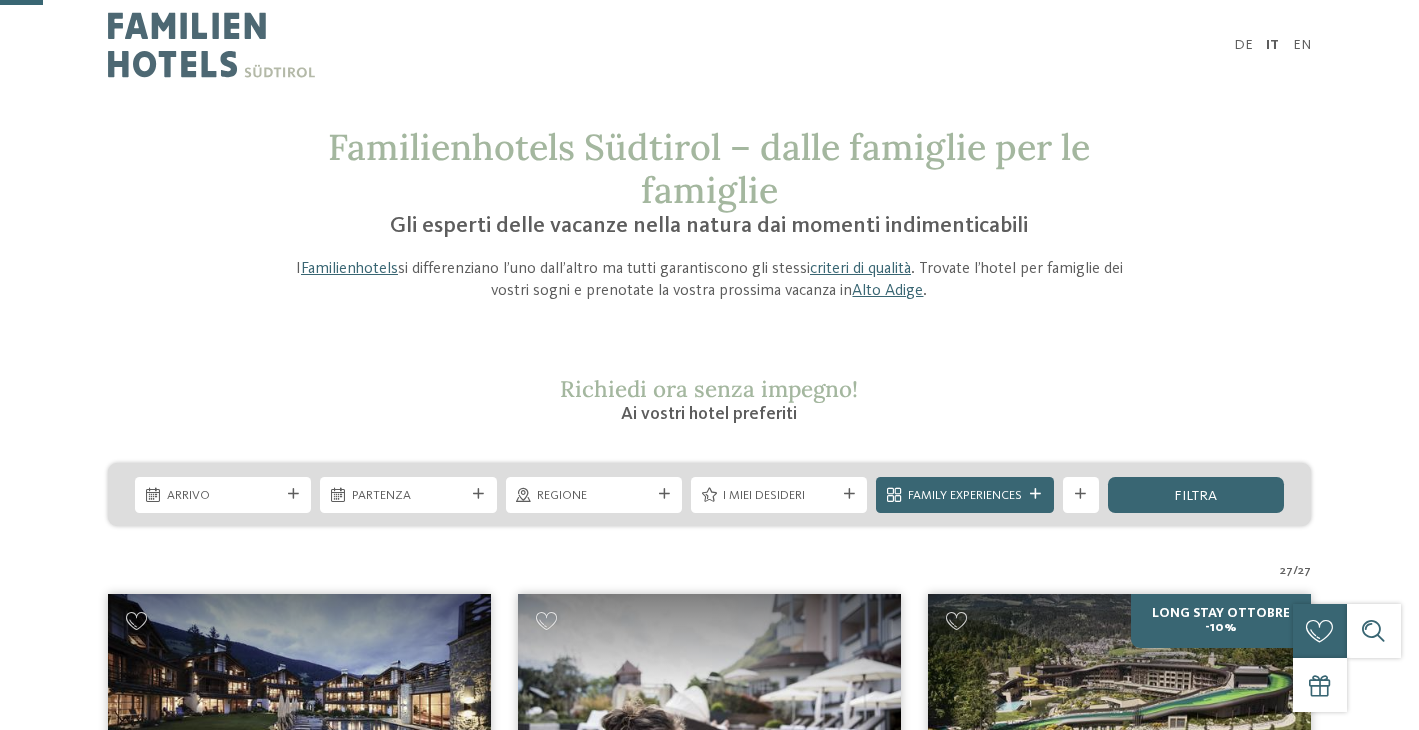 scroll, scrollTop: 347, scrollLeft: 0, axis: vertical 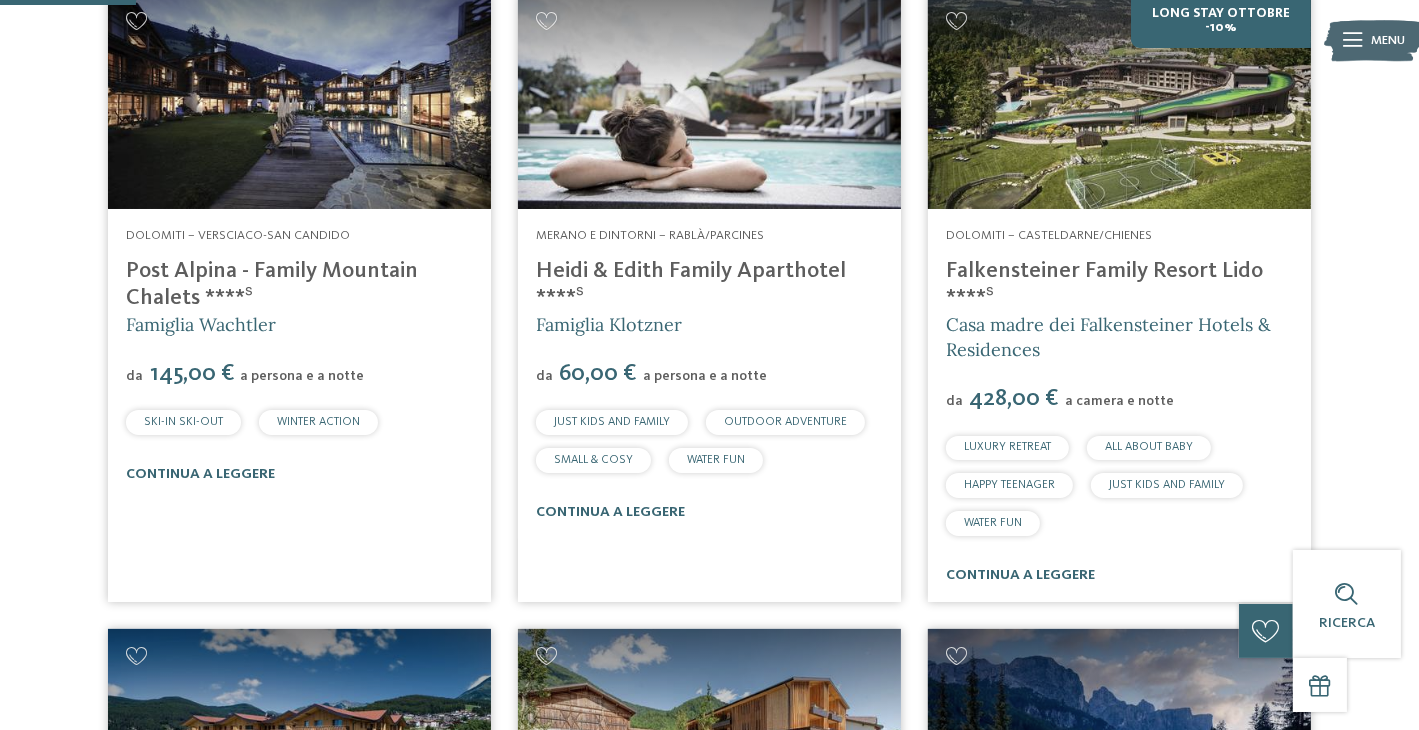 click at bounding box center [709, 101] 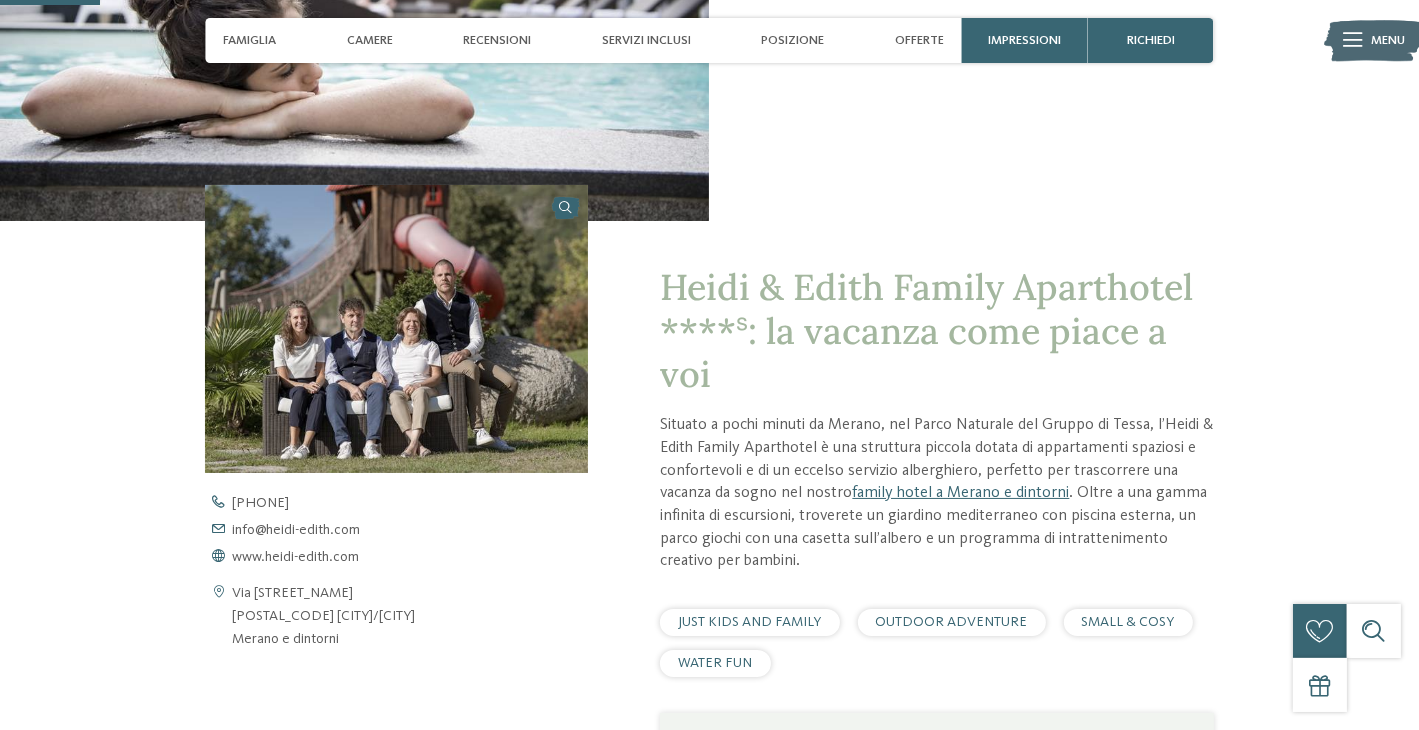 scroll, scrollTop: 400, scrollLeft: 0, axis: vertical 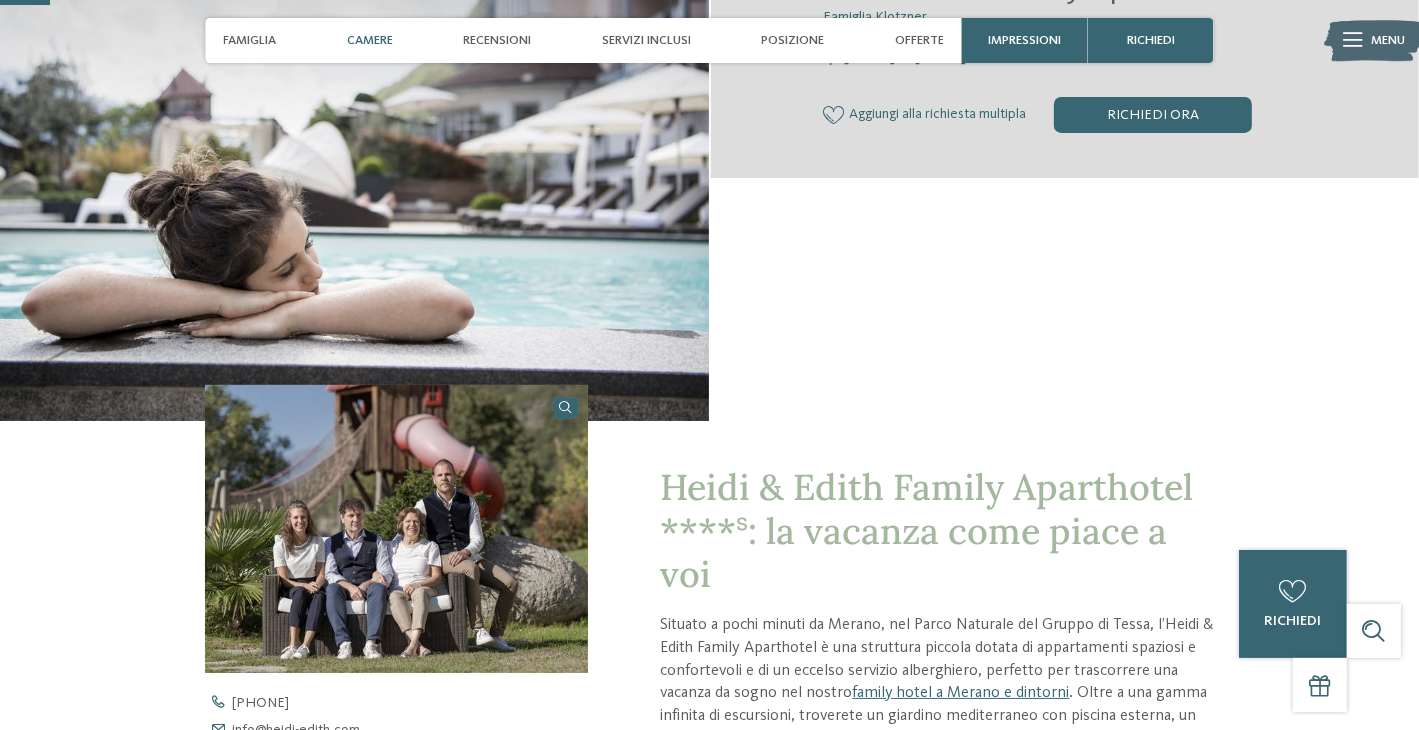 click on "Camere" at bounding box center (370, 40) 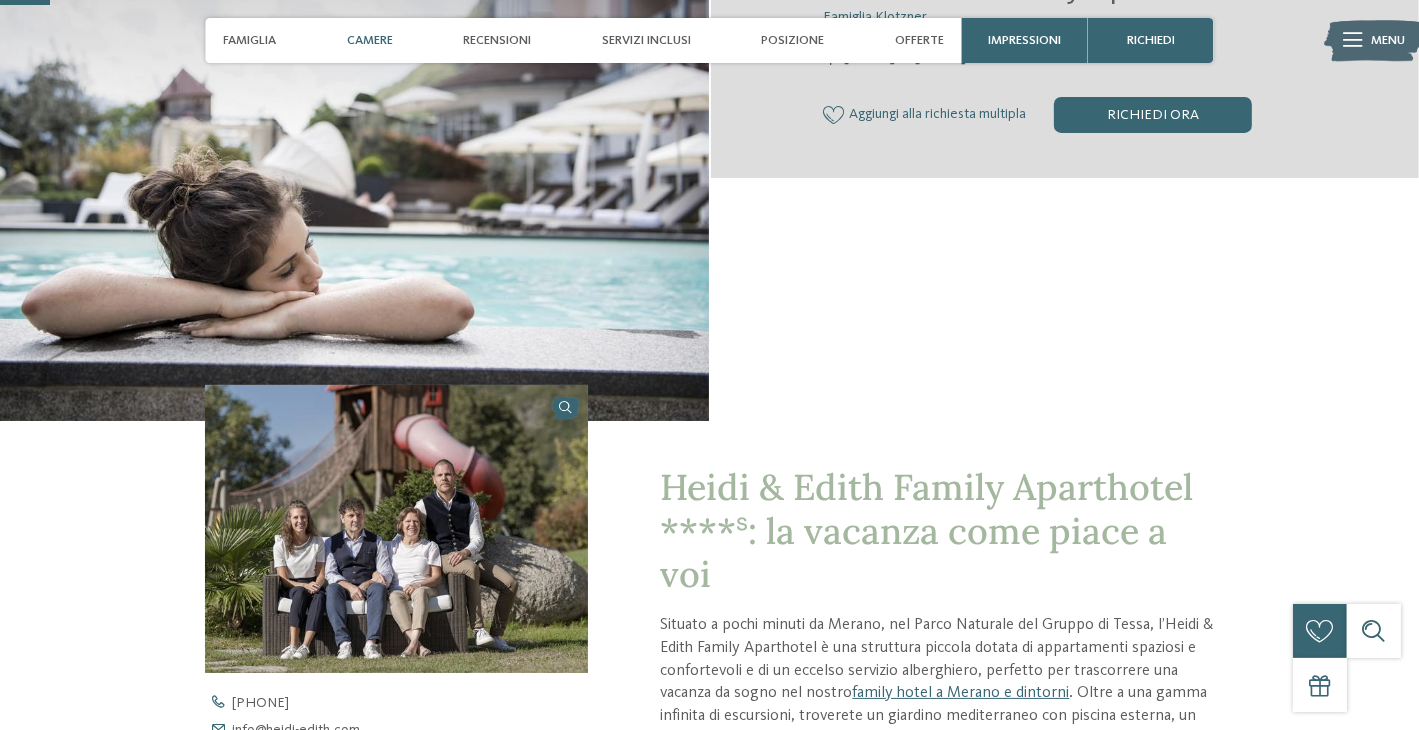 click on "Camere" at bounding box center [370, 40] 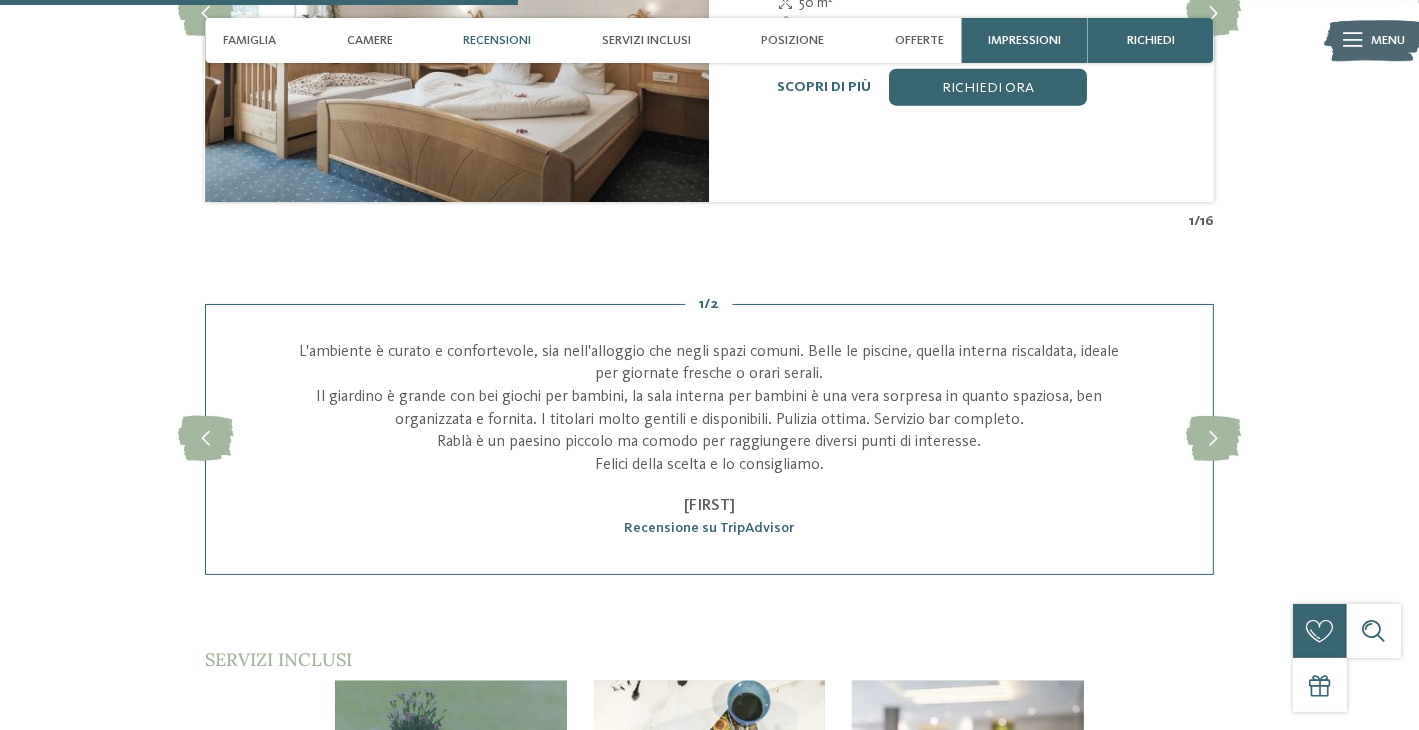 scroll, scrollTop: 1900, scrollLeft: 0, axis: vertical 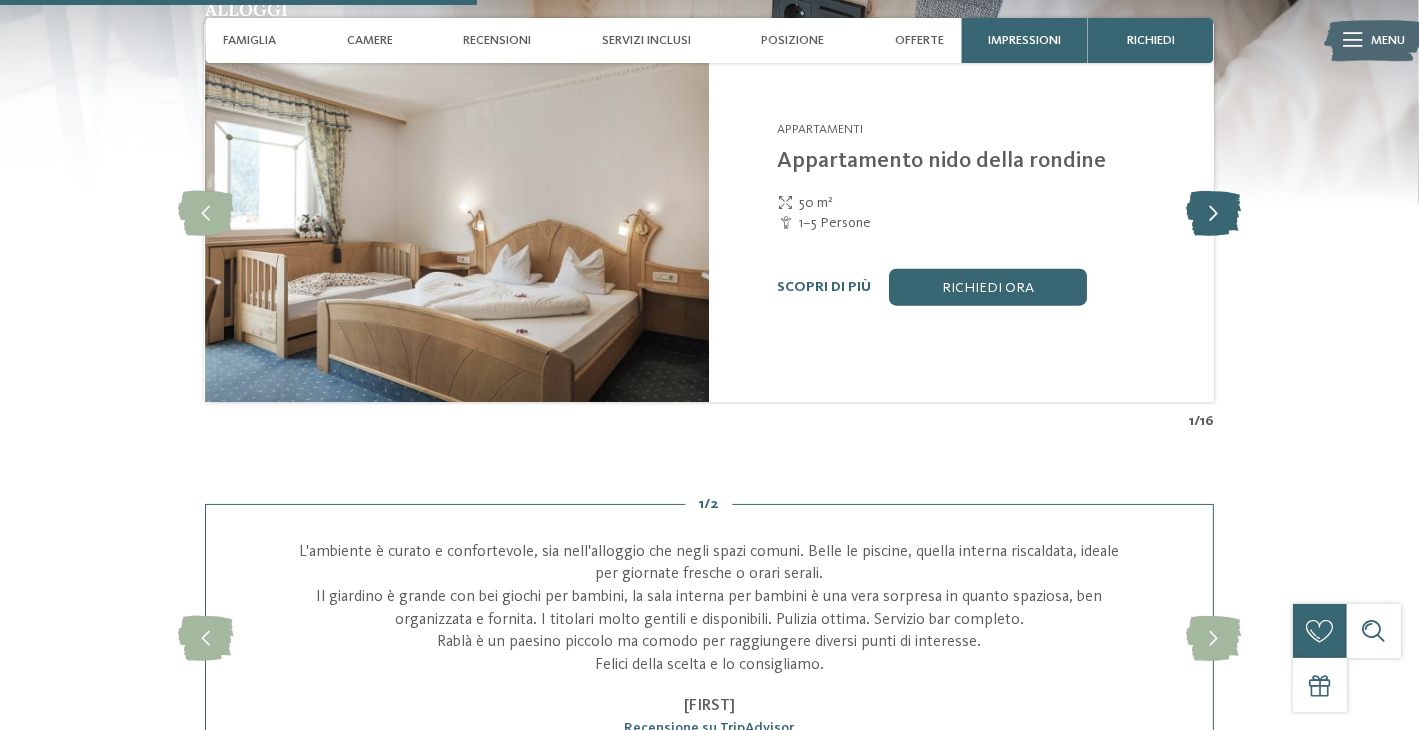 click at bounding box center (1213, 213) 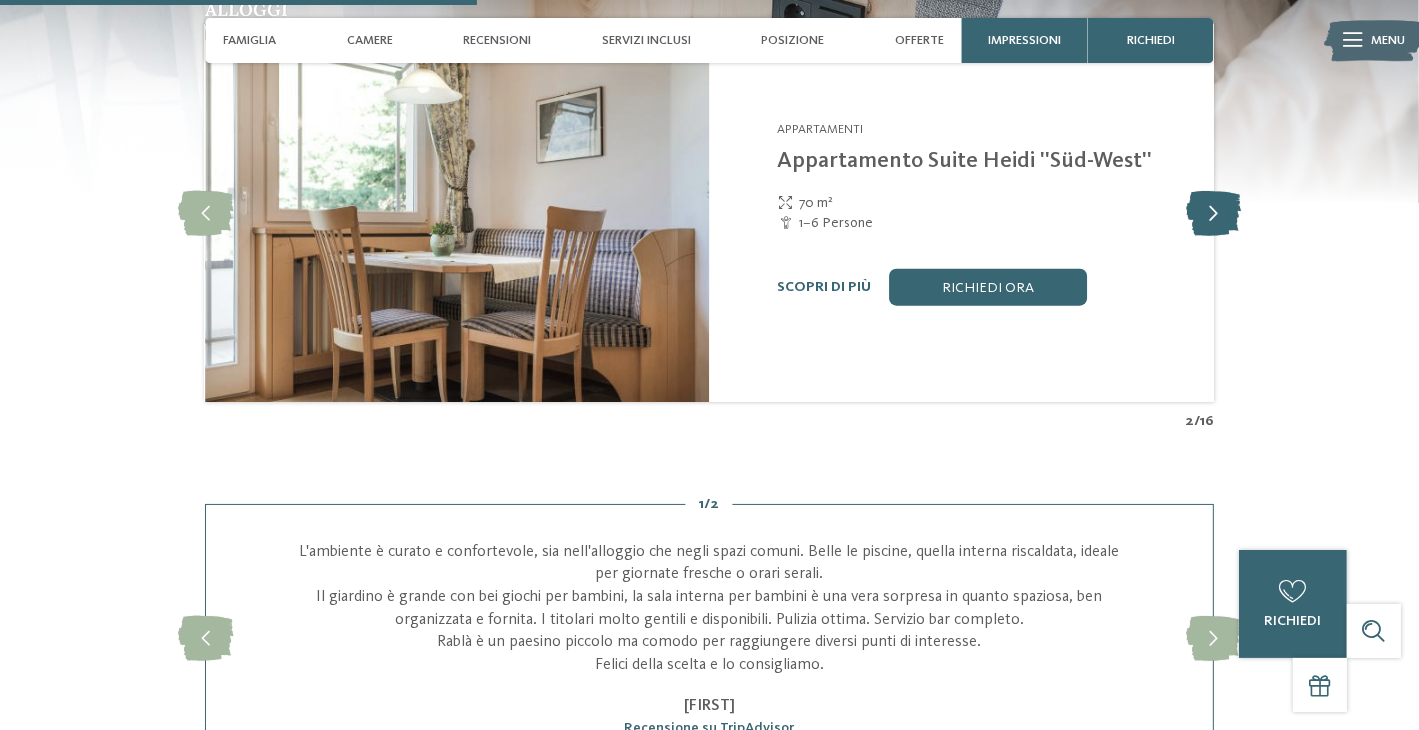 click at bounding box center (1213, 213) 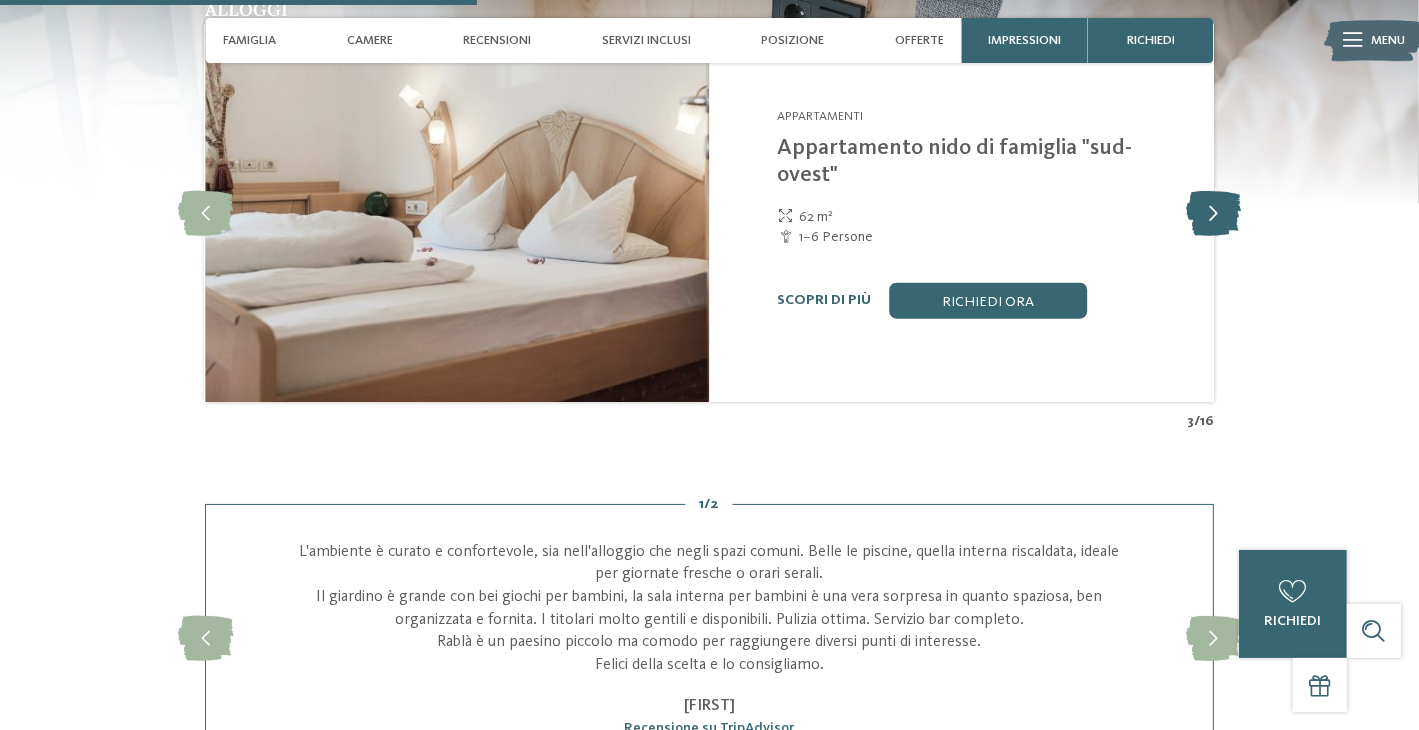 click at bounding box center [1213, 213] 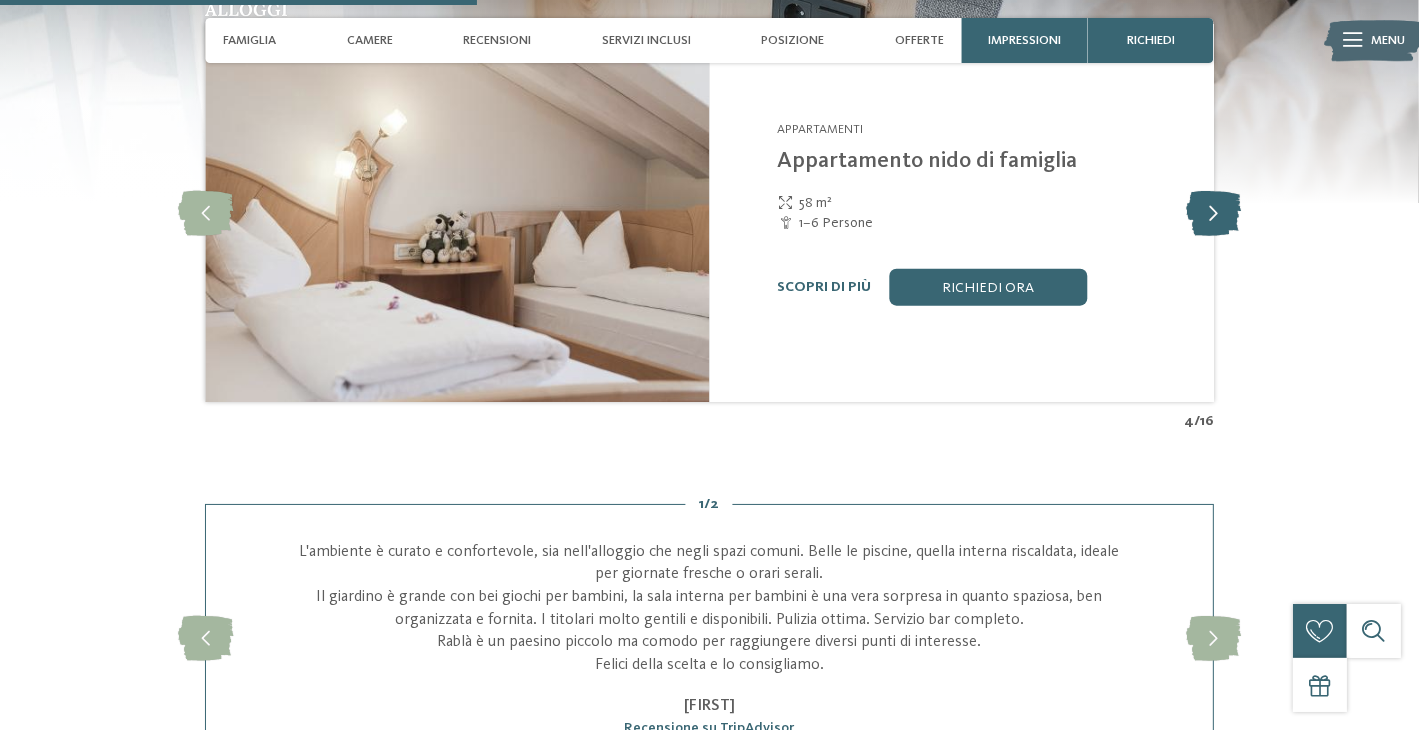 click at bounding box center [1213, 213] 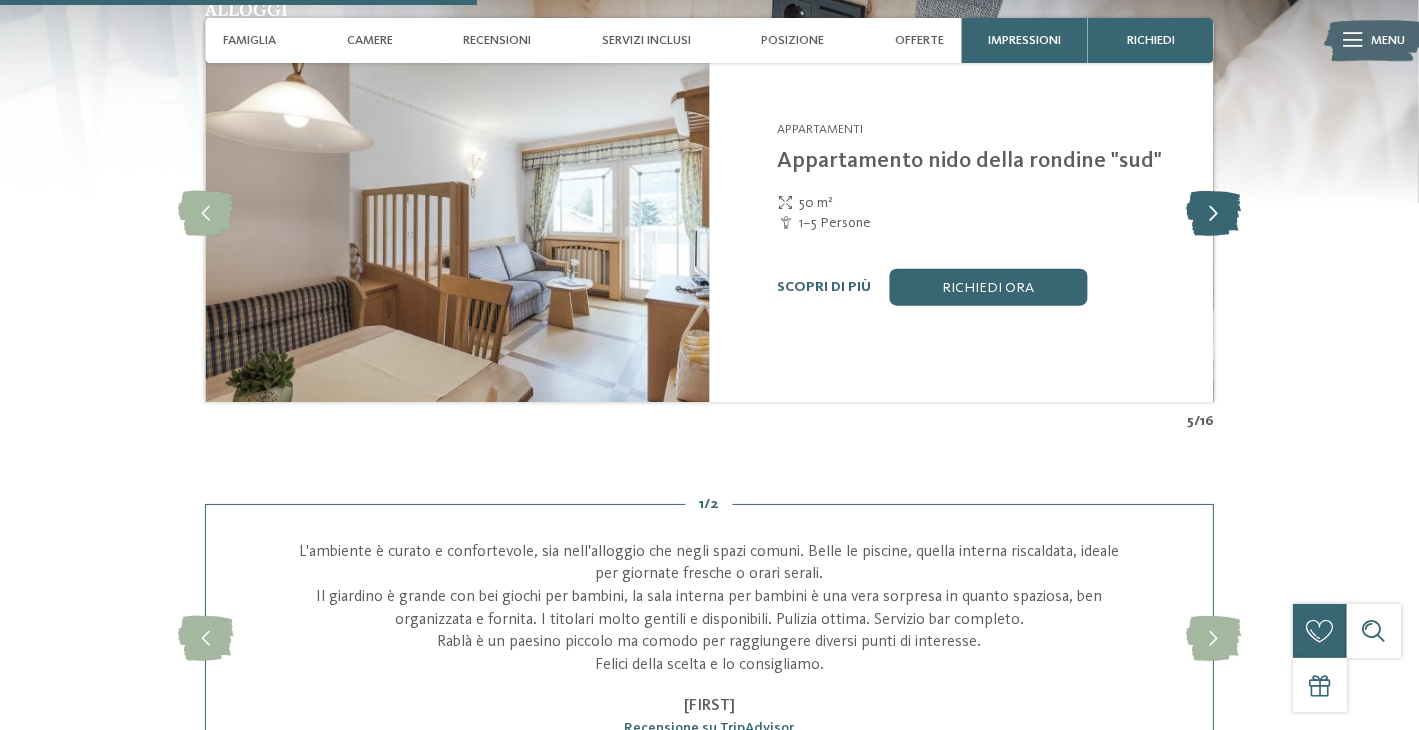 click at bounding box center (1213, 213) 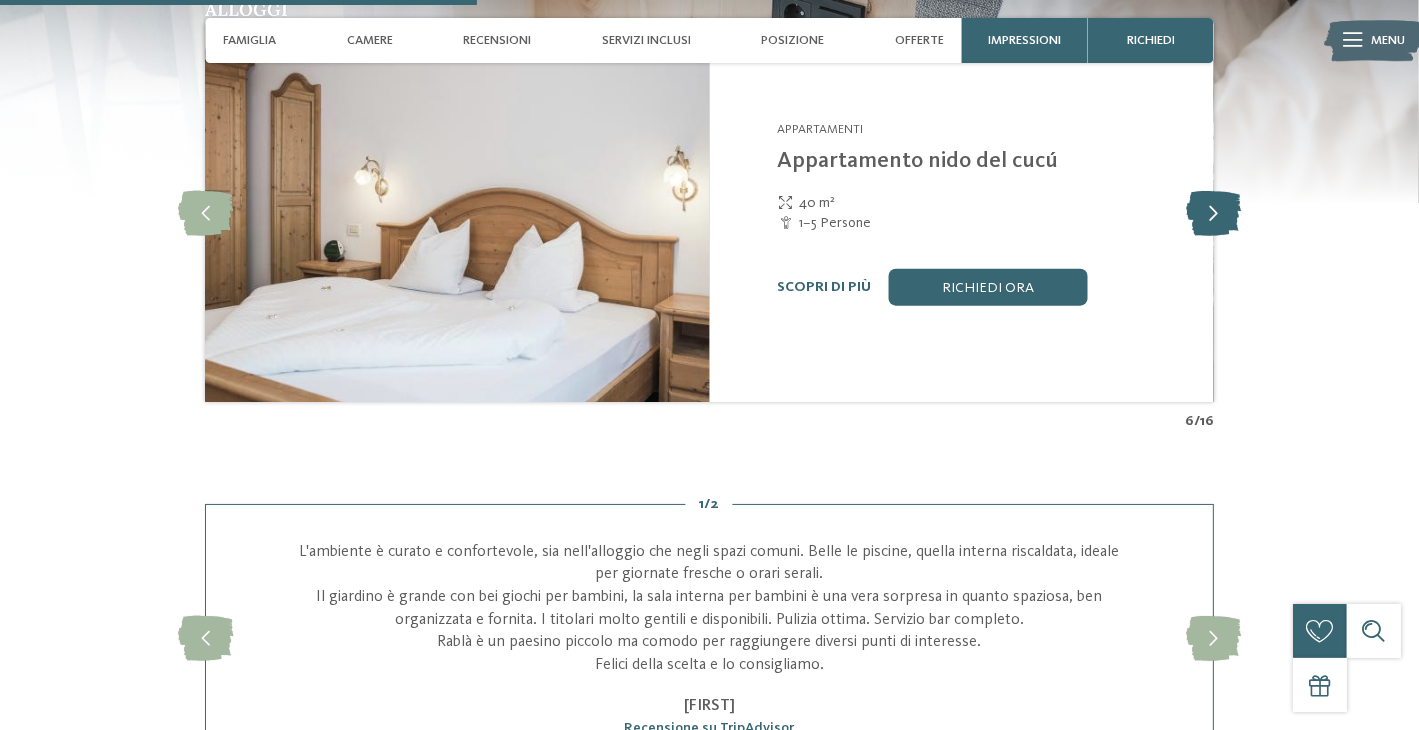 click at bounding box center [1213, 213] 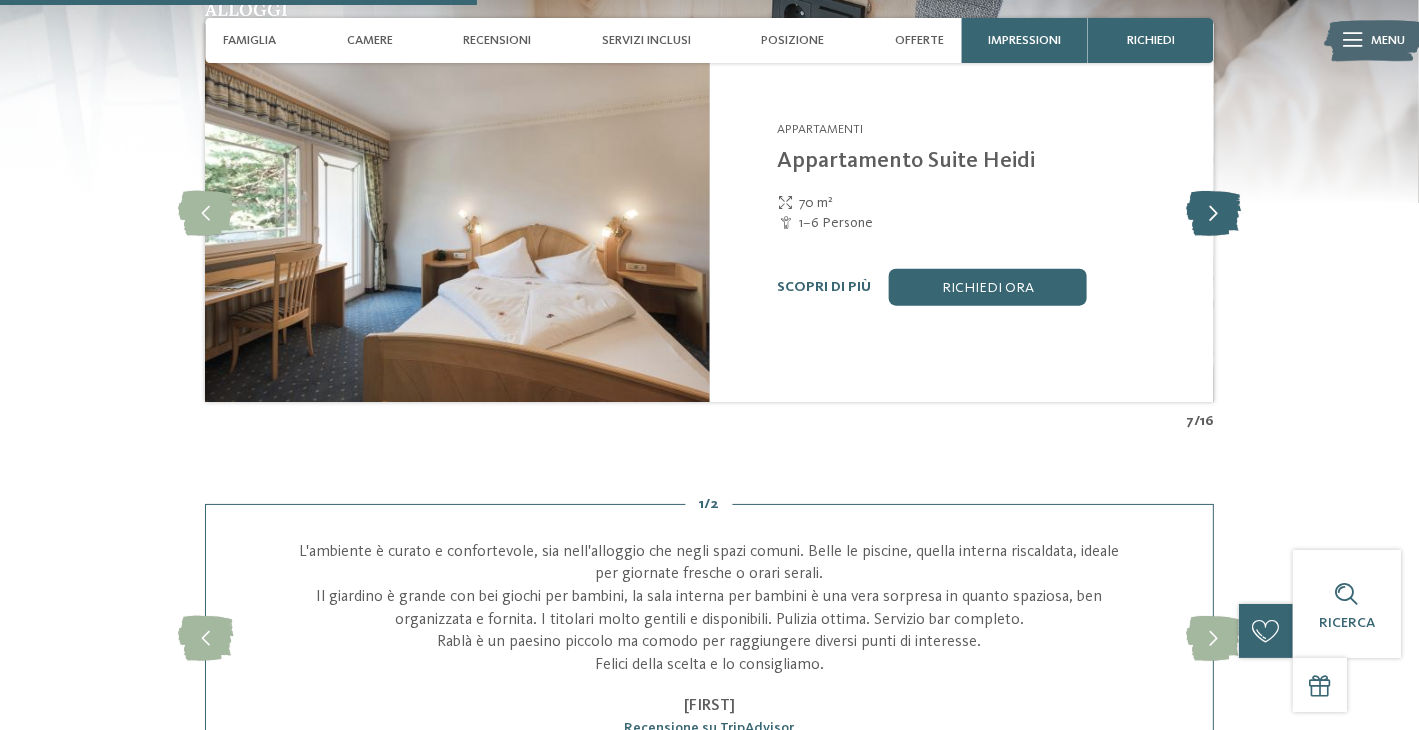click at bounding box center (1213, 213) 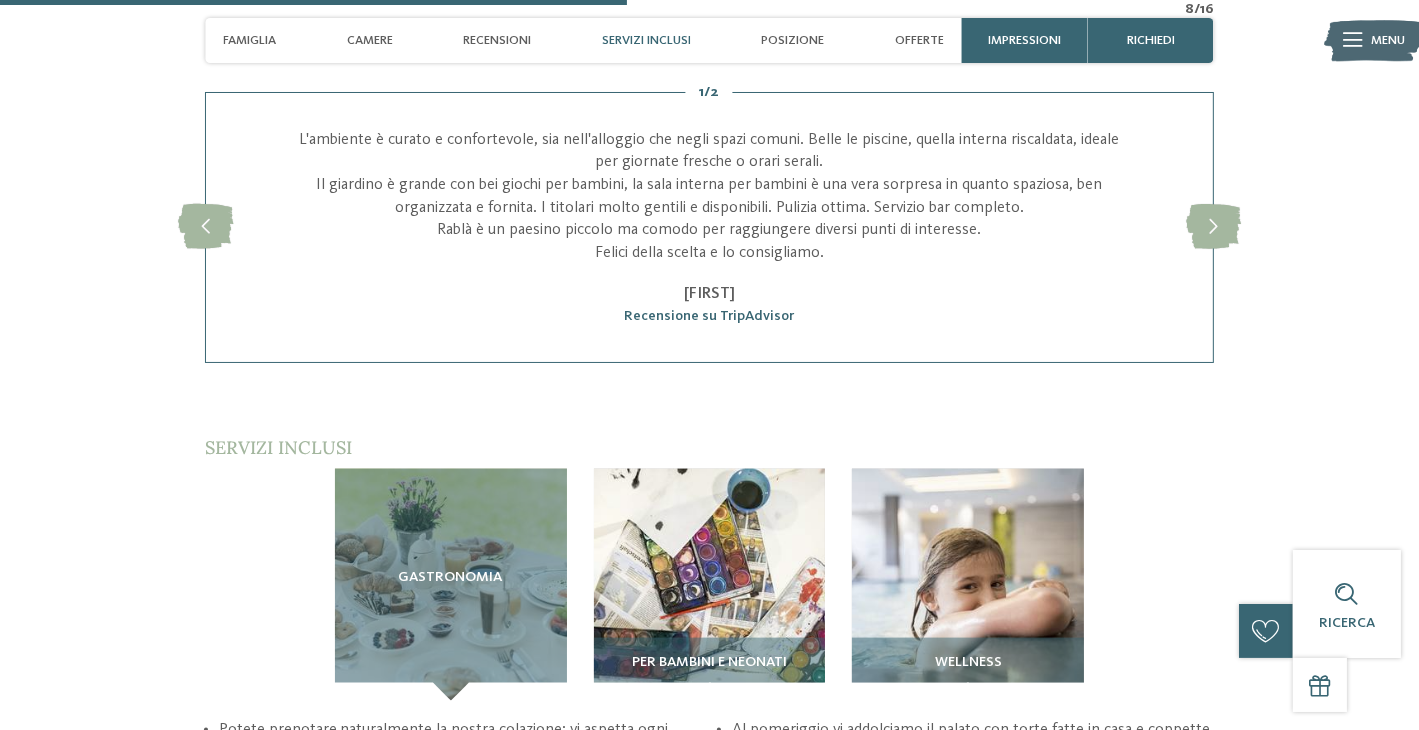 scroll, scrollTop: 2500, scrollLeft: 0, axis: vertical 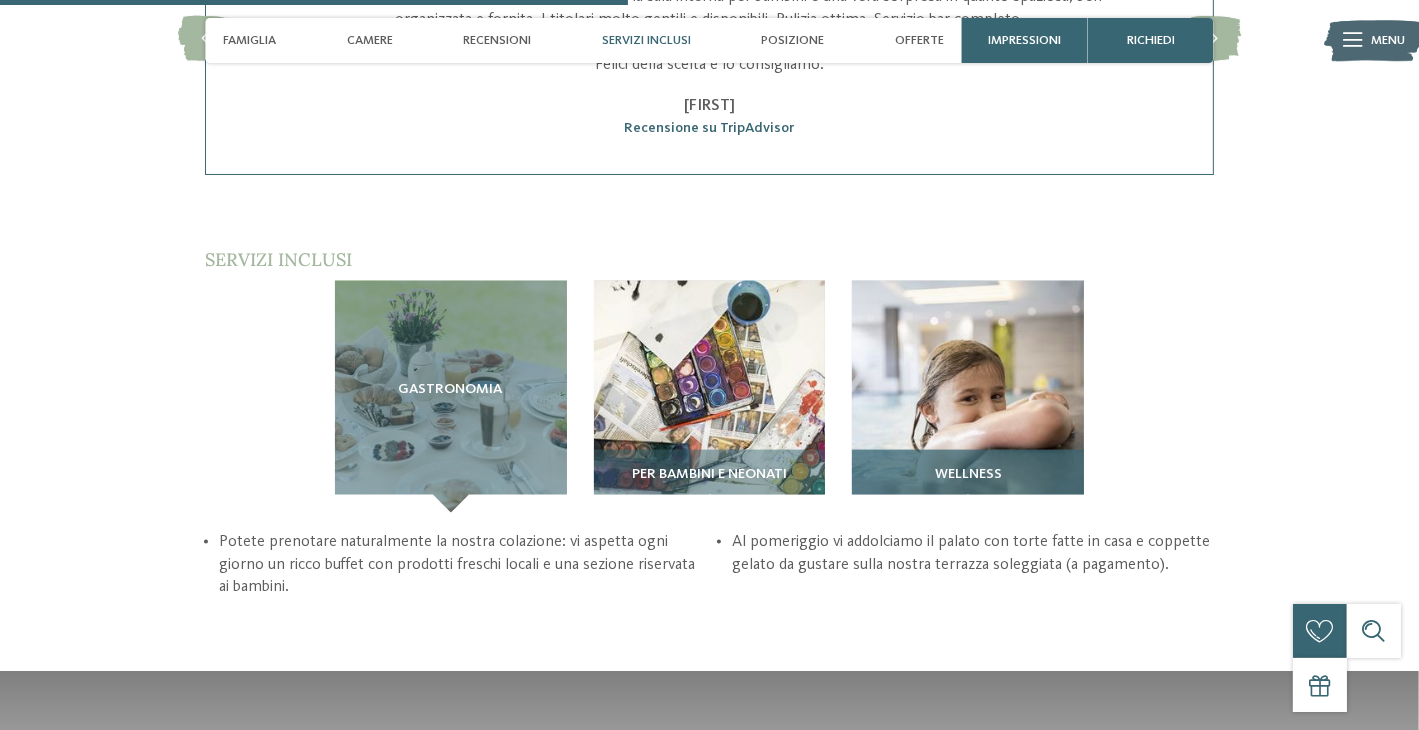 click at bounding box center [968, 397] 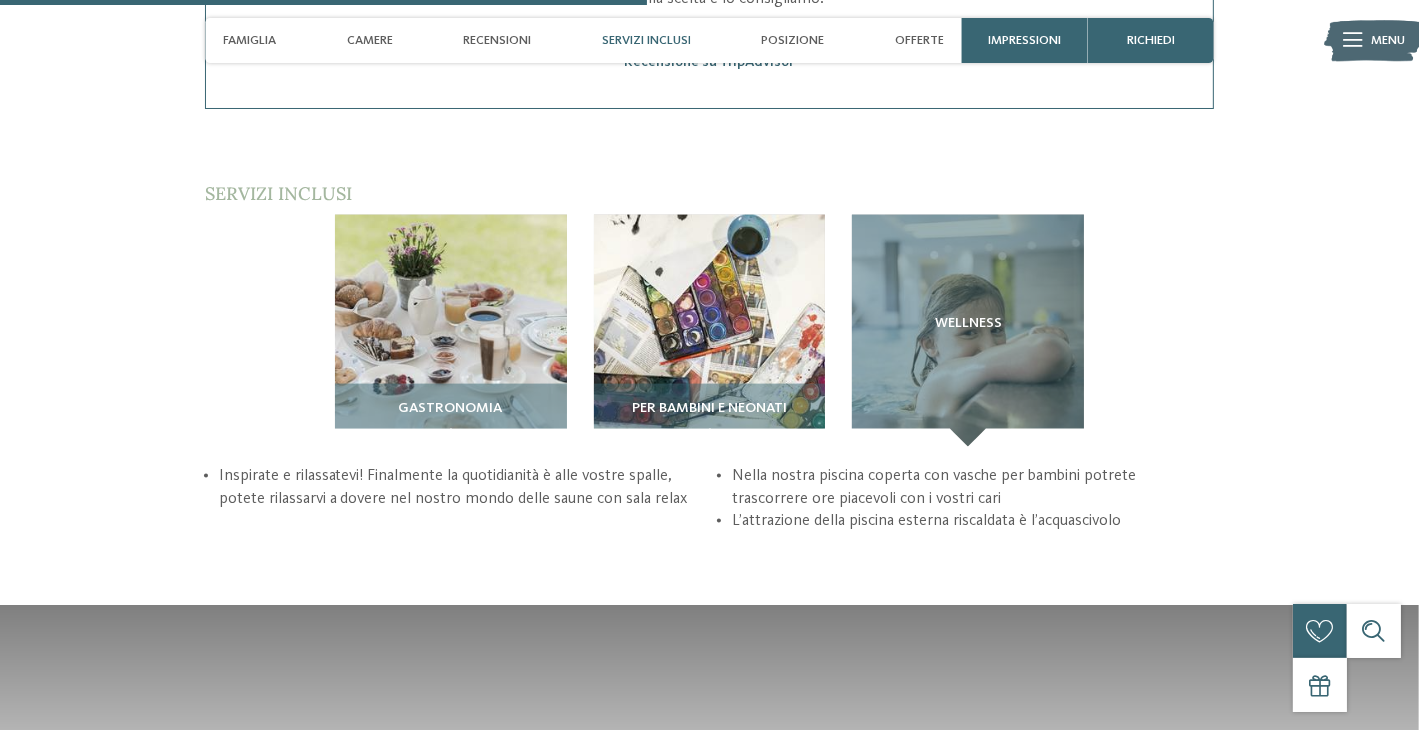scroll, scrollTop: 2600, scrollLeft: 0, axis: vertical 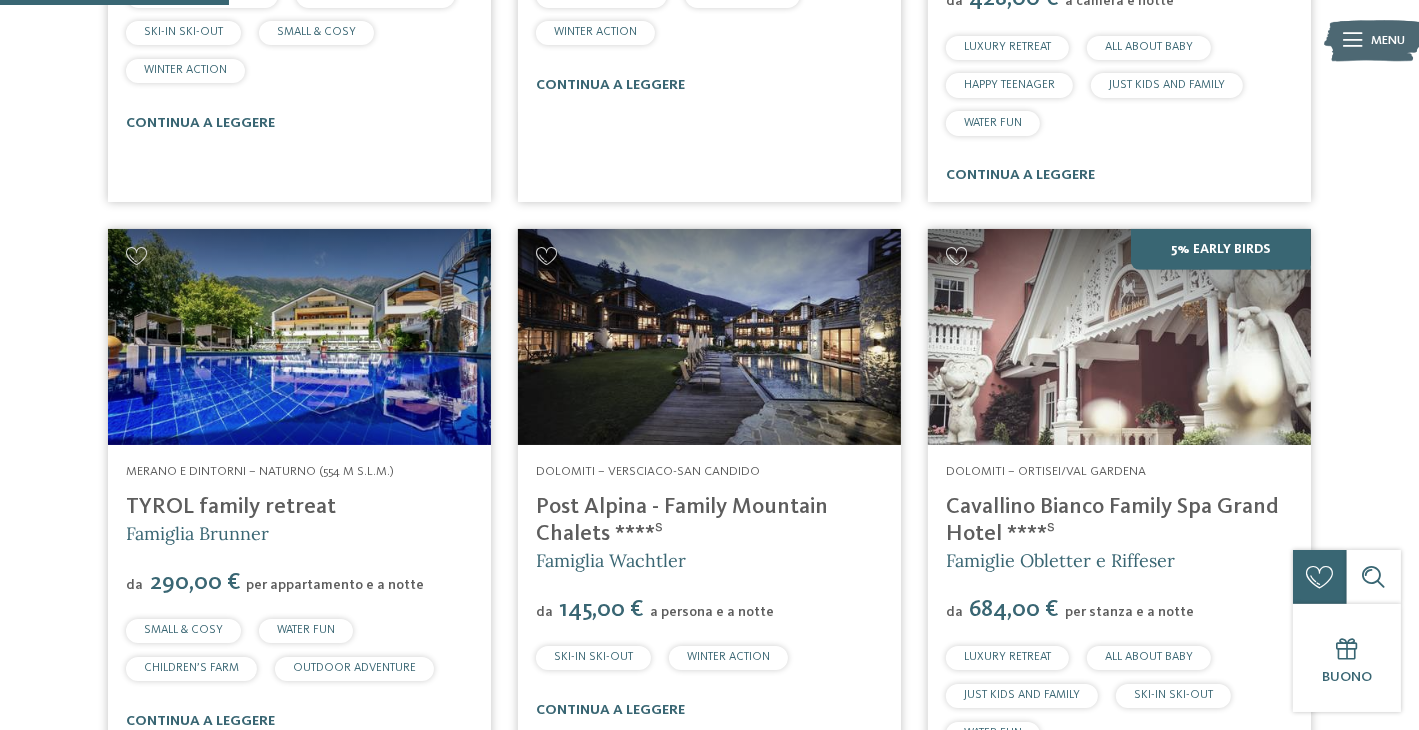 click at bounding box center [709, 336] 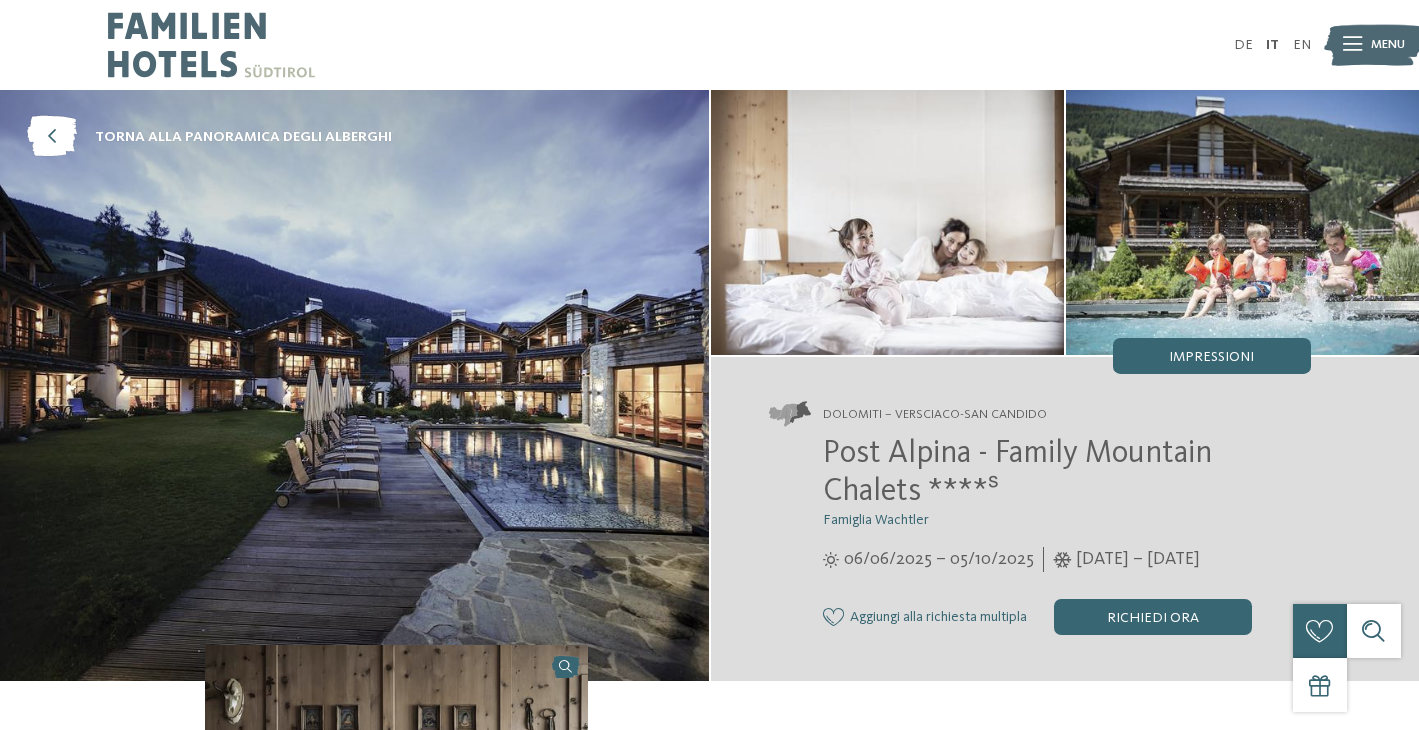 scroll, scrollTop: 0, scrollLeft: 0, axis: both 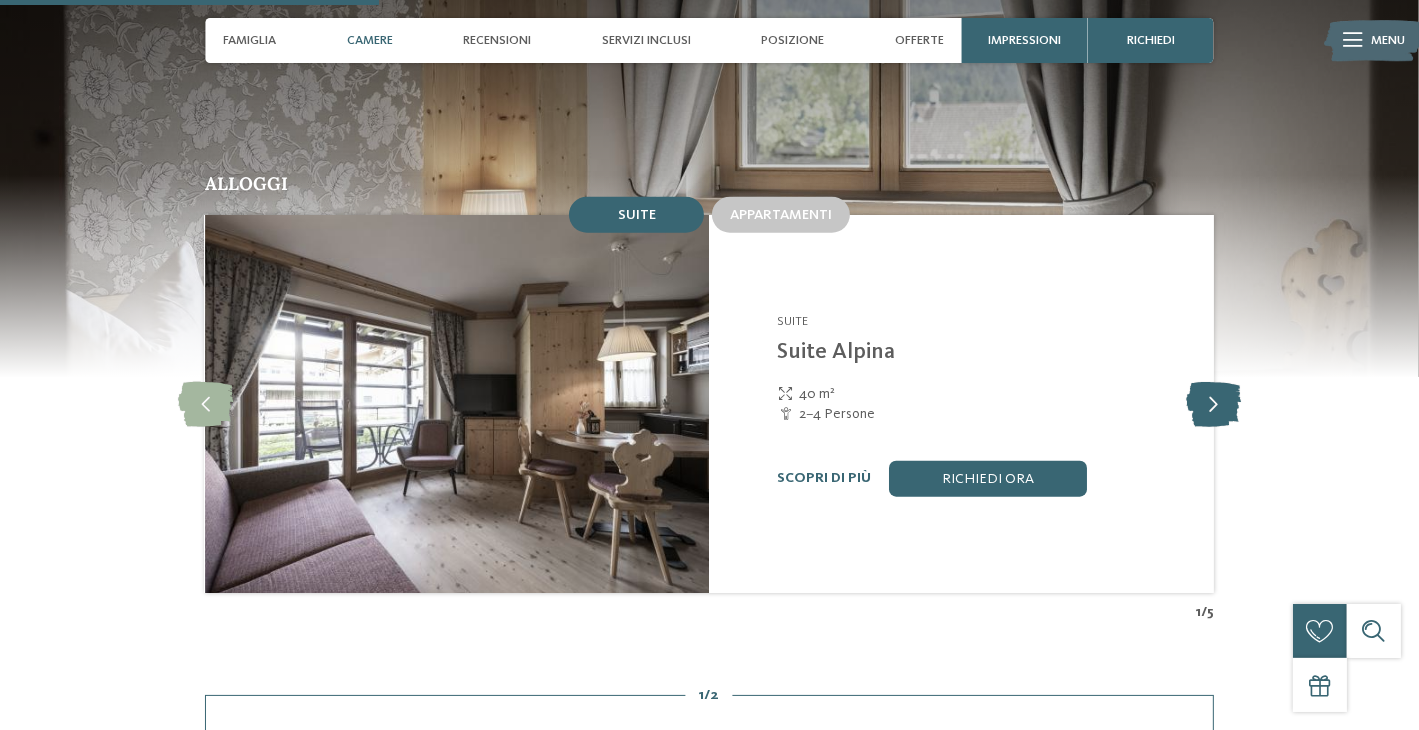 click at bounding box center [1213, 404] 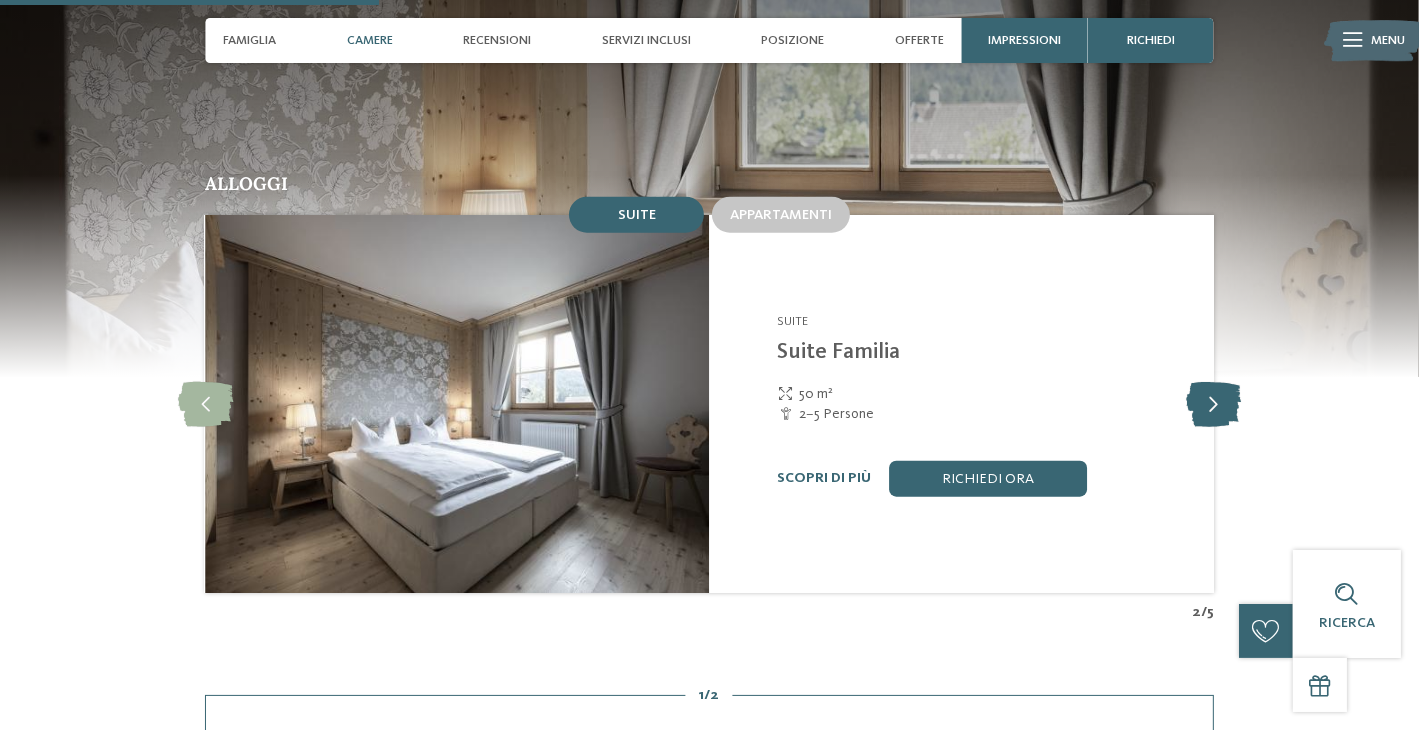 click at bounding box center [1213, 404] 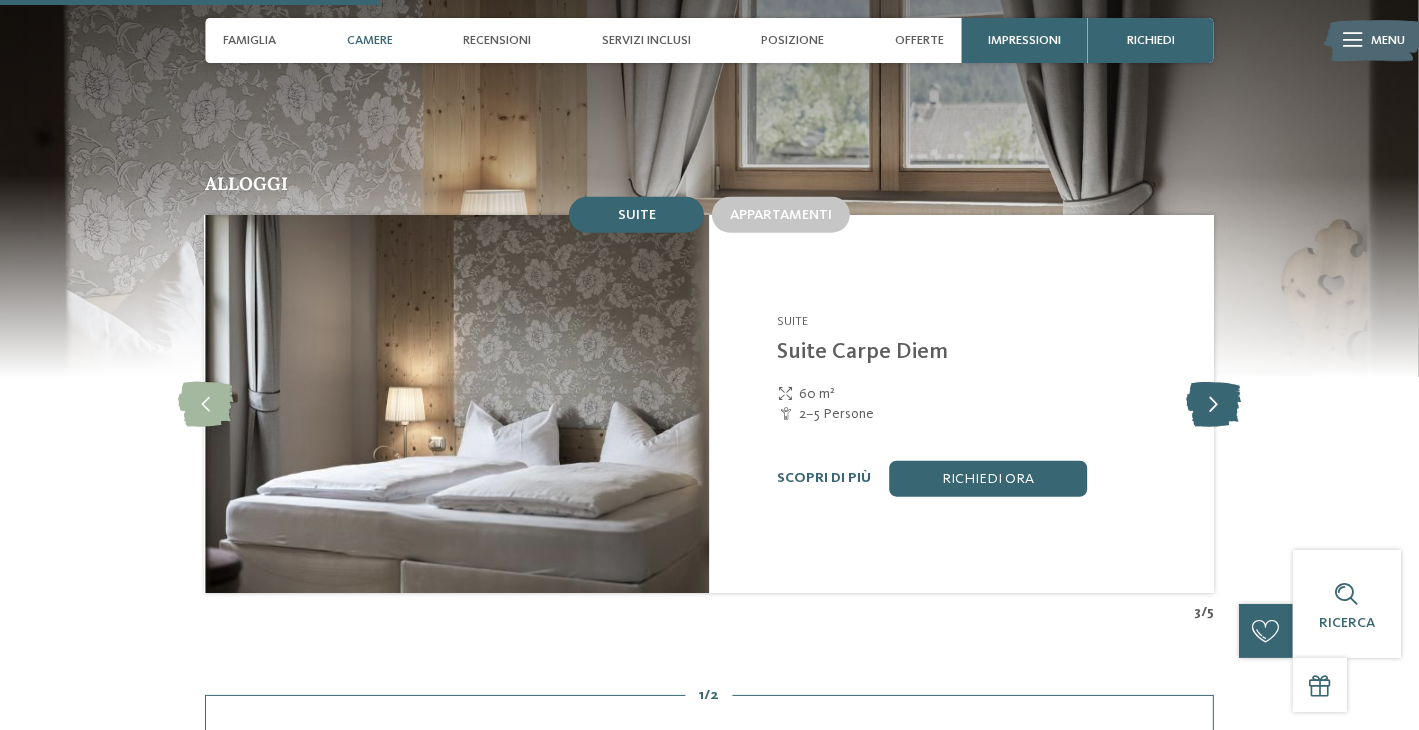 click at bounding box center (1213, 404) 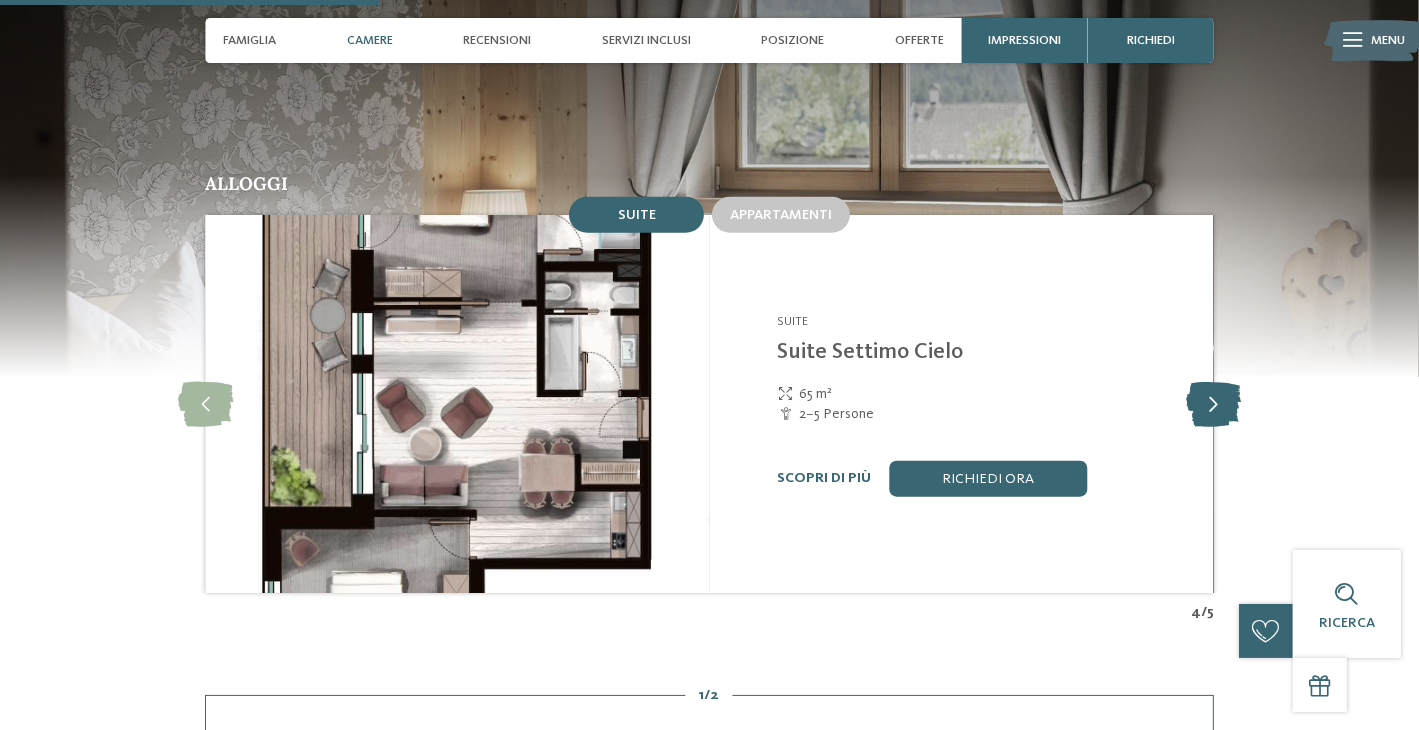 click at bounding box center (1213, 404) 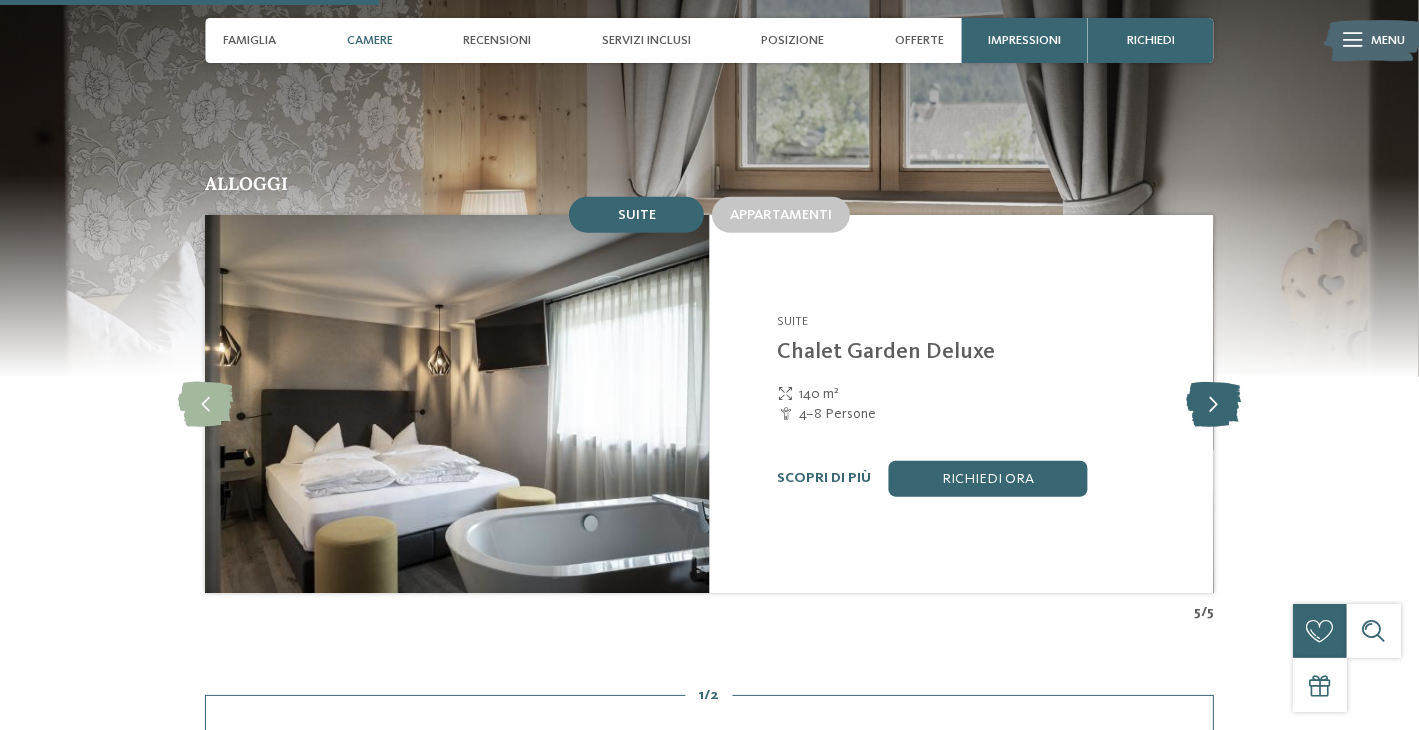 click at bounding box center (1213, 404) 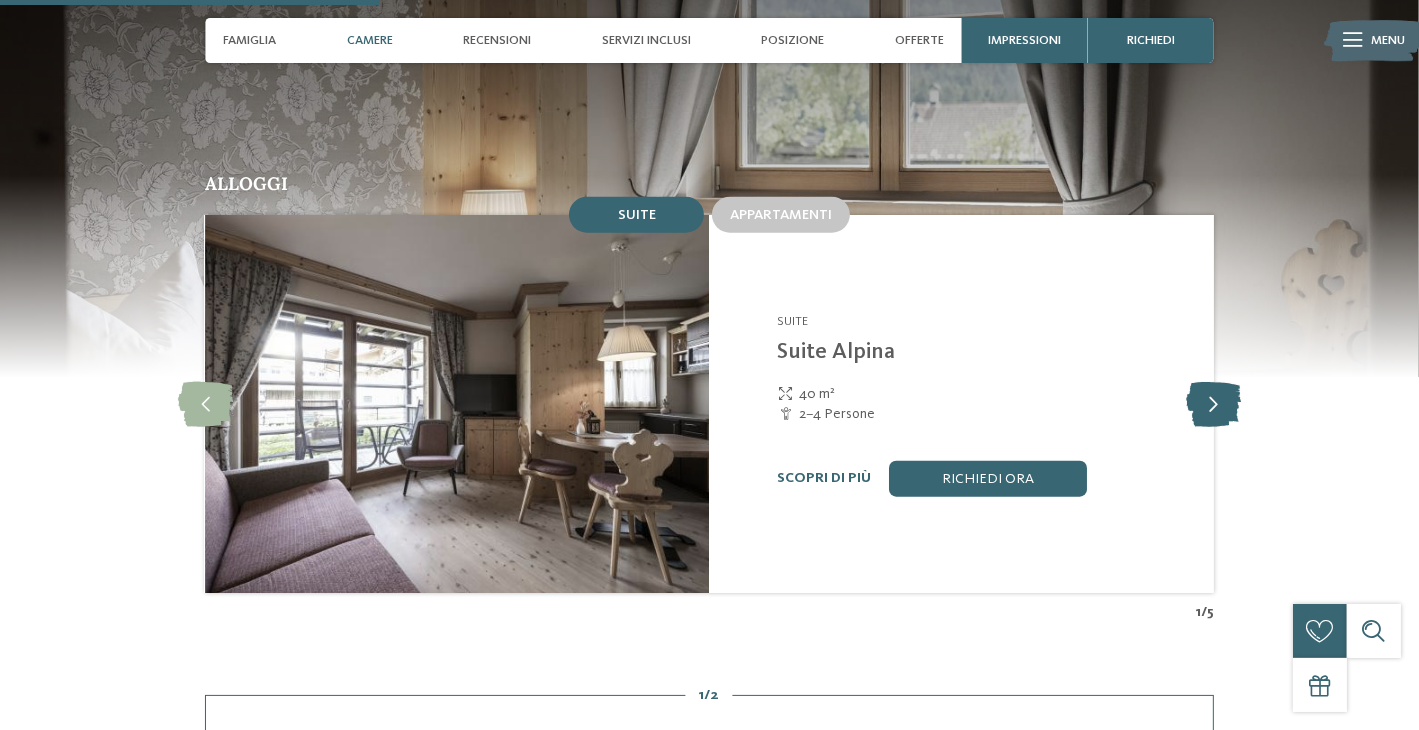 click at bounding box center (1213, 404) 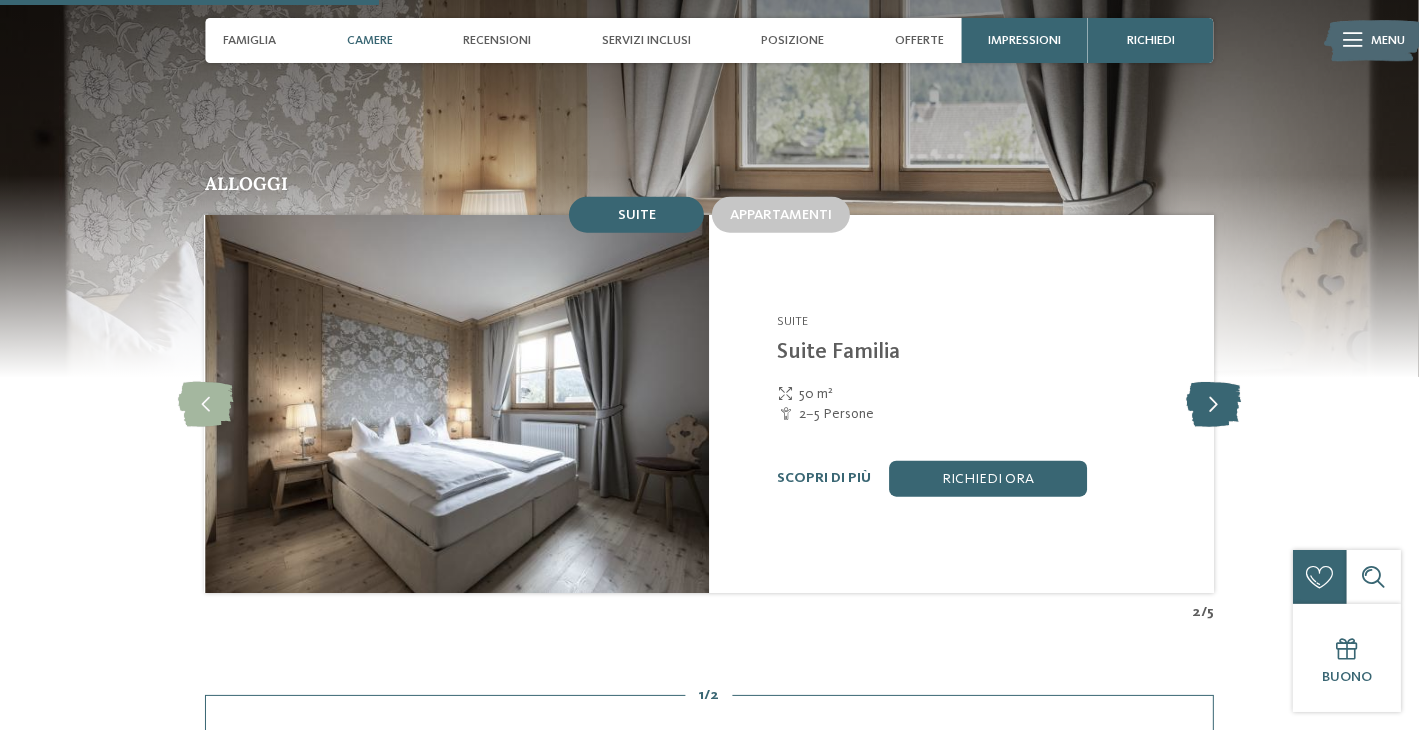 click at bounding box center (1213, 404) 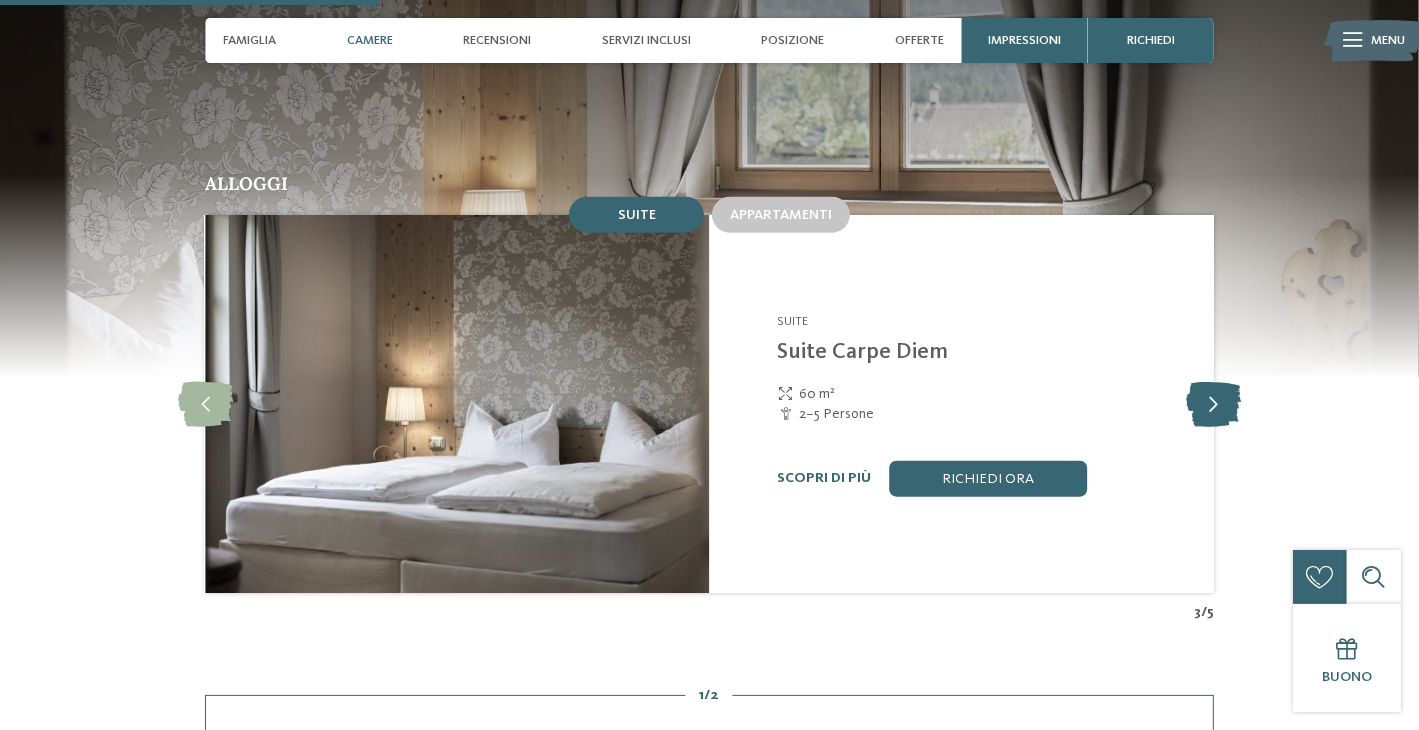 click at bounding box center (1213, 404) 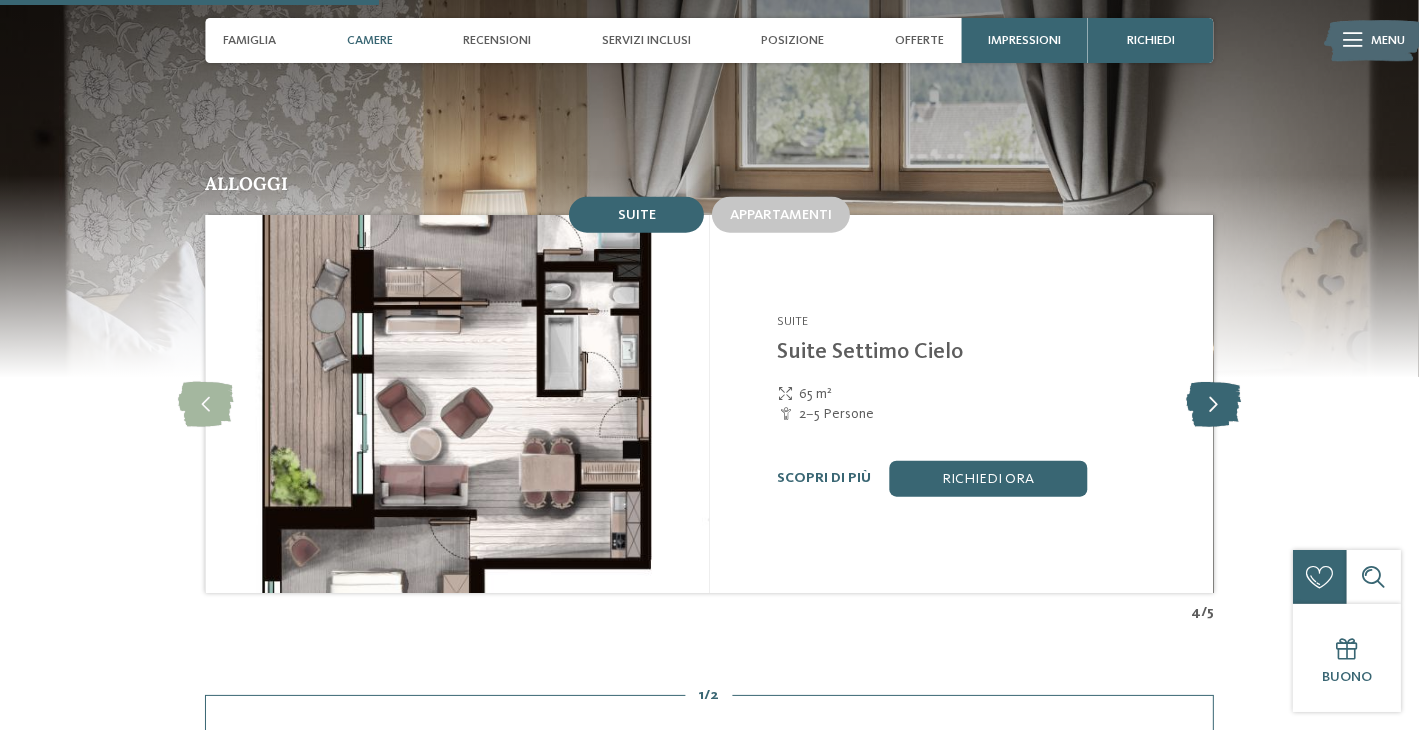 click at bounding box center (1213, 404) 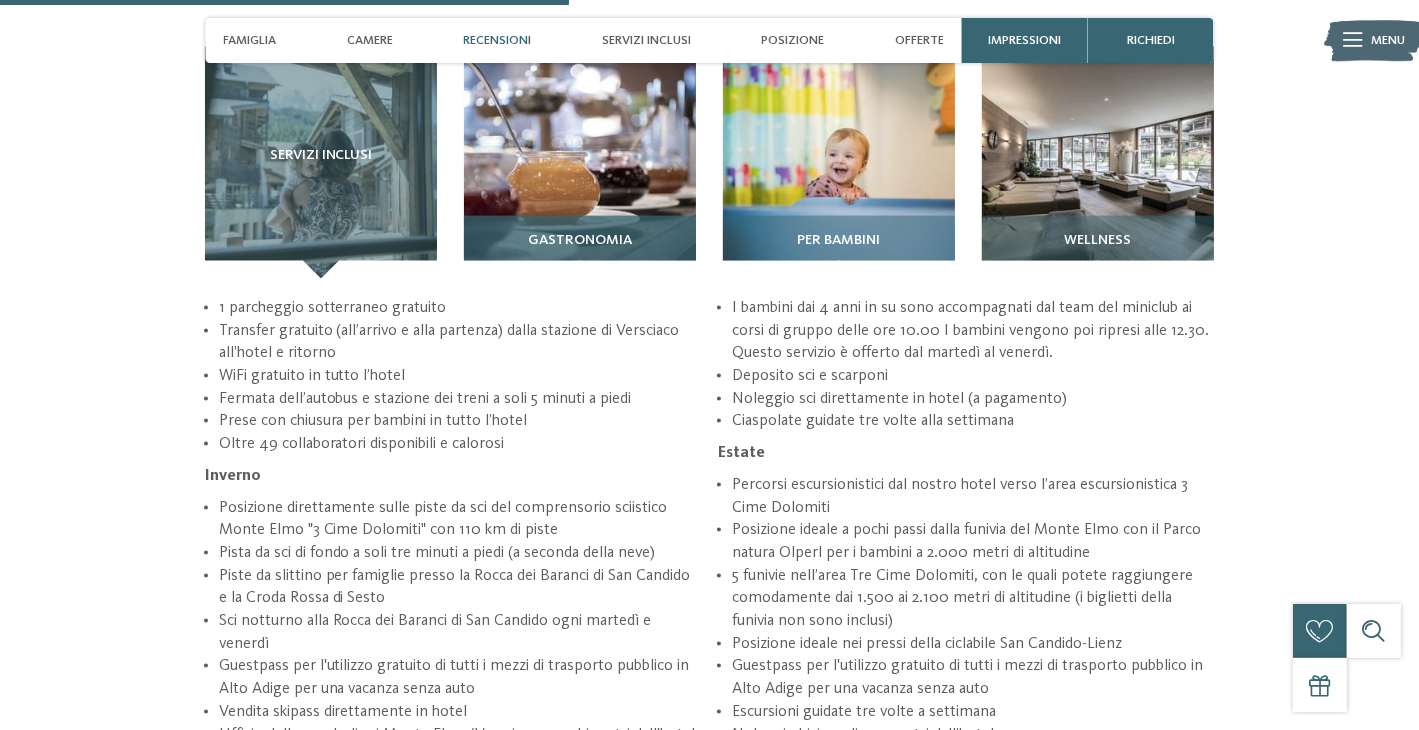scroll, scrollTop: 2700, scrollLeft: 0, axis: vertical 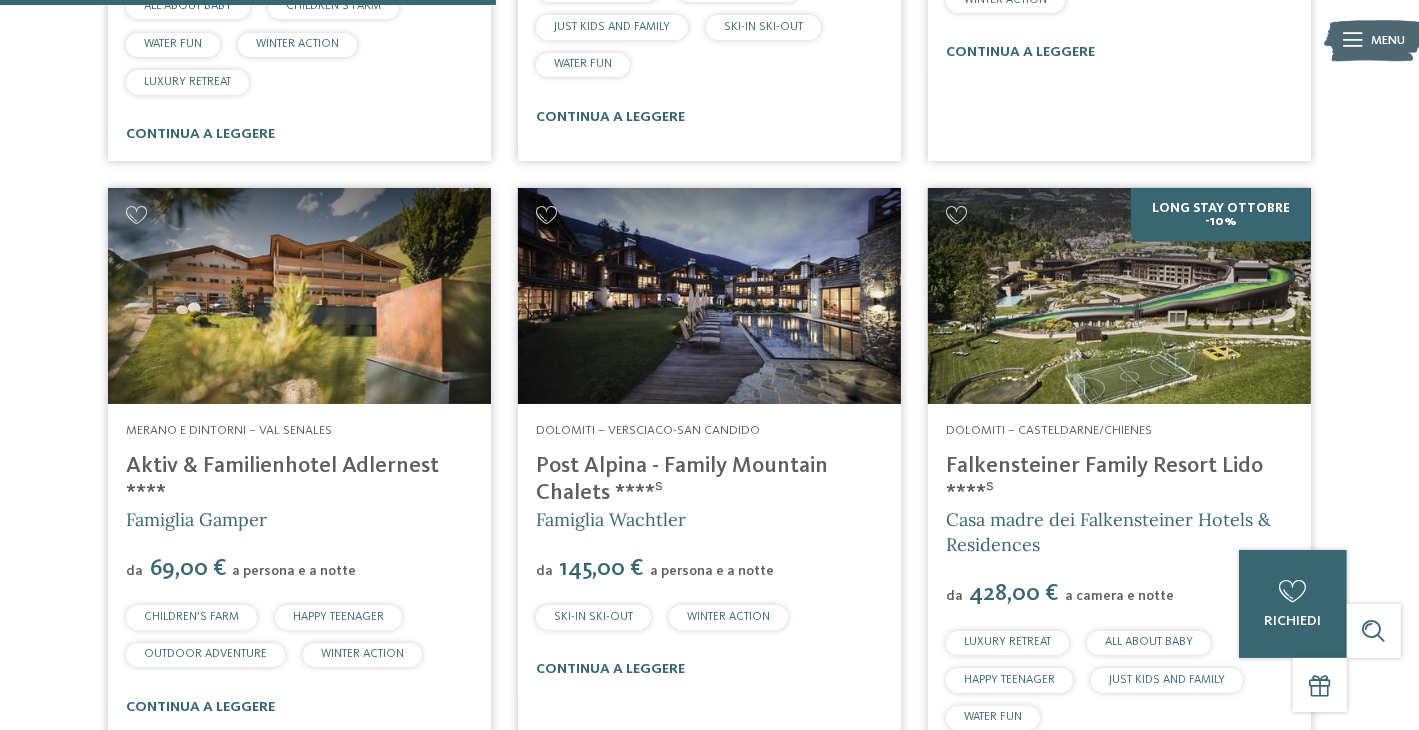 click at bounding box center [299, 295] 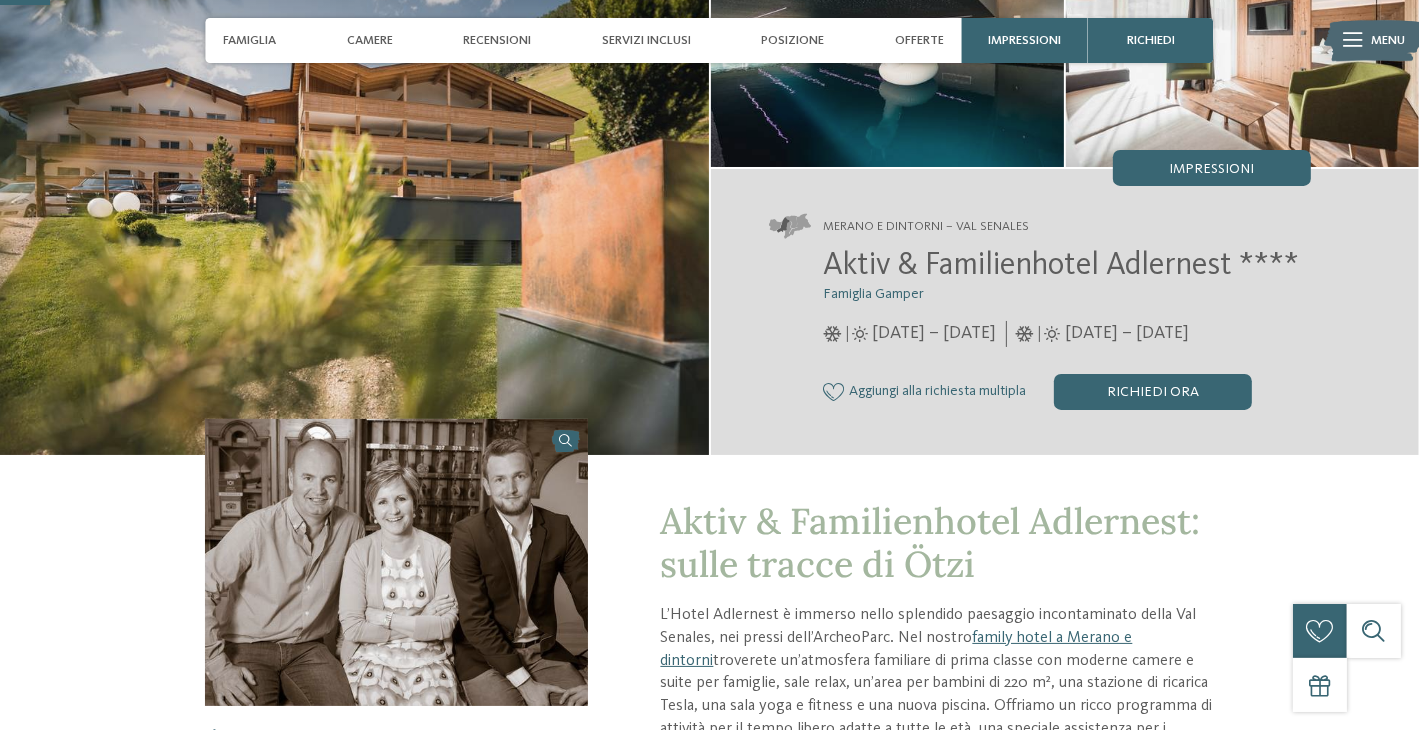 scroll, scrollTop: 200, scrollLeft: 0, axis: vertical 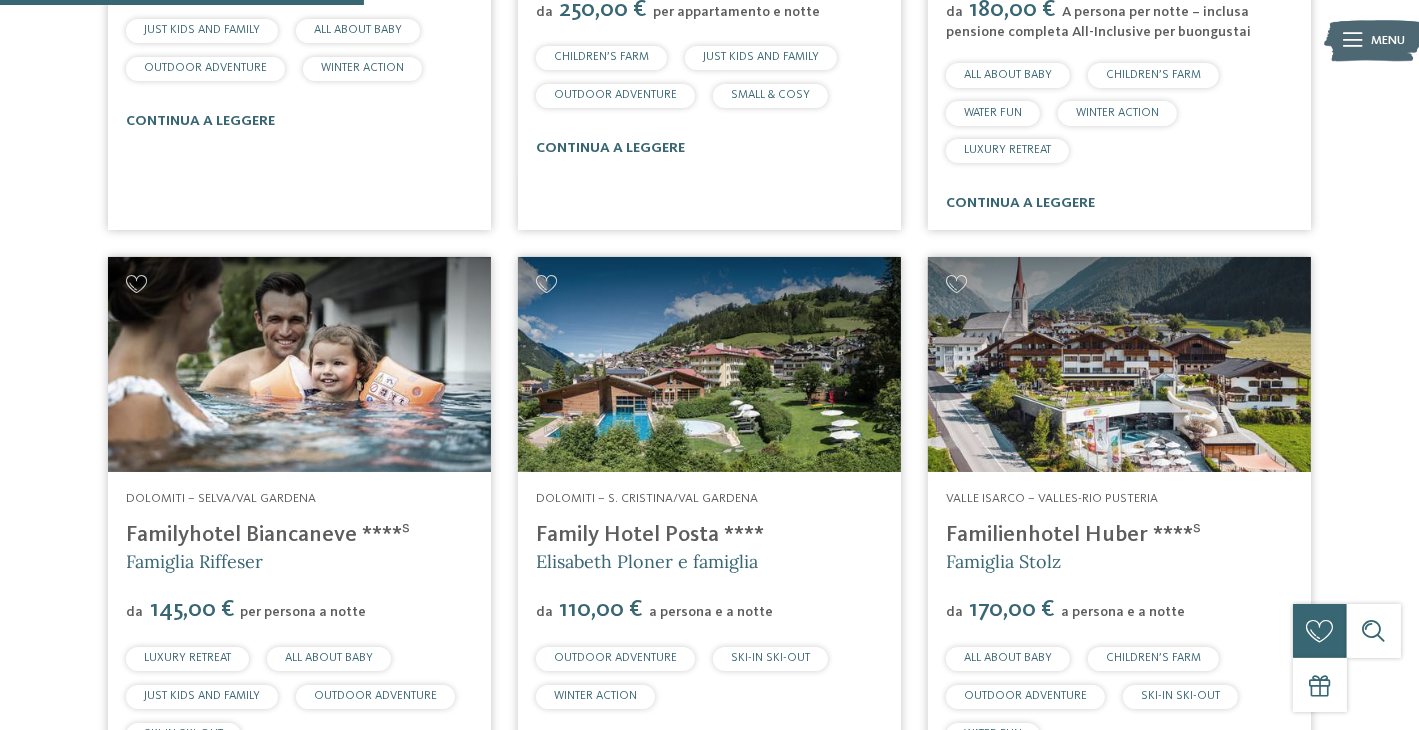 click at bounding box center [709, 364] 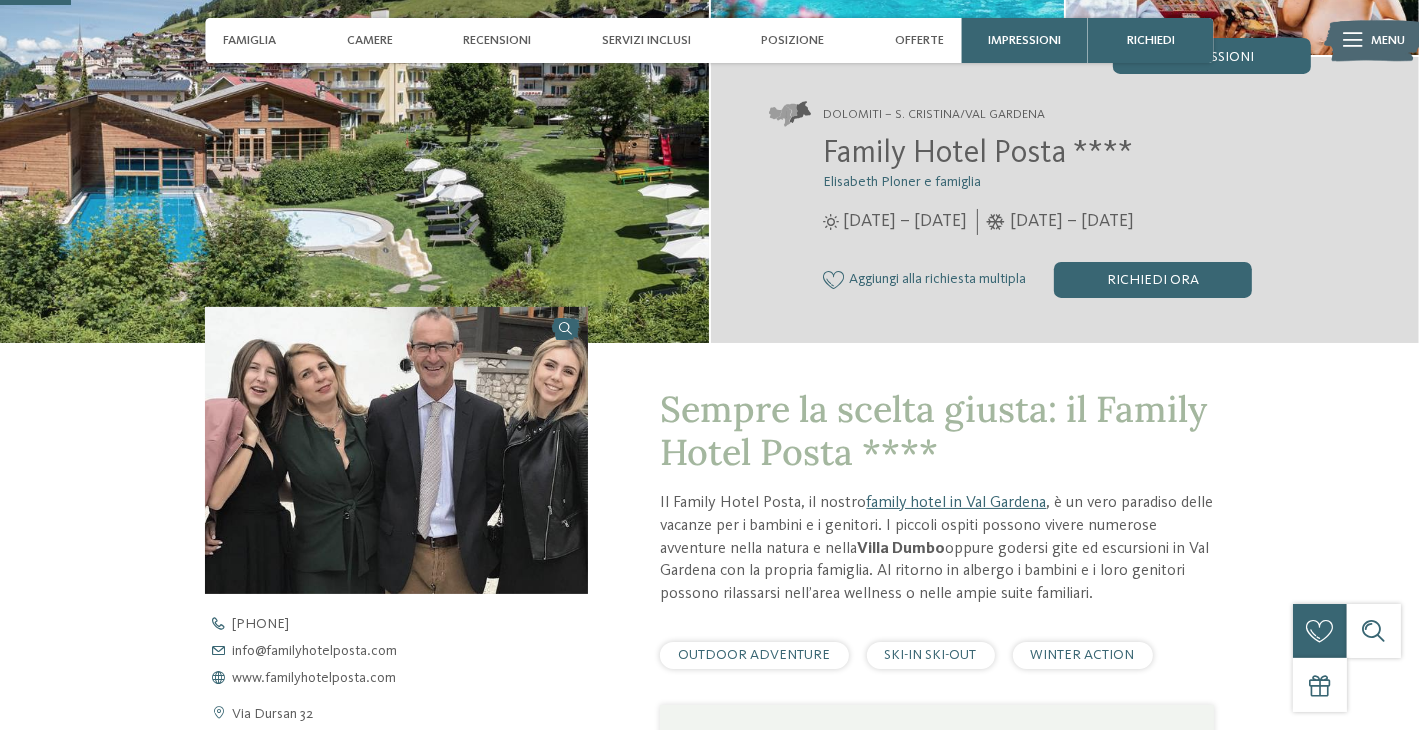scroll, scrollTop: 300, scrollLeft: 0, axis: vertical 